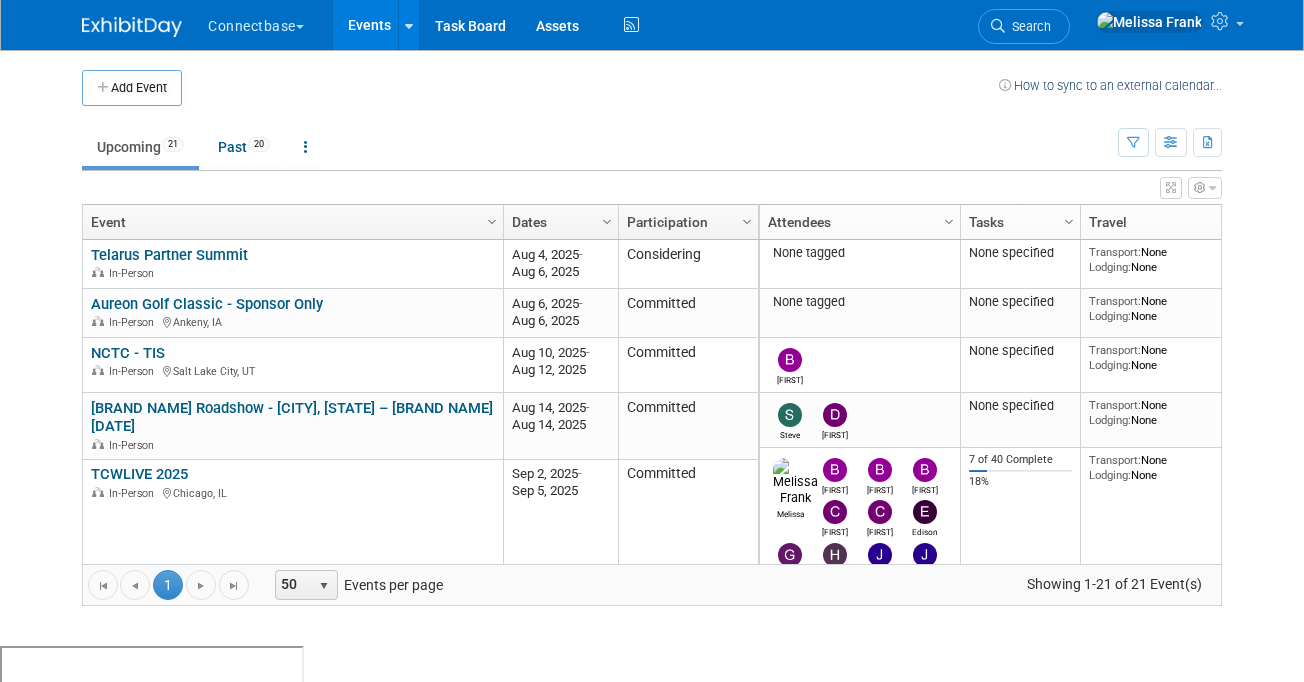 scroll, scrollTop: 0, scrollLeft: 0, axis: both 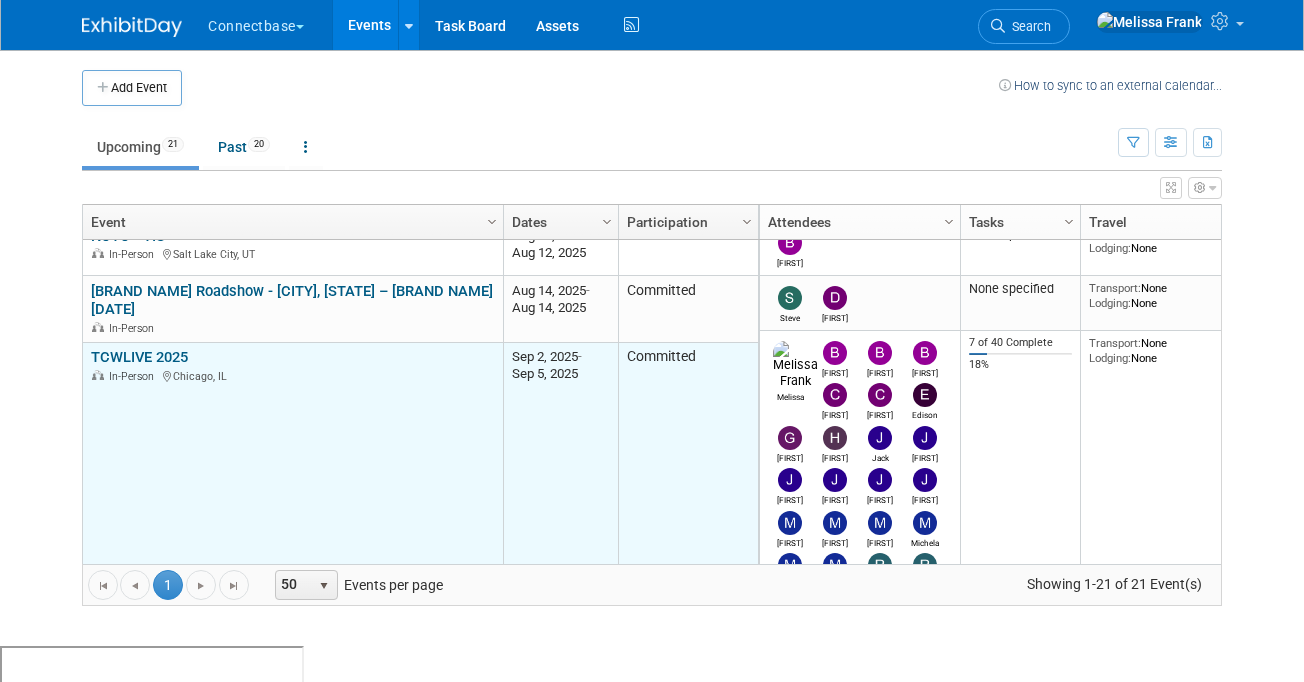 click on "TCWLIVE 2025" at bounding box center [139, 357] 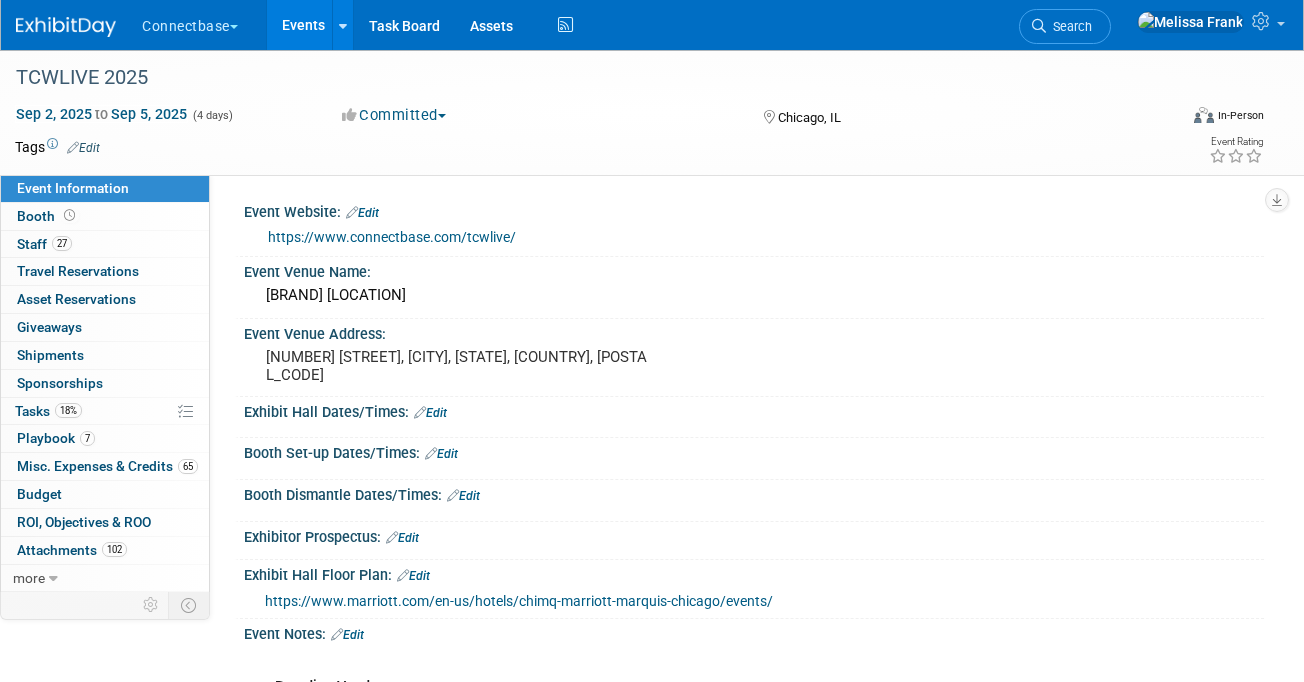 scroll, scrollTop: 0, scrollLeft: 0, axis: both 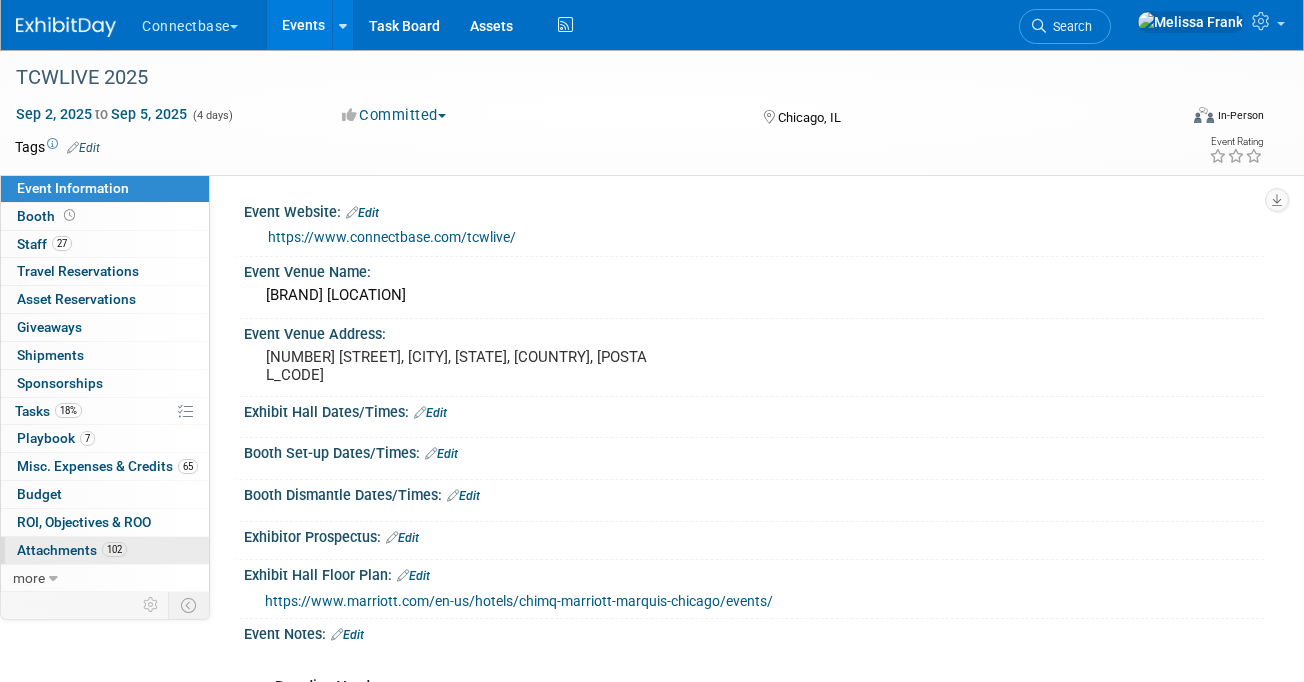 click on "Attachments 102" at bounding box center (72, 550) 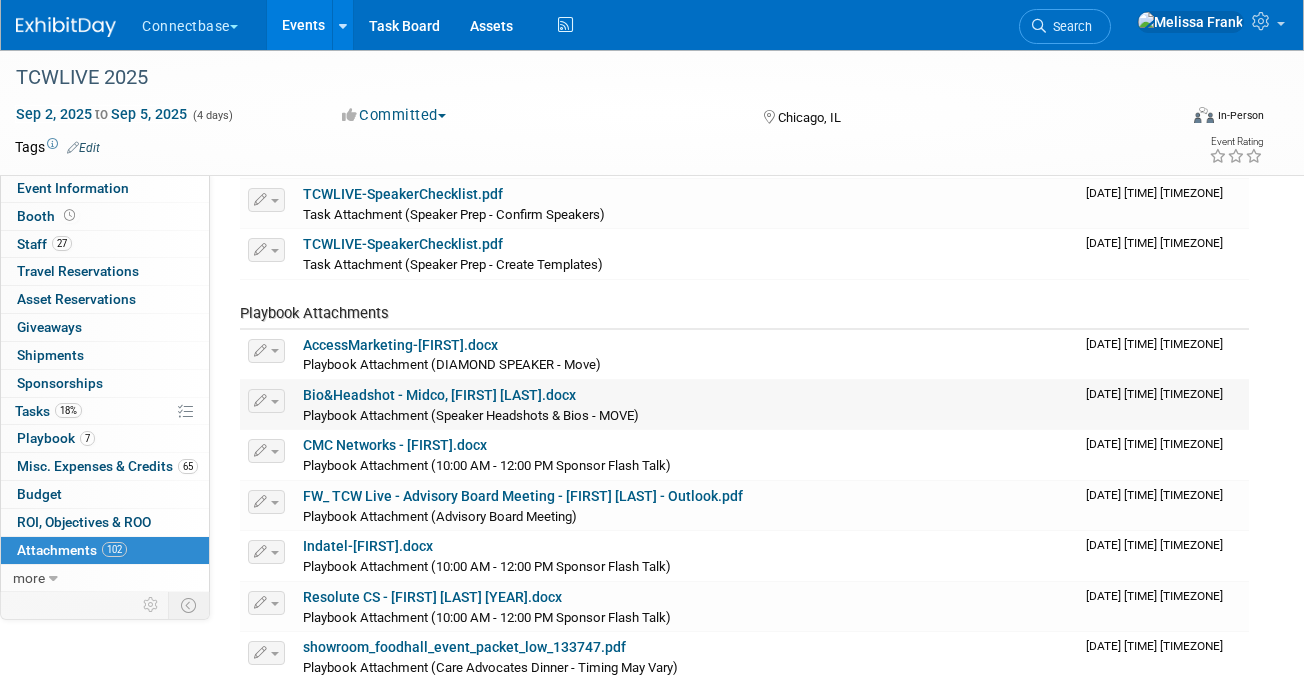 scroll, scrollTop: 1480, scrollLeft: 0, axis: vertical 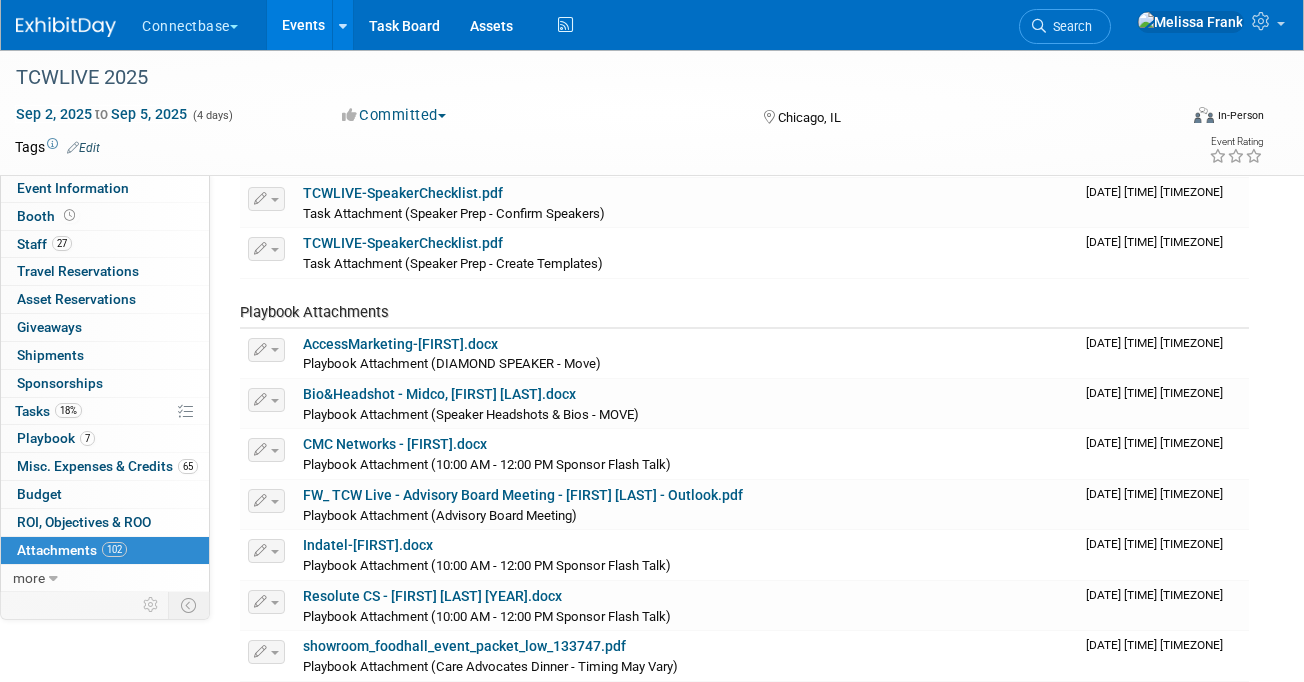 click on "Events" at bounding box center [303, 25] 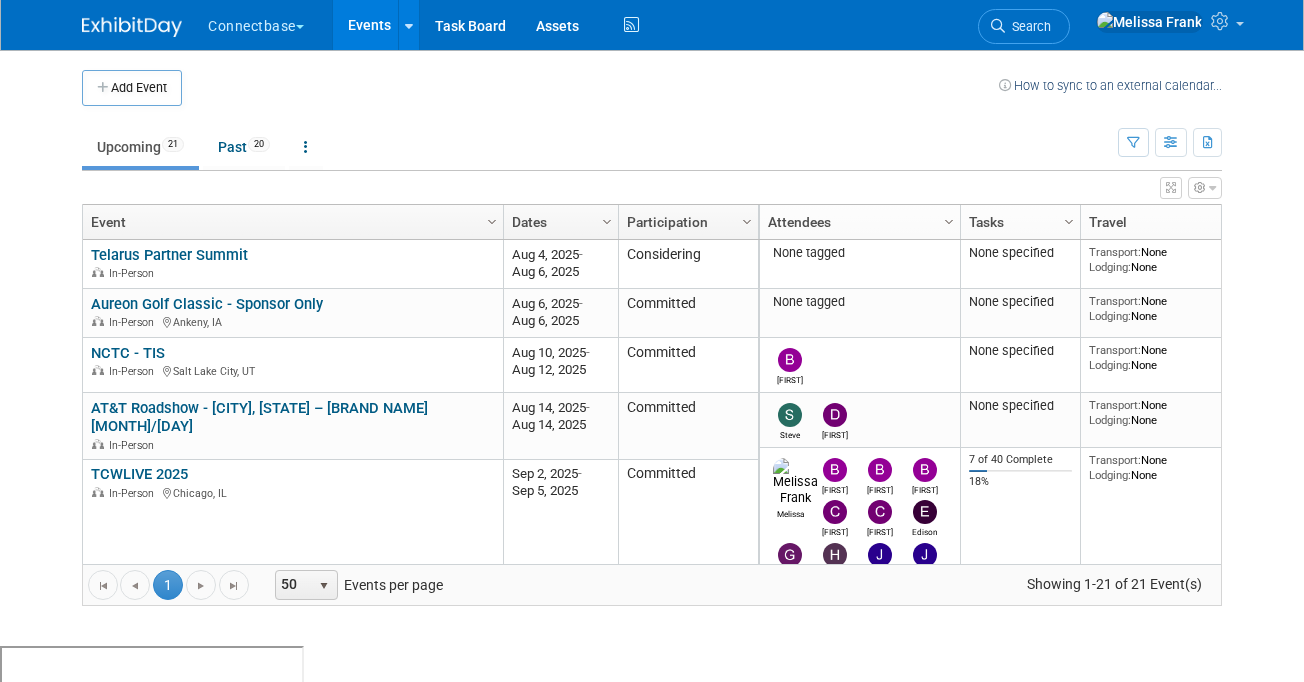 scroll, scrollTop: 0, scrollLeft: 0, axis: both 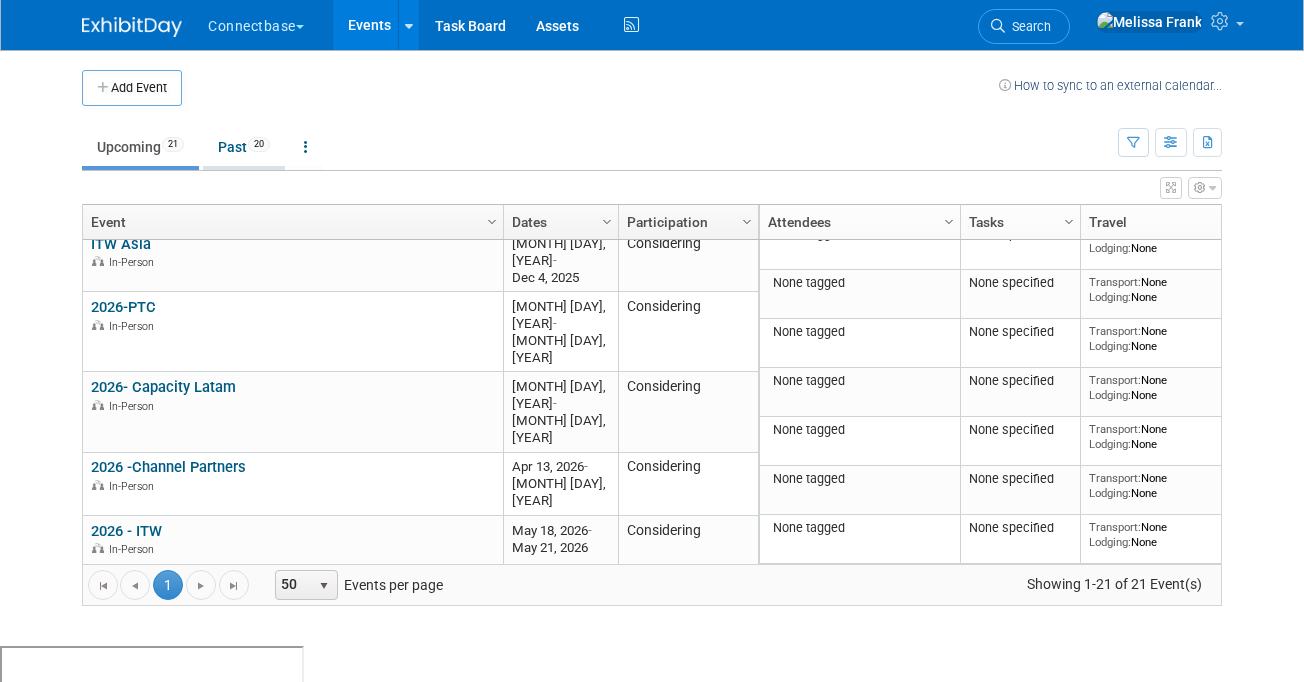 click on "Past
20" at bounding box center [244, 147] 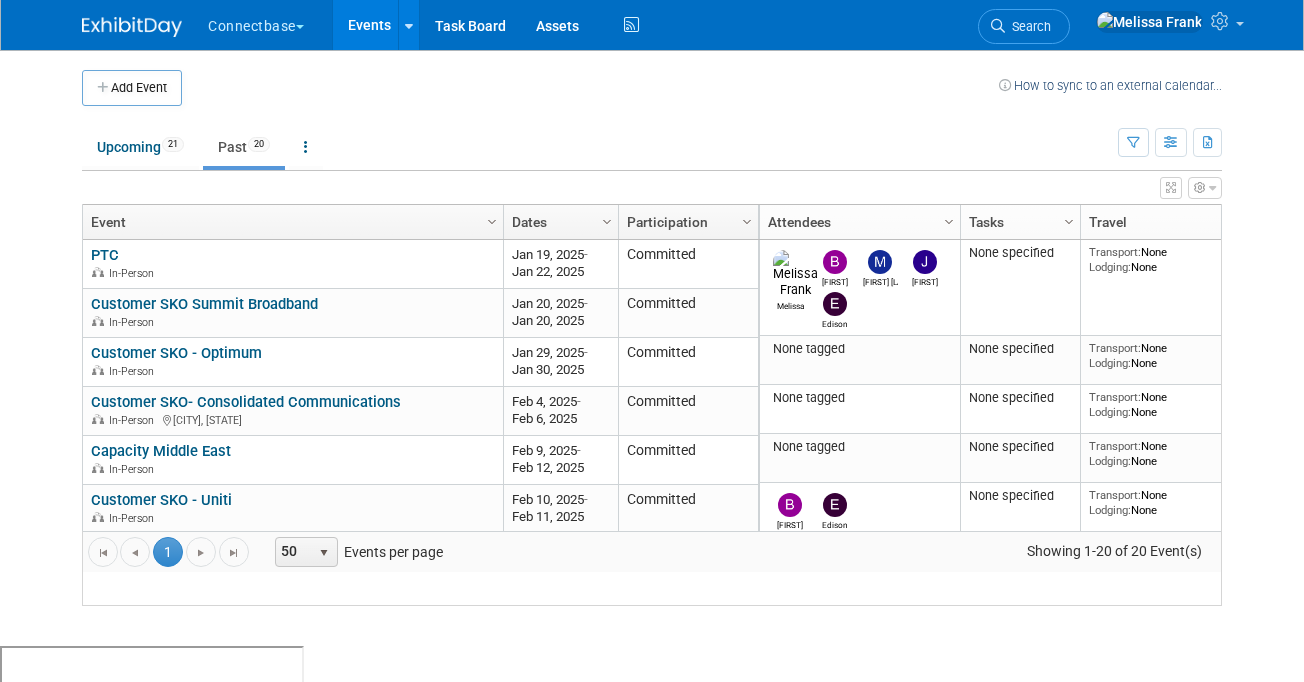 scroll, scrollTop: 0, scrollLeft: 0, axis: both 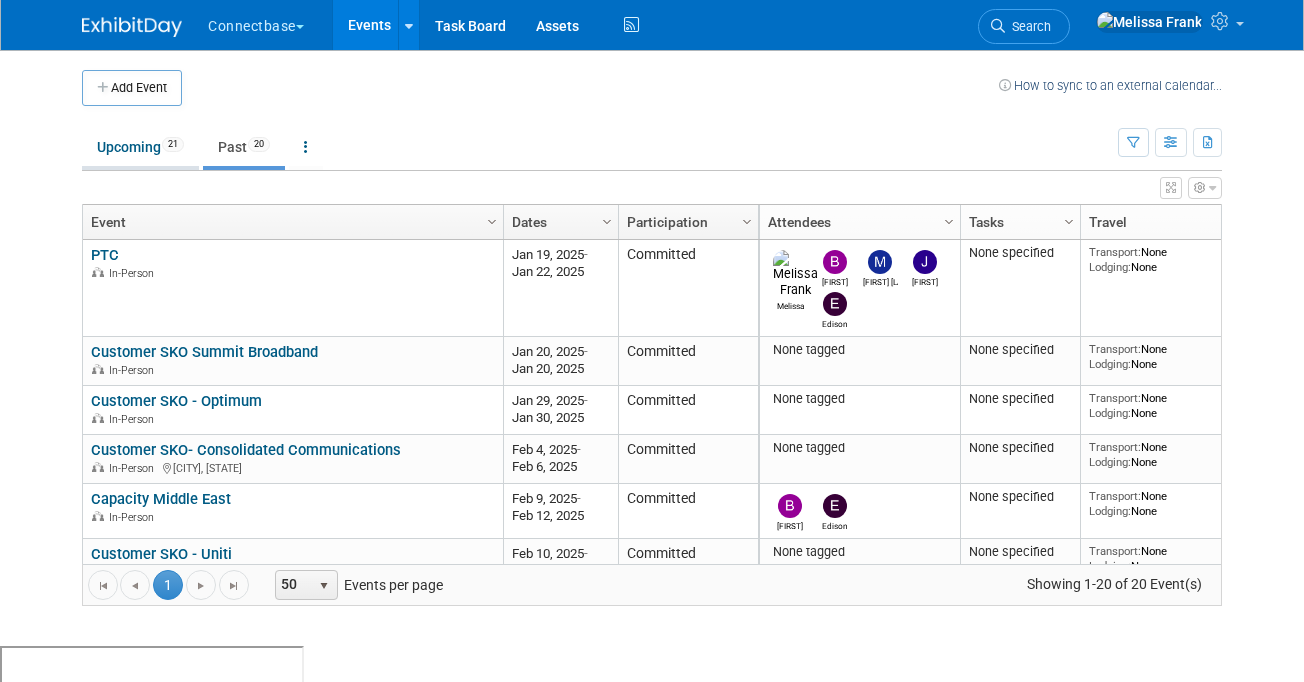 click on "Upcoming
21" at bounding box center (140, 147) 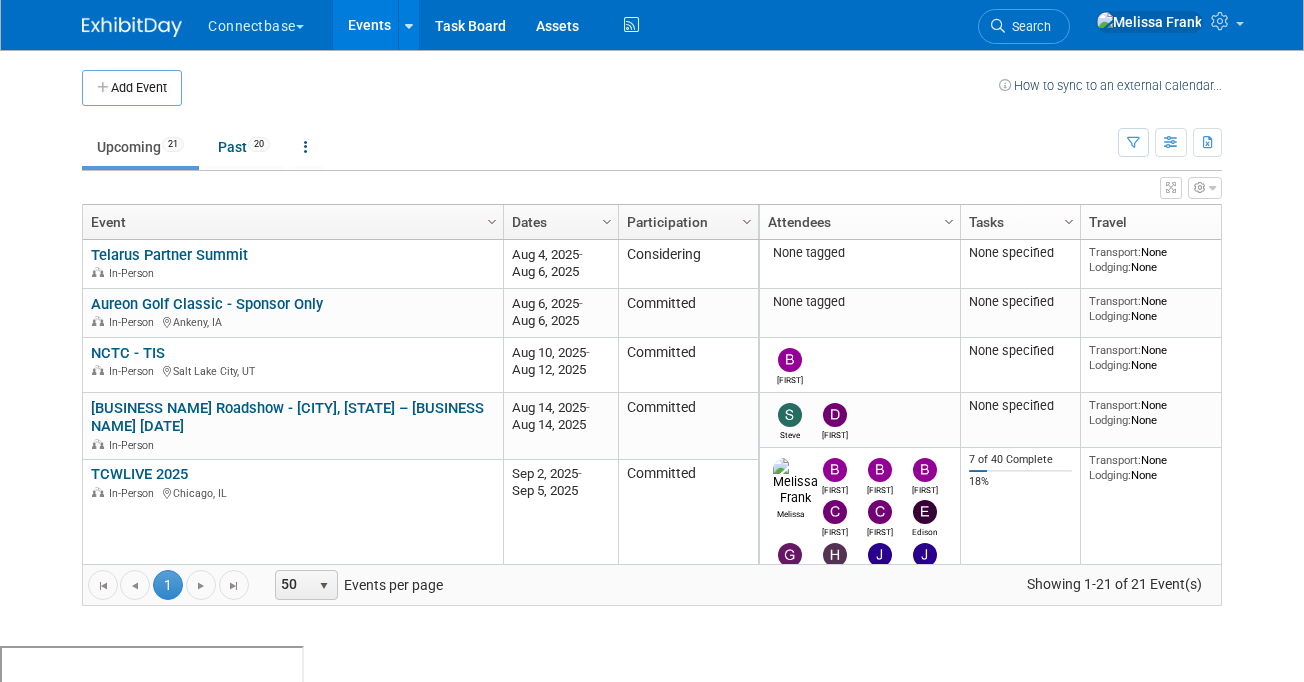 scroll, scrollTop: 0, scrollLeft: 0, axis: both 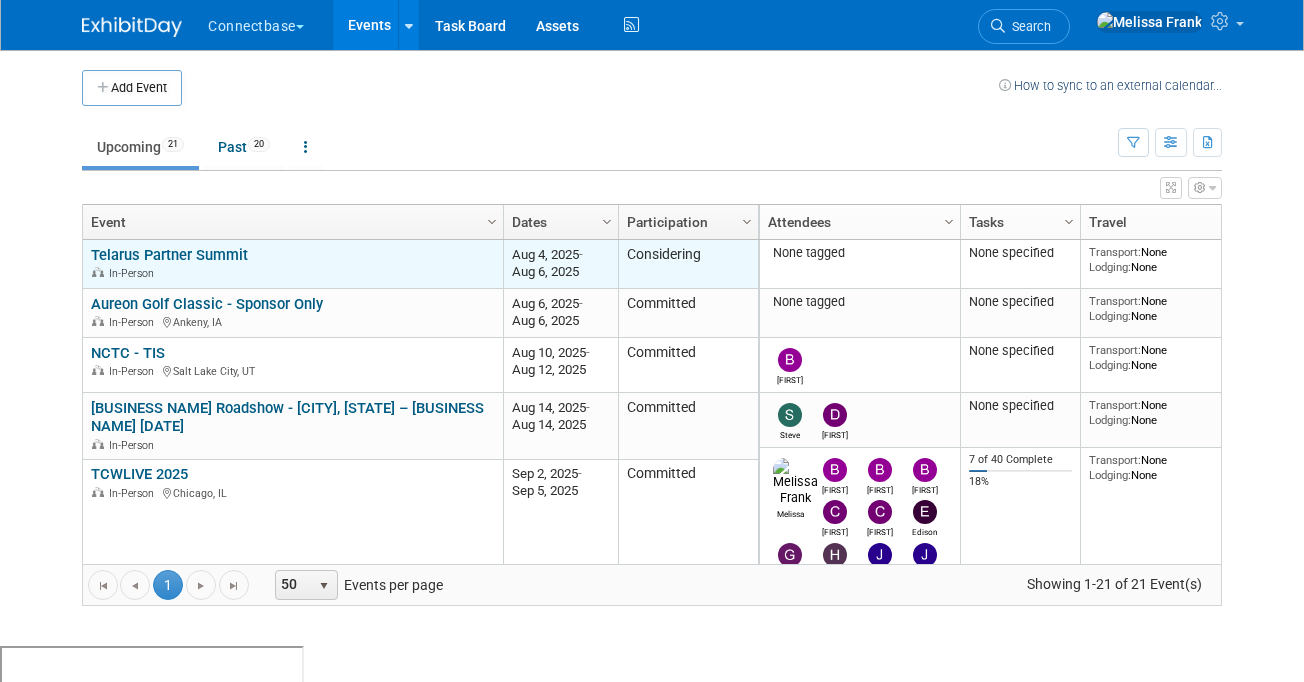 click on "Telarus Partner Summit" at bounding box center (169, 255) 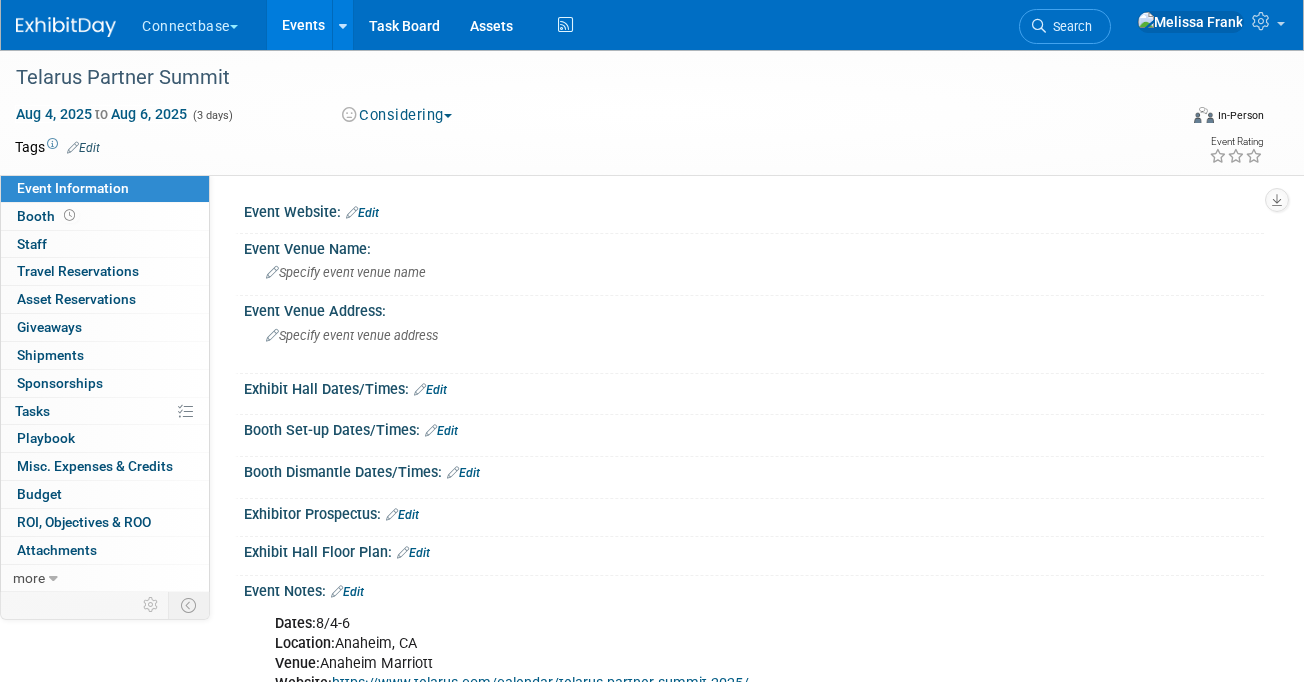 scroll, scrollTop: 0, scrollLeft: 0, axis: both 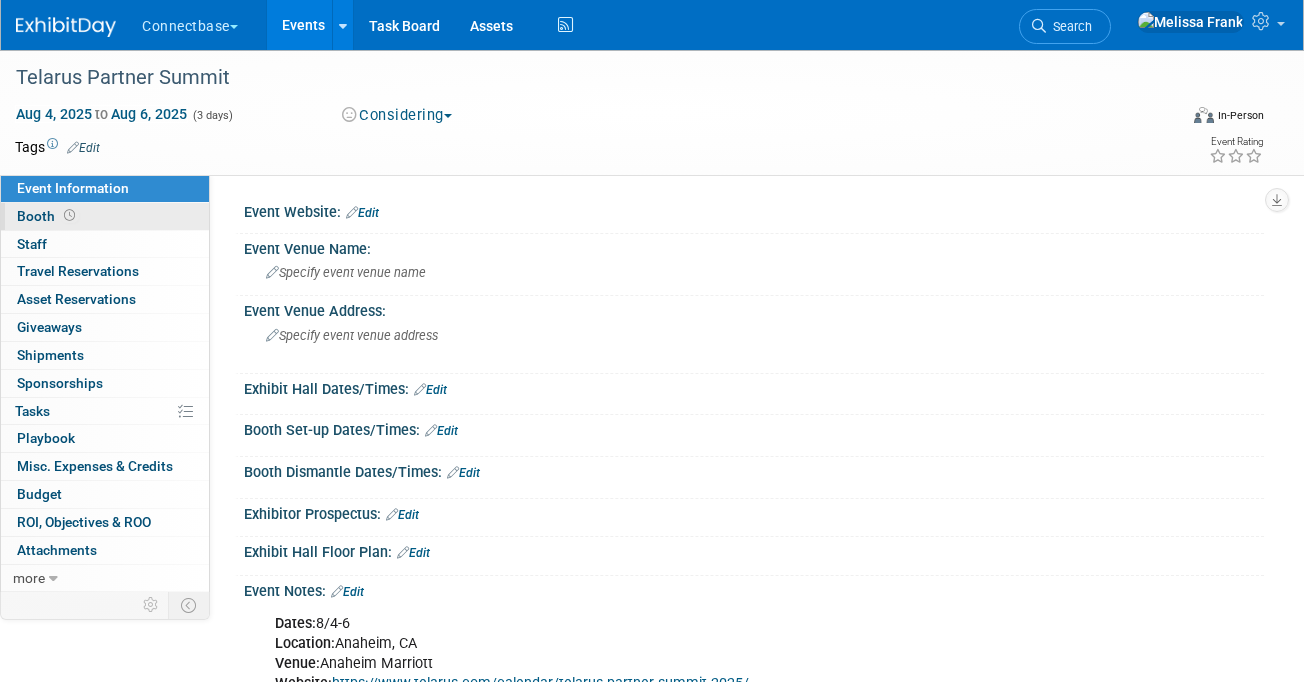 click on "Booth" at bounding box center (105, 216) 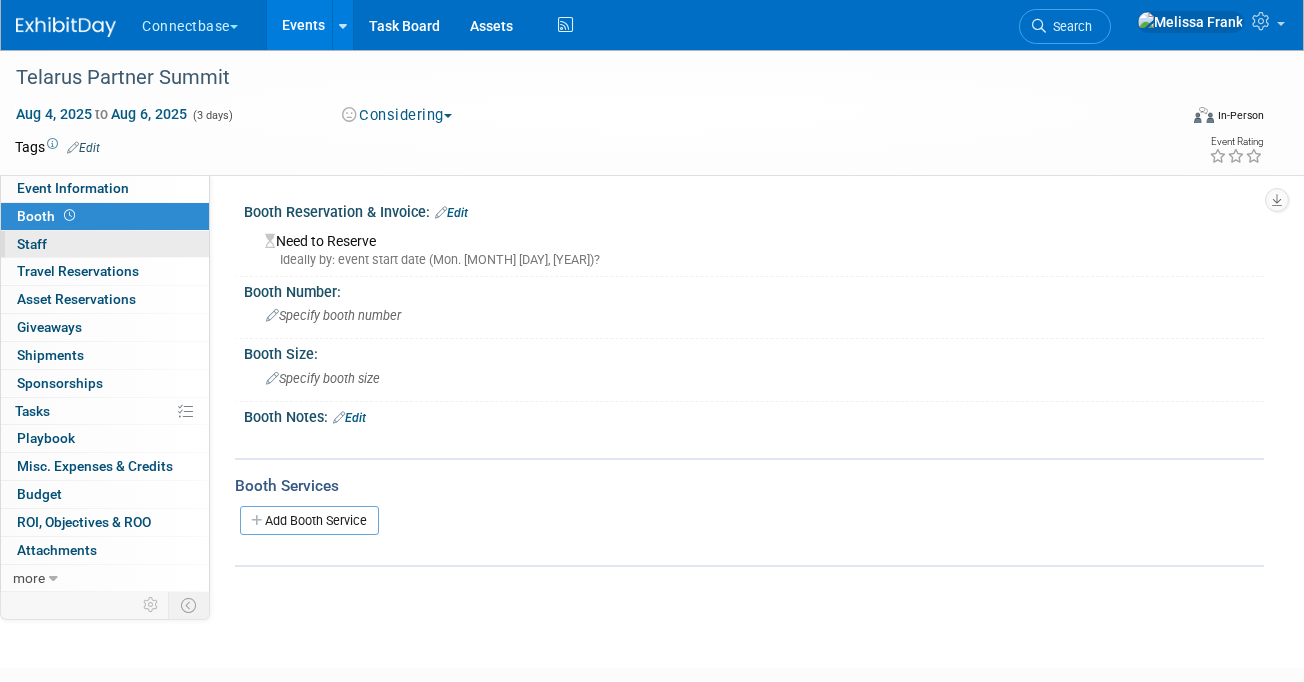 click on "0
Staff 0" at bounding box center [105, 244] 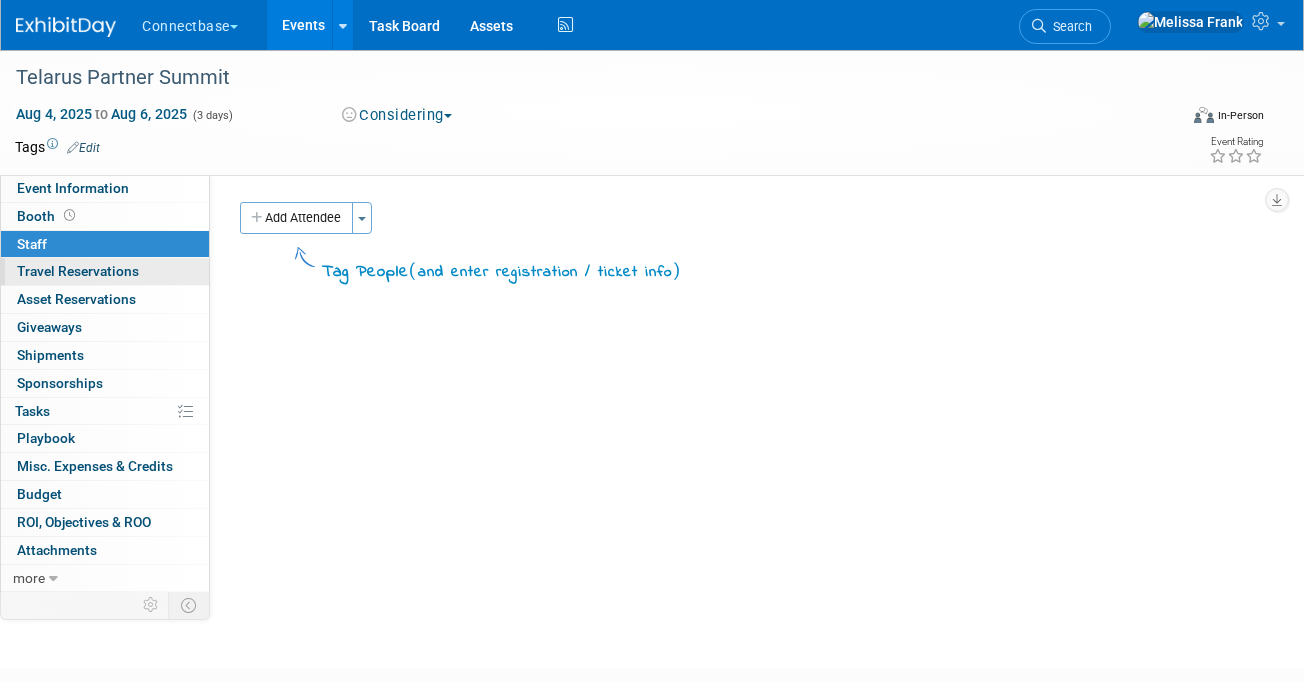 click on "Travel Reservations 0" at bounding box center [78, 271] 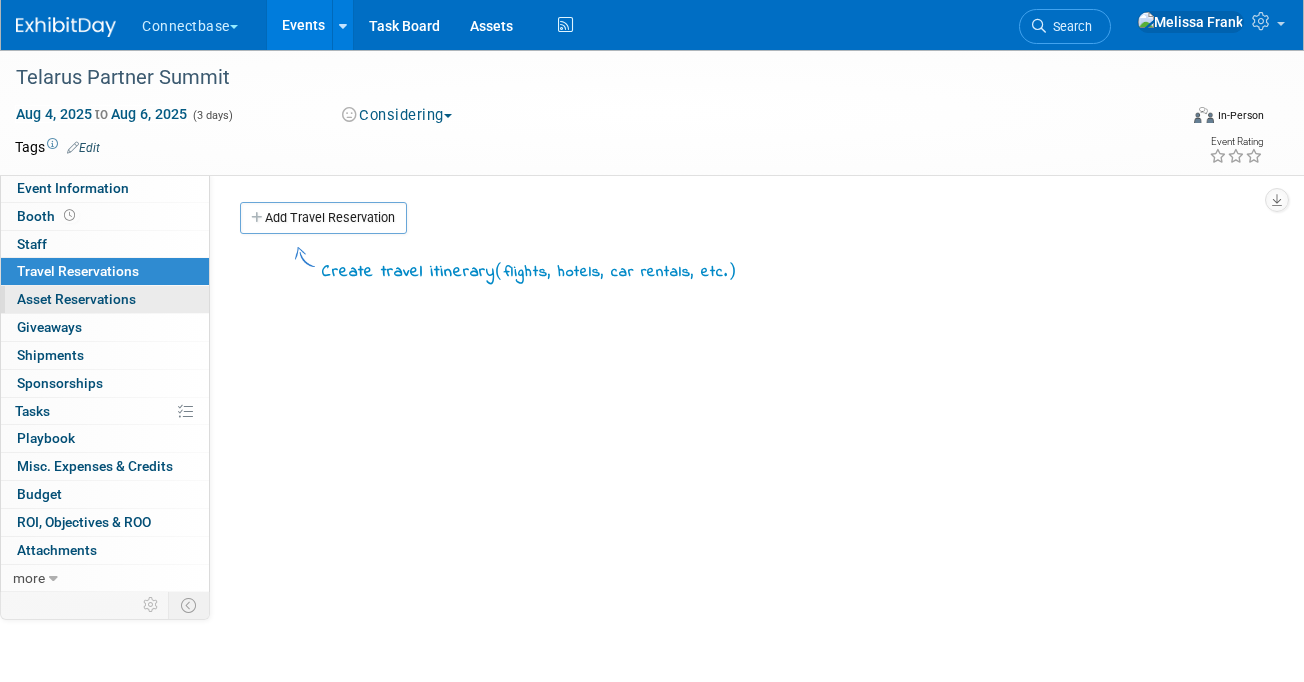 click on "0
Asset Reservations 0" at bounding box center [105, 299] 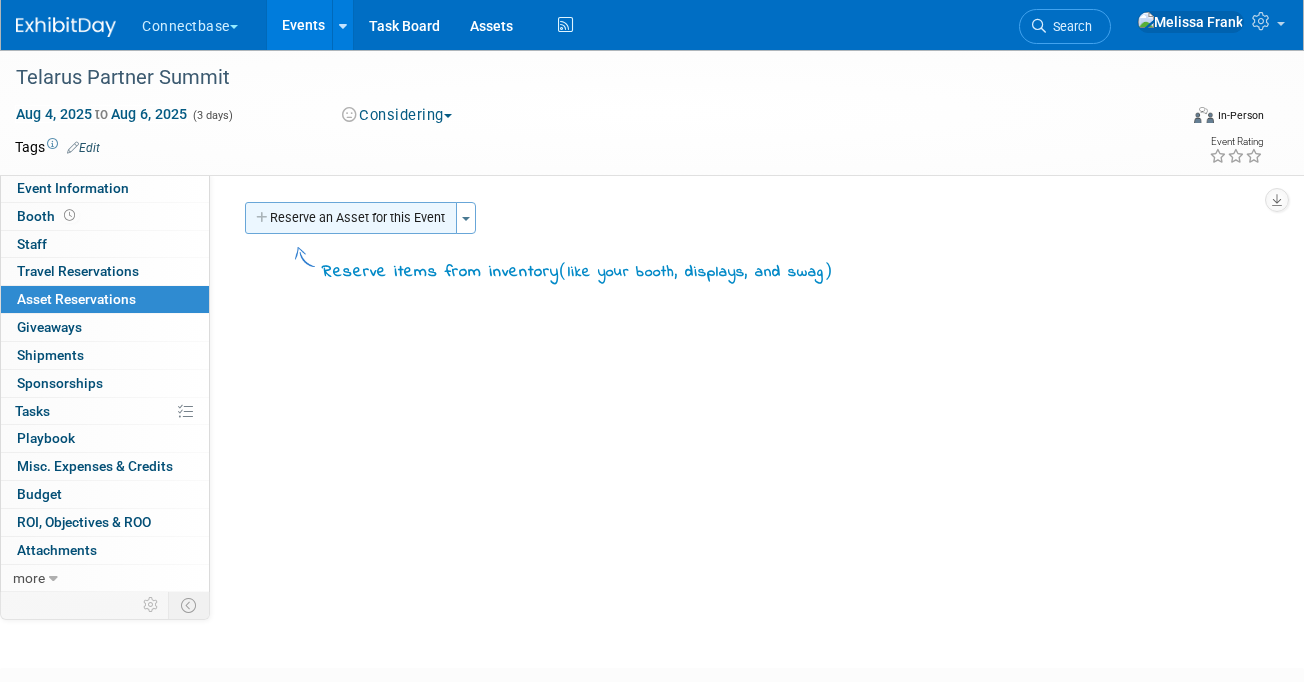 click on "Reserve an Asset for this Event" at bounding box center [351, 218] 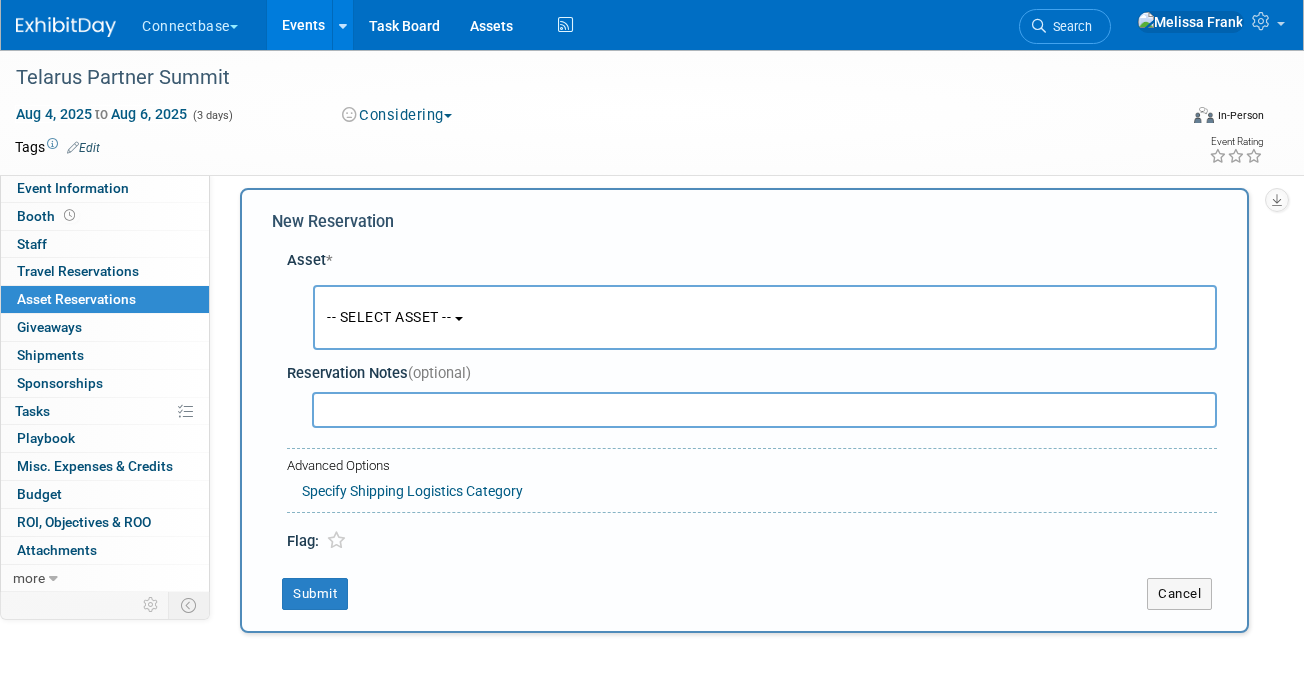 scroll, scrollTop: 19, scrollLeft: 0, axis: vertical 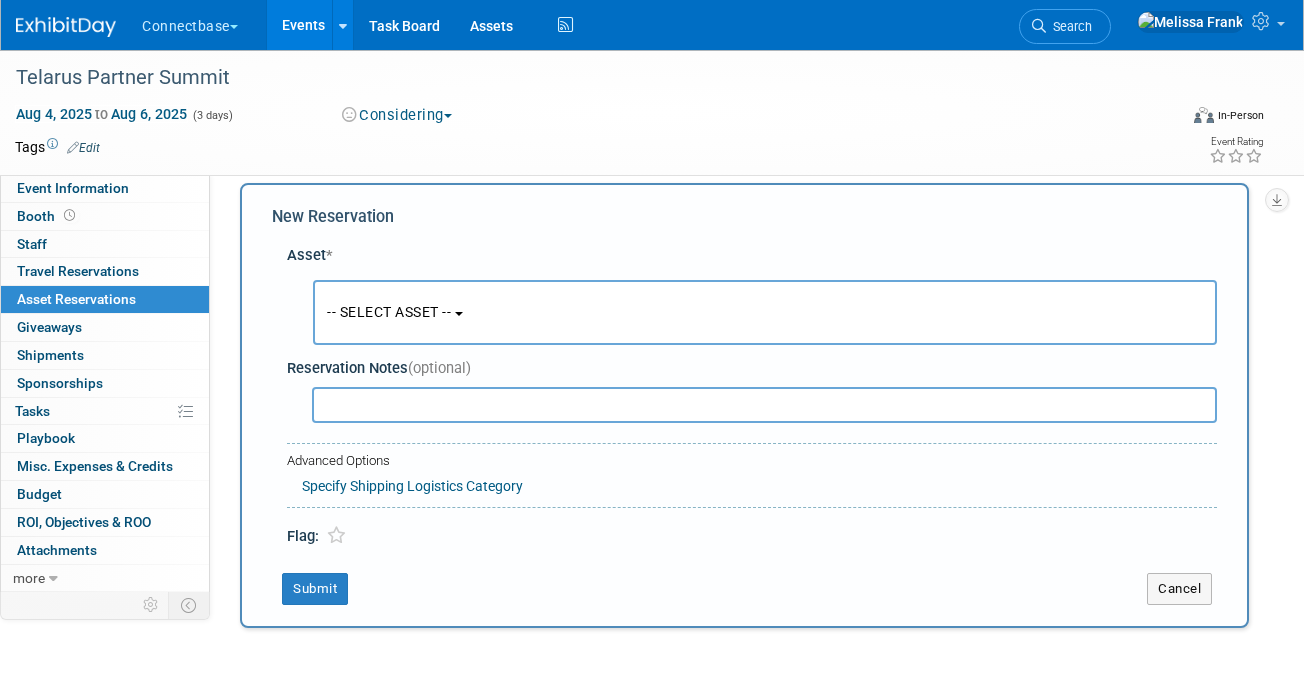 click on "-- SELECT ASSET --" at bounding box center (765, 312) 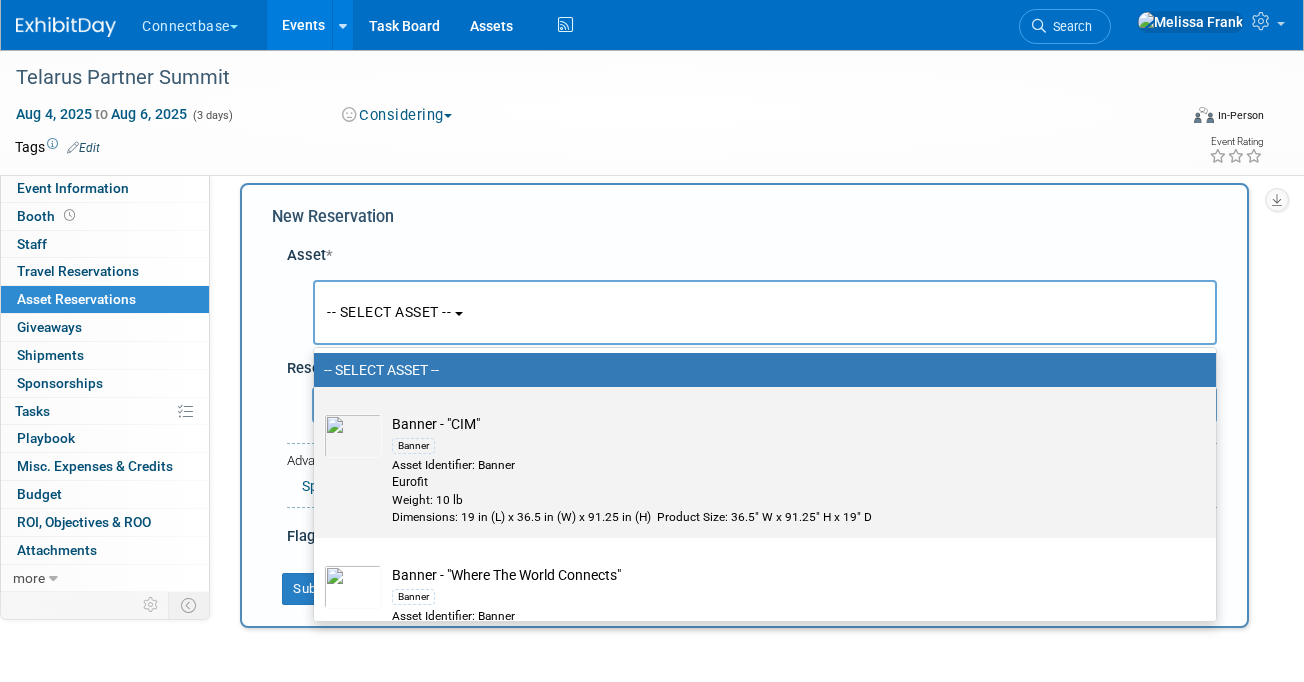 scroll, scrollTop: 200, scrollLeft: 0, axis: vertical 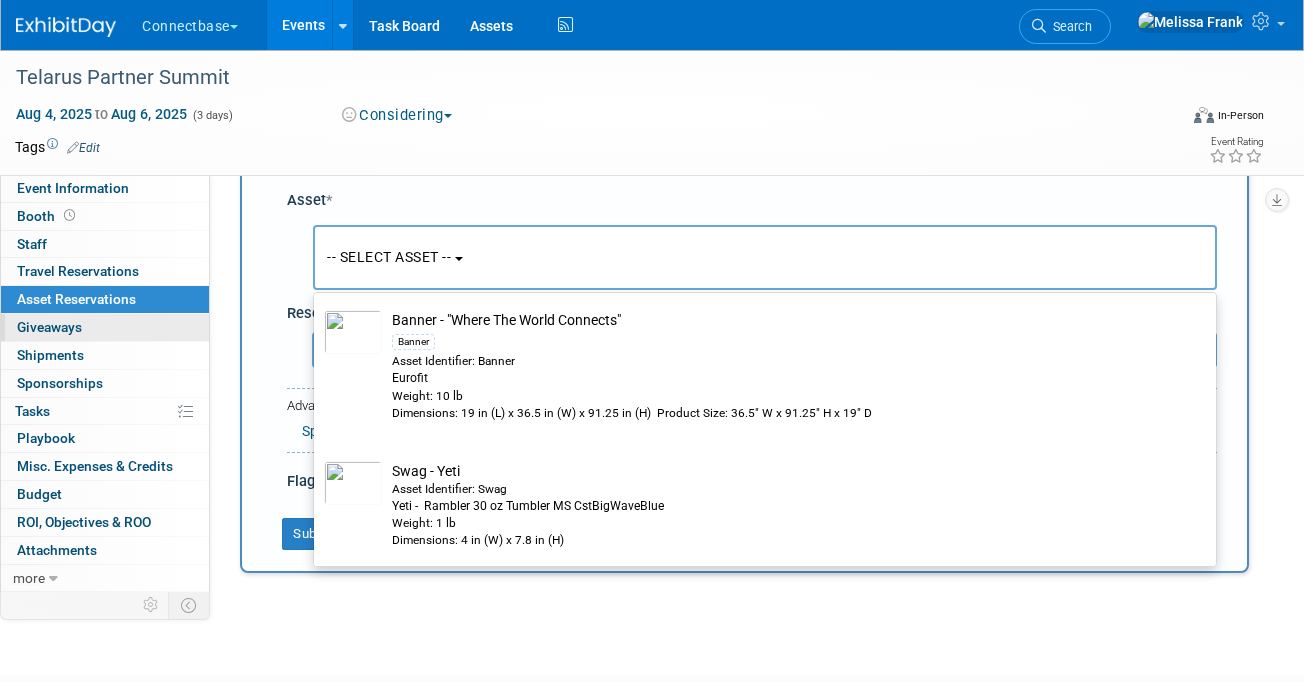 click on "0
Giveaways 0" at bounding box center (105, 327) 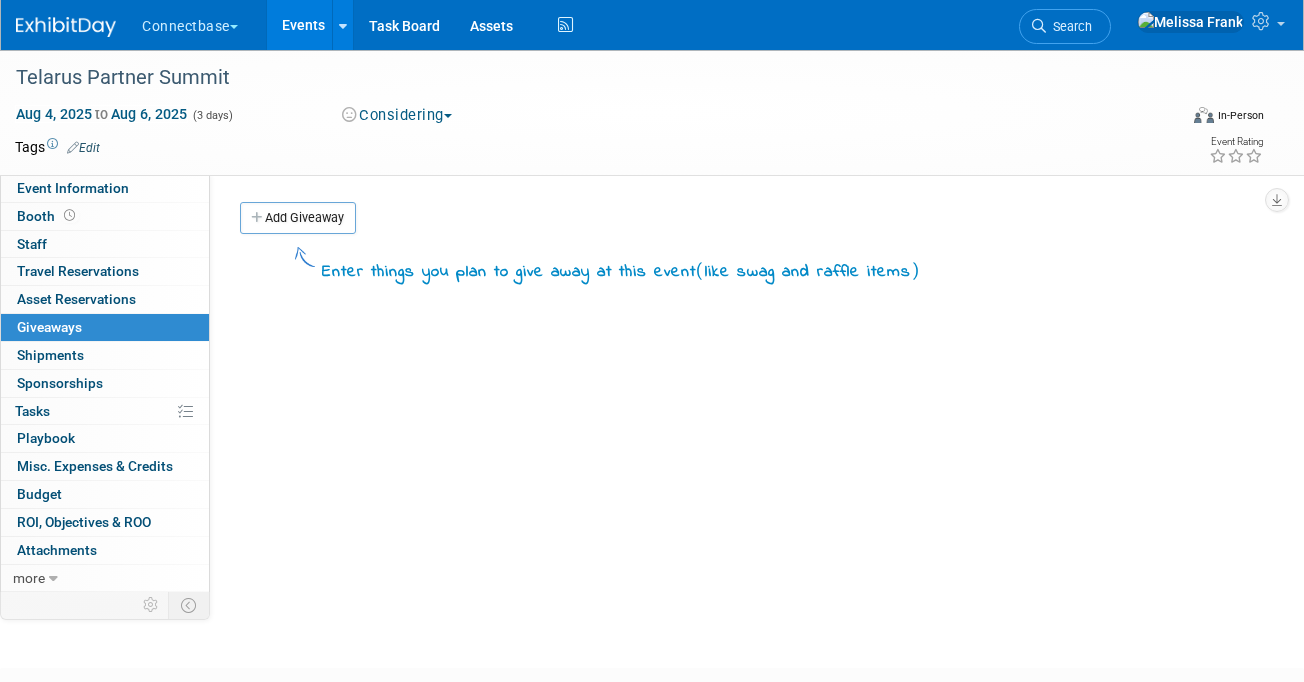 click on "Events" at bounding box center (303, 25) 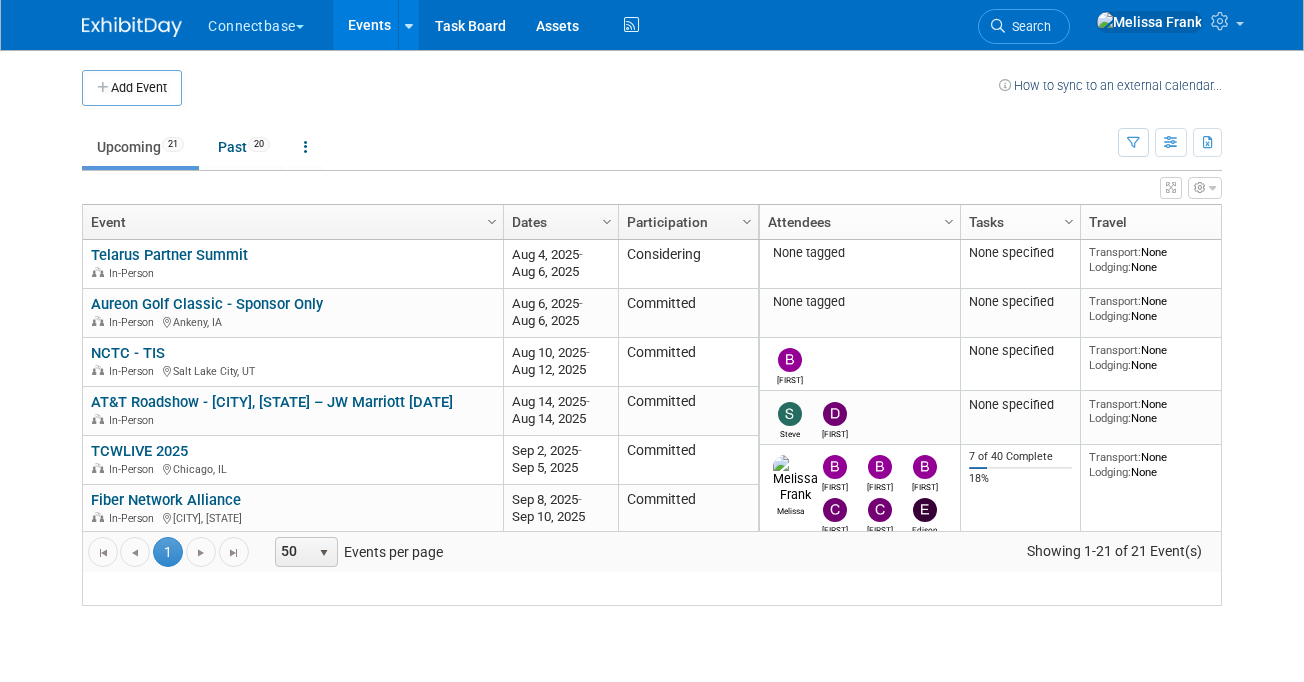 scroll, scrollTop: 0, scrollLeft: 0, axis: both 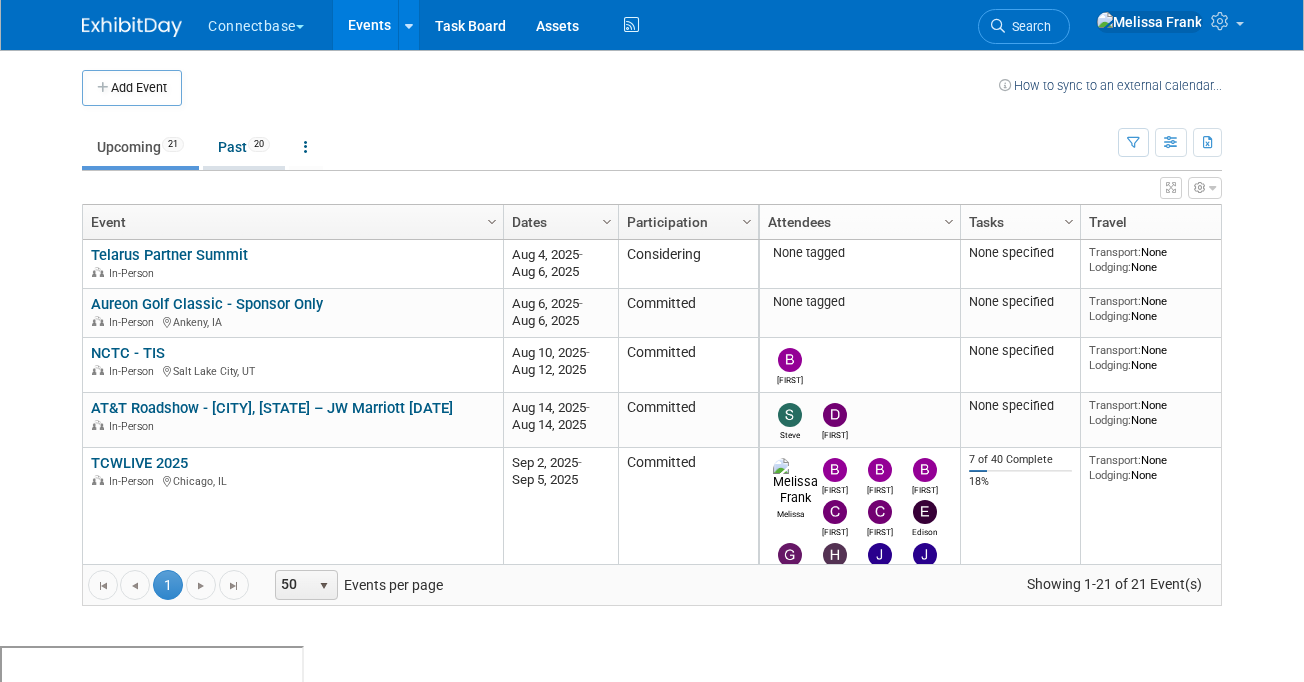 click on "Past
20" at bounding box center (244, 147) 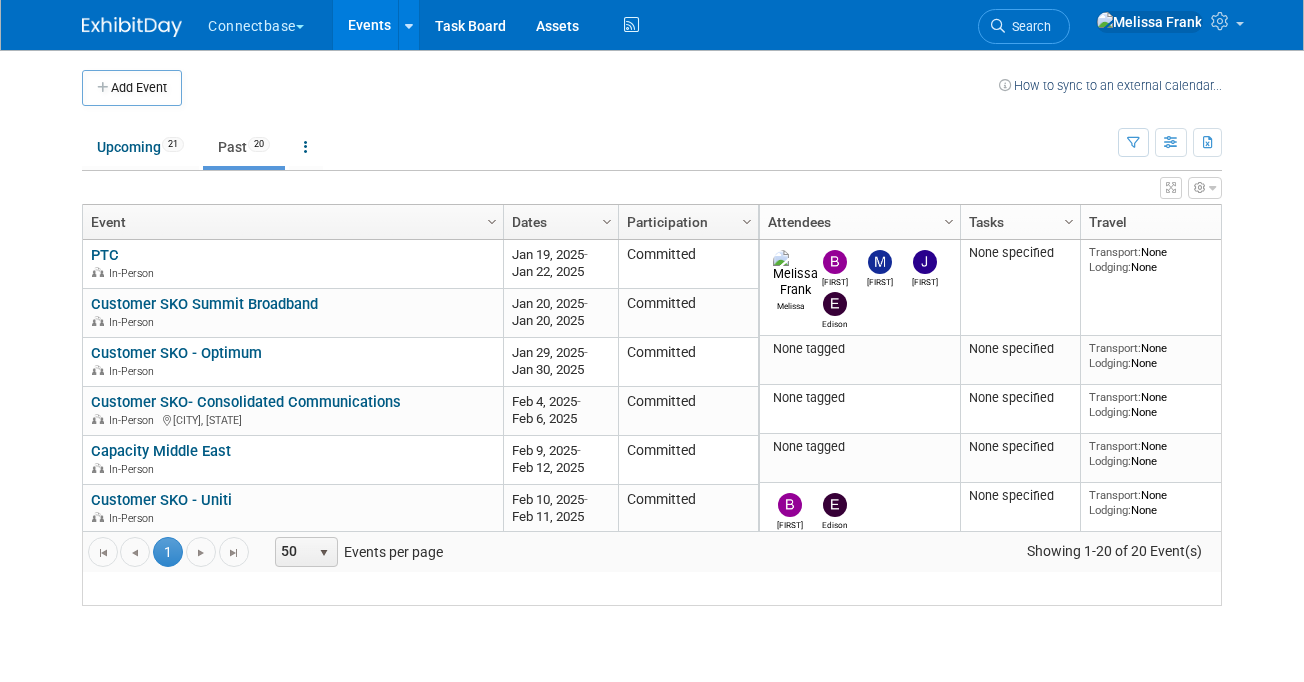 scroll, scrollTop: 0, scrollLeft: 0, axis: both 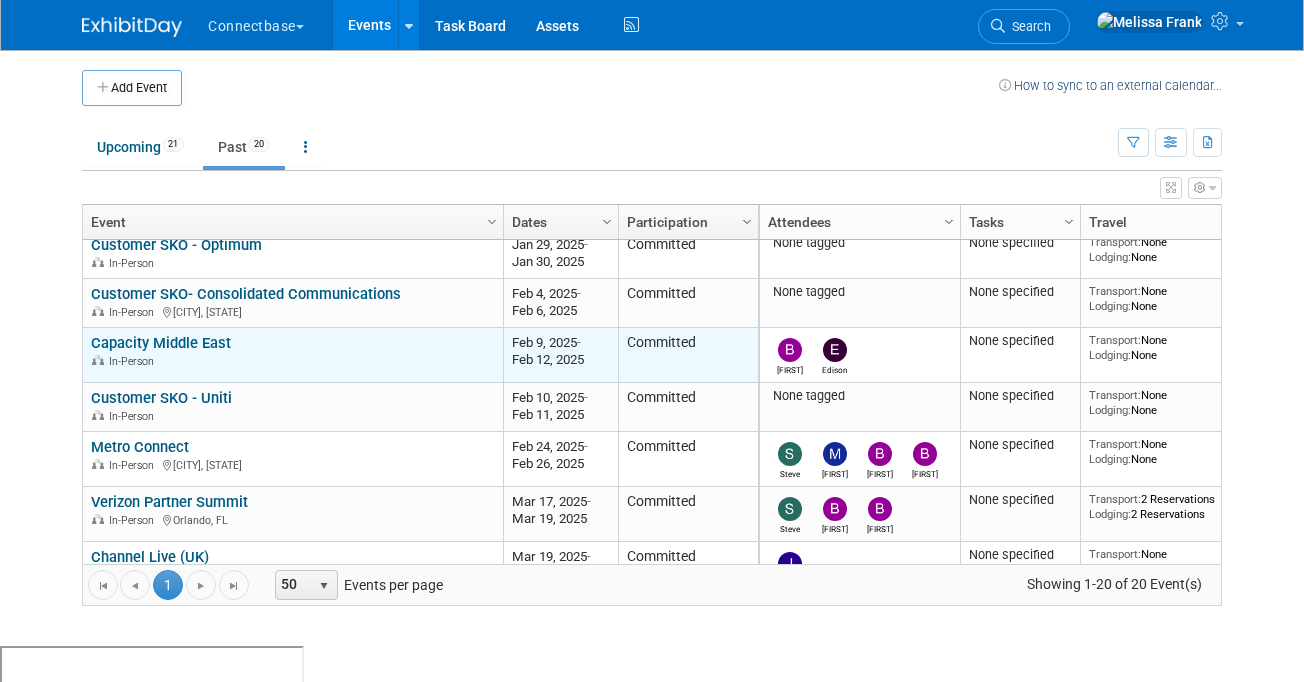 click on "Capacity Middle East" at bounding box center [161, 343] 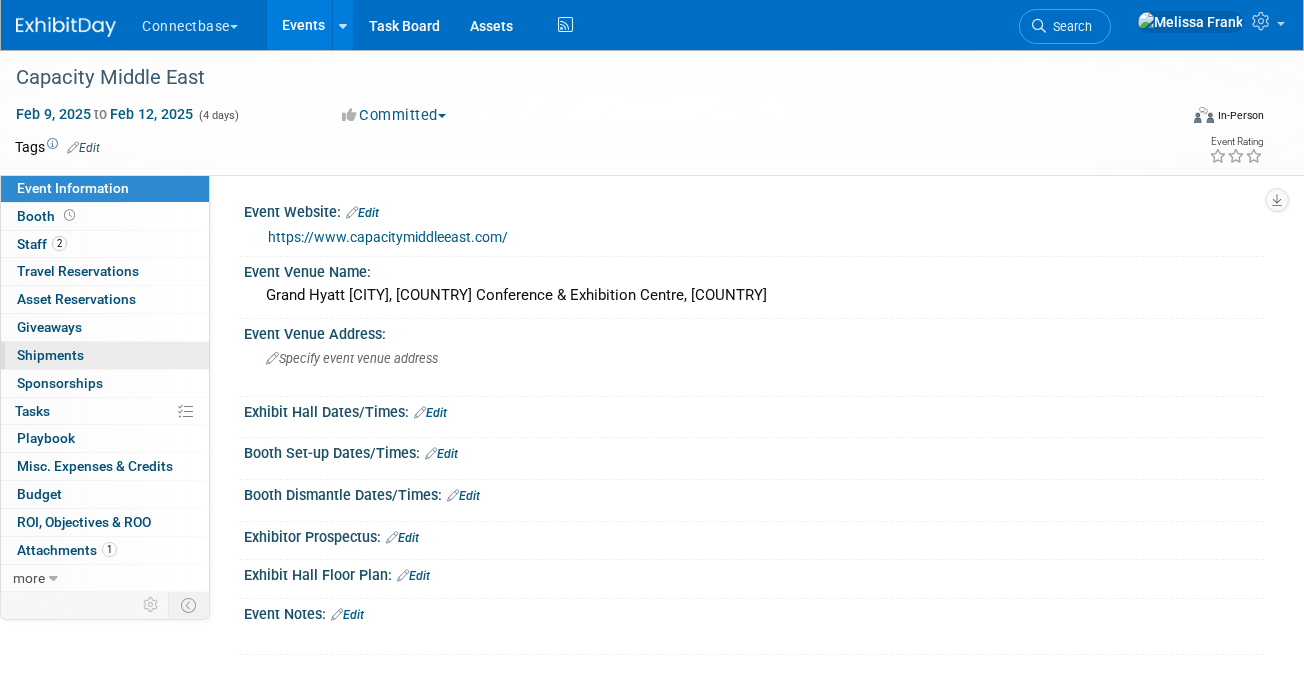 scroll, scrollTop: 0, scrollLeft: 0, axis: both 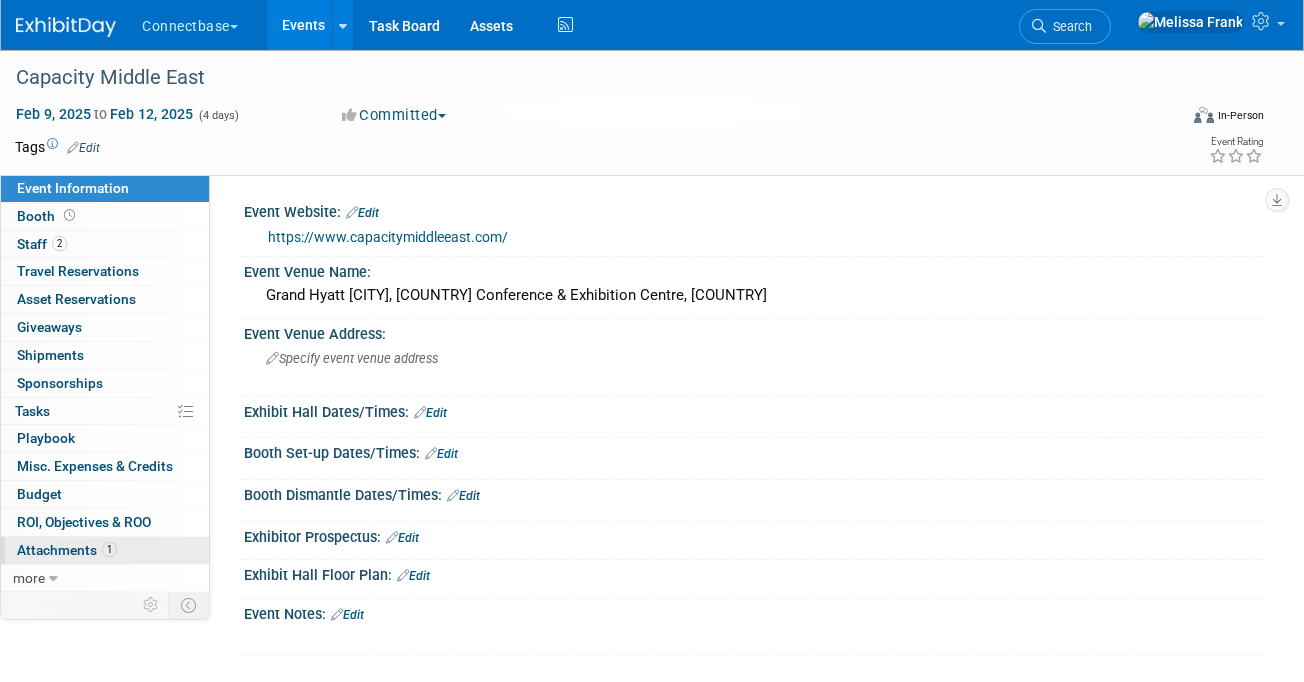 click on "Attachments 1" at bounding box center [67, 550] 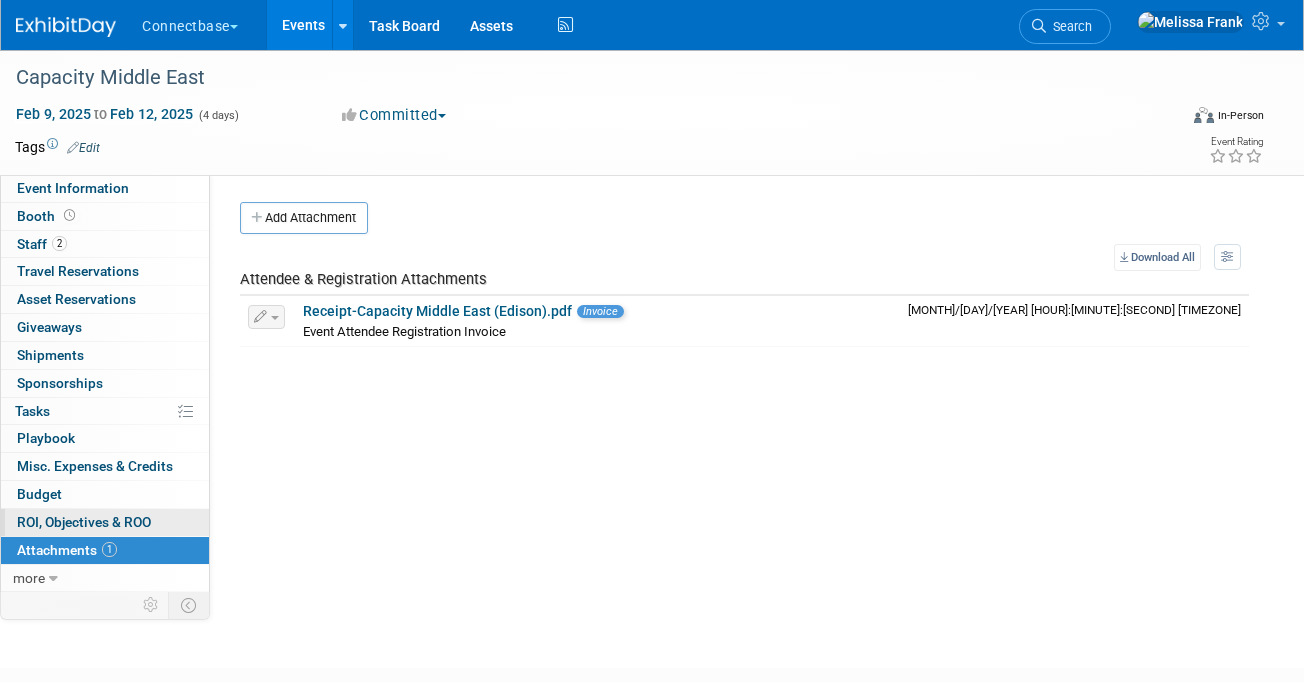 click on "ROI, Objectives & ROO 0" at bounding box center [84, 522] 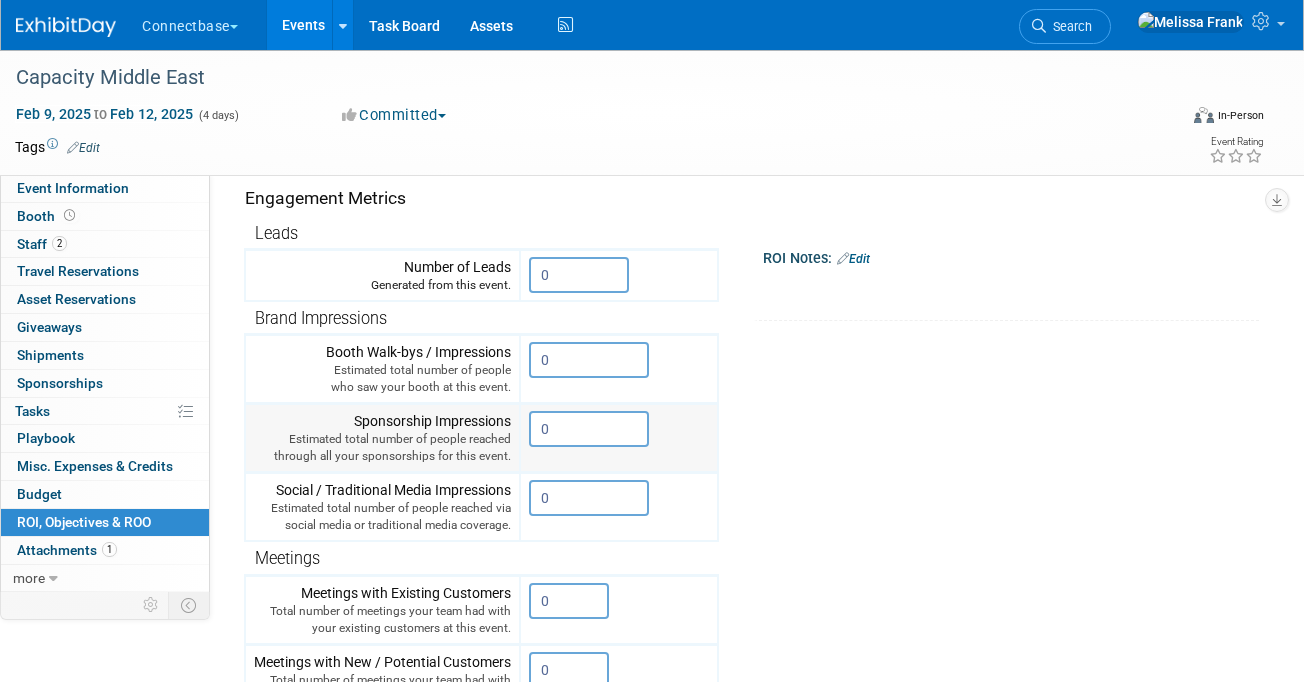 scroll, scrollTop: 16, scrollLeft: 0, axis: vertical 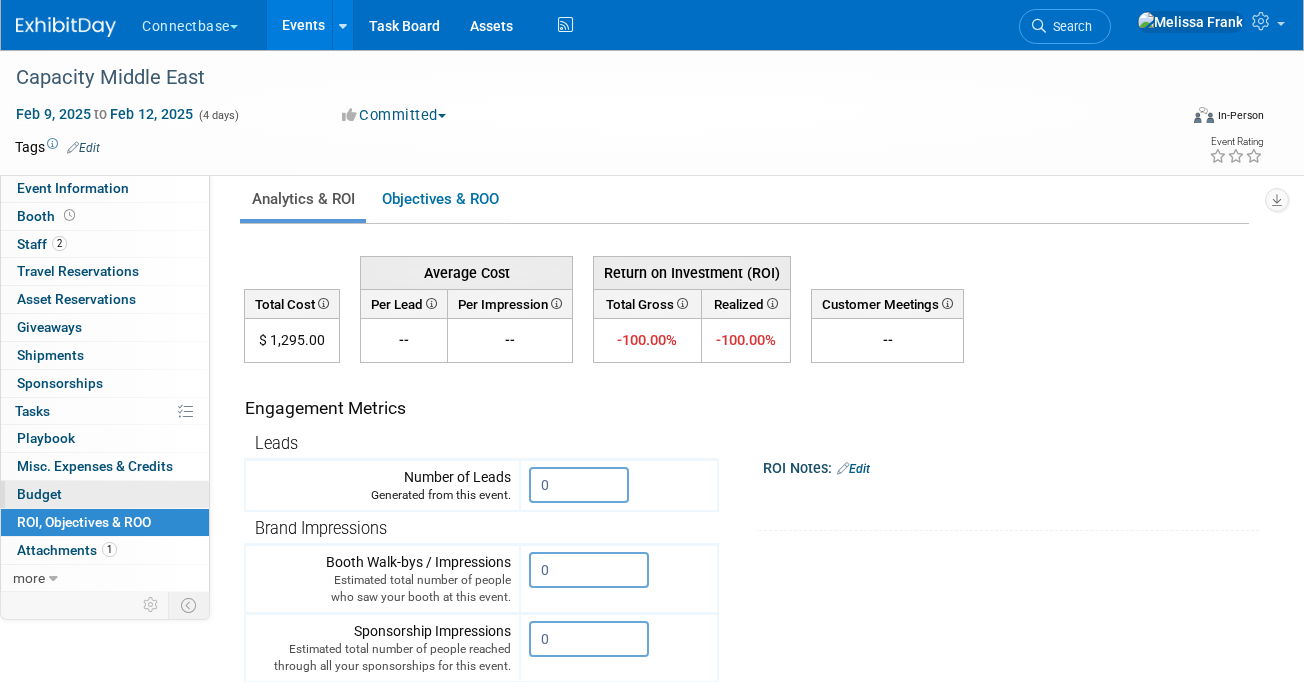 click on "Budget" at bounding box center [105, 494] 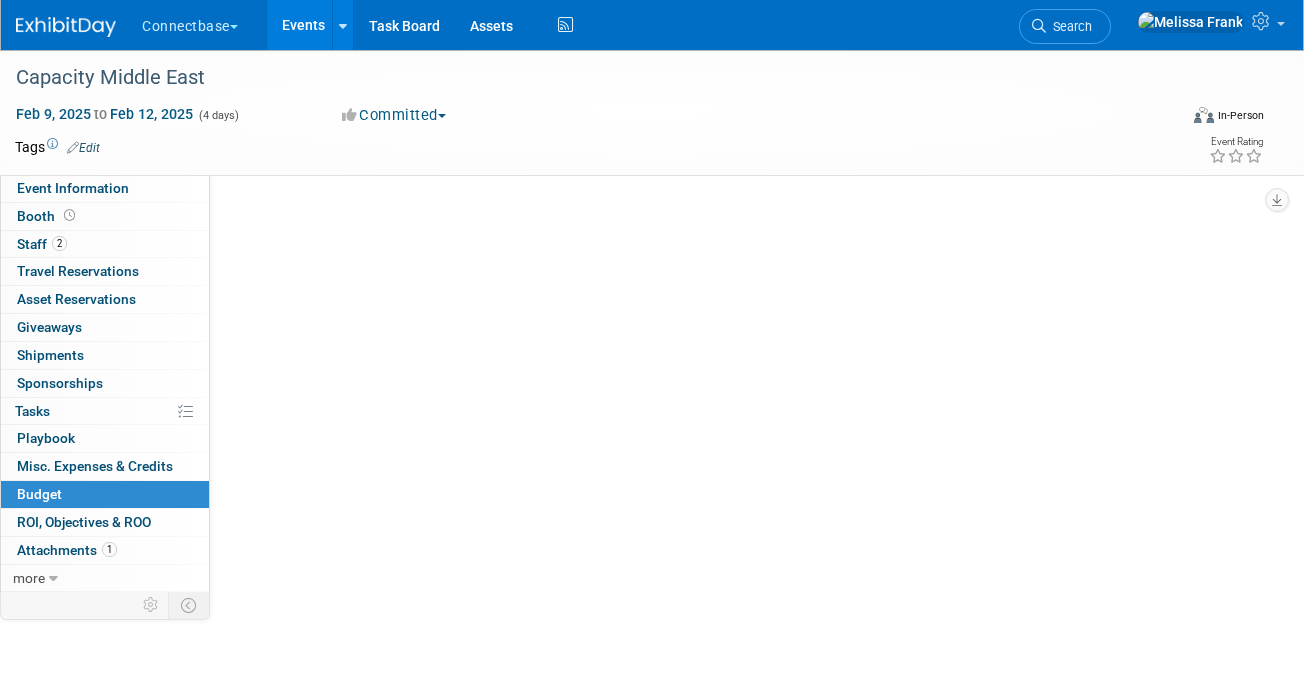 scroll, scrollTop: 0, scrollLeft: 0, axis: both 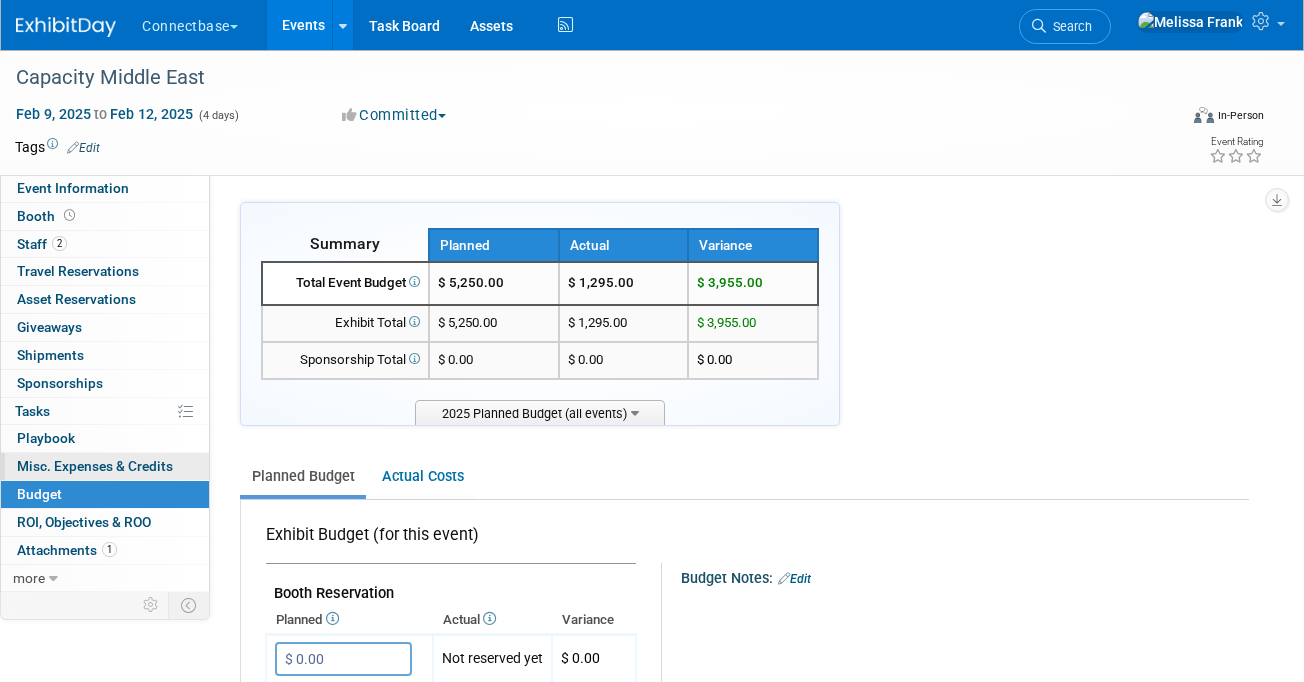 click on "0
Misc. Expenses & Credits 0" at bounding box center (105, 466) 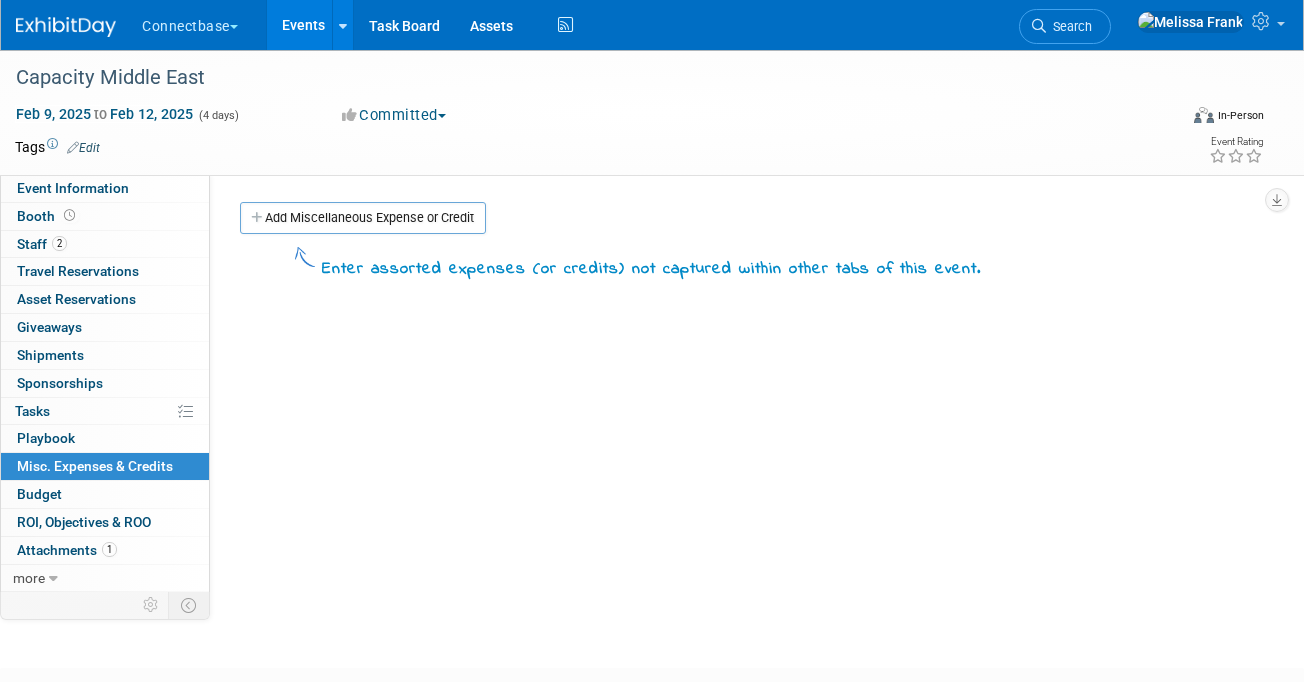 click on "Events" at bounding box center [303, 25] 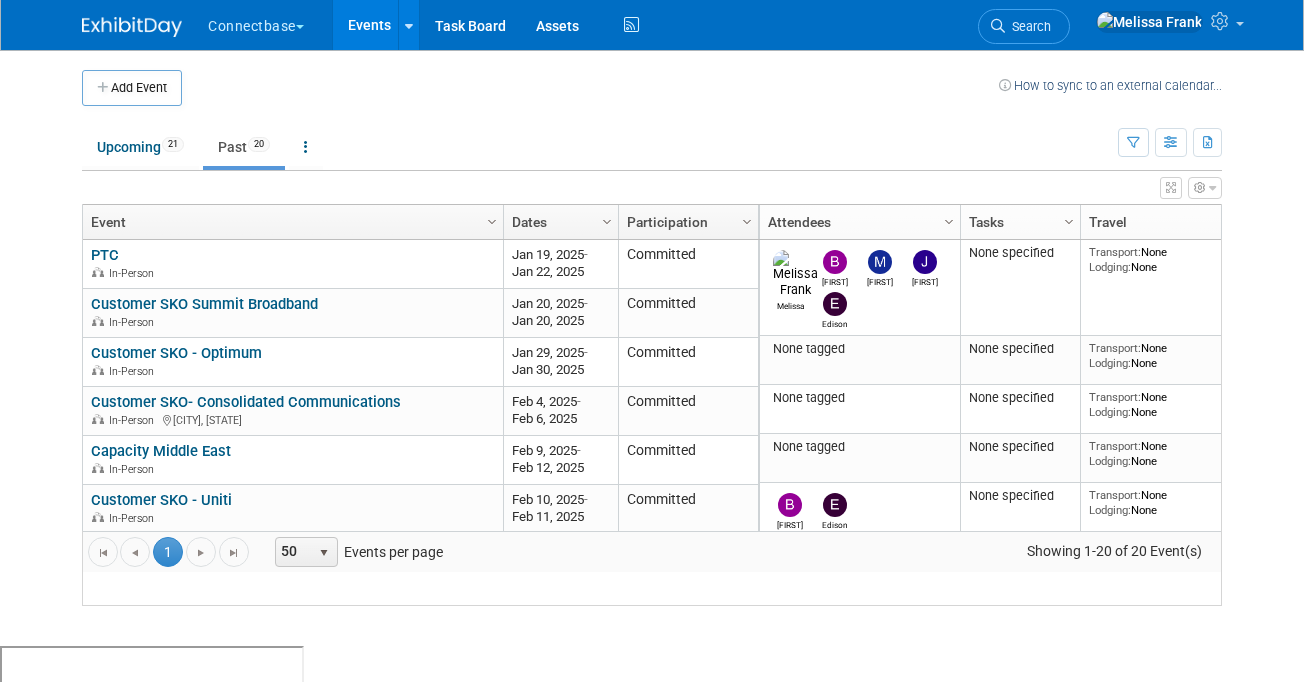 scroll, scrollTop: 0, scrollLeft: 0, axis: both 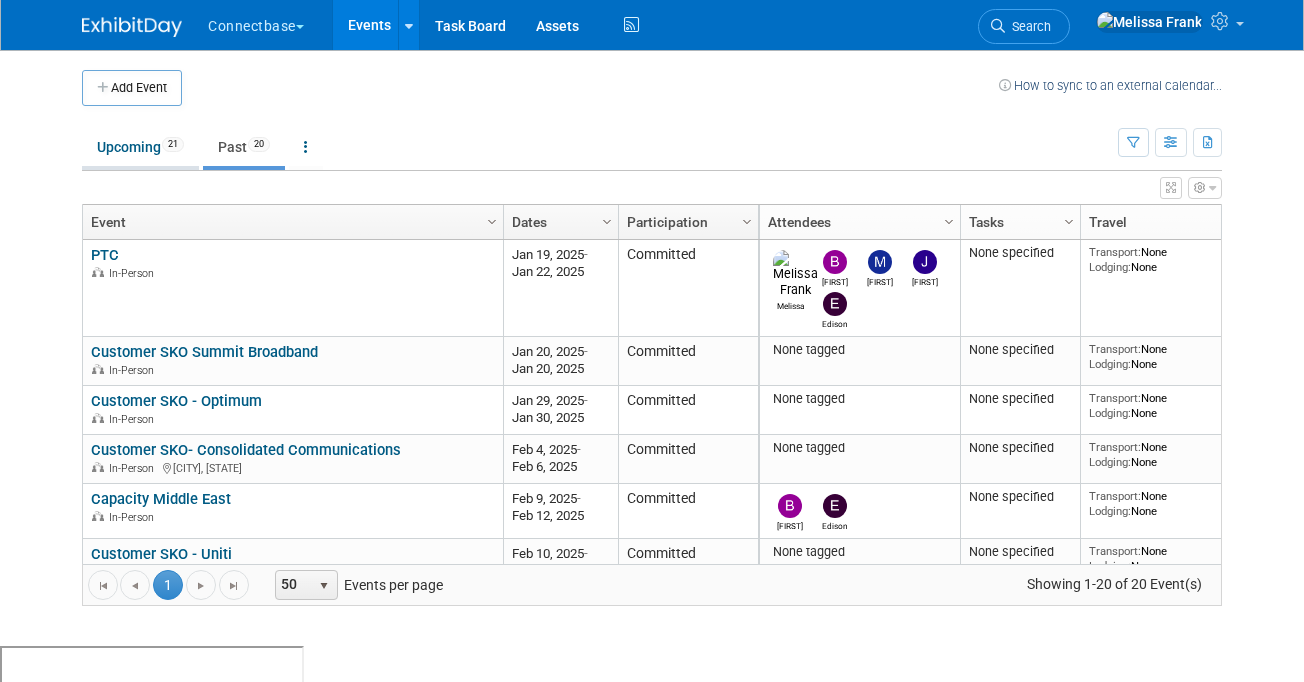 click on "Upcoming
21" at bounding box center (140, 147) 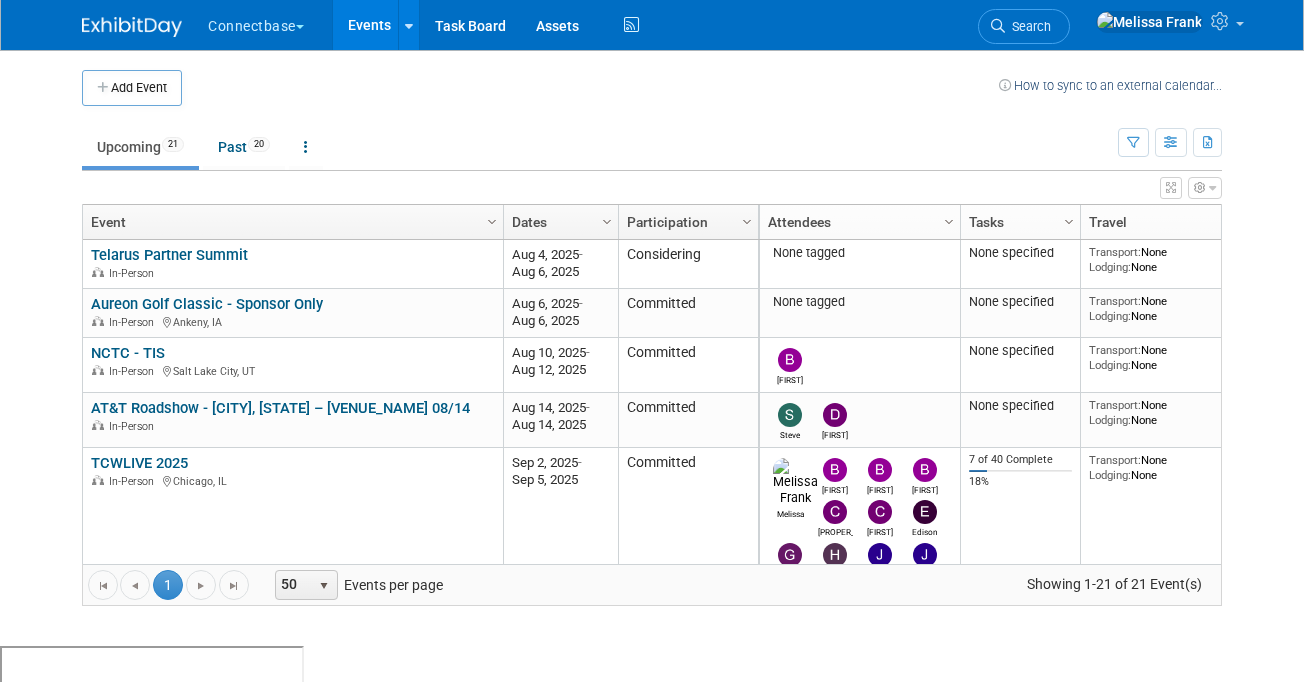 scroll, scrollTop: 0, scrollLeft: 0, axis: both 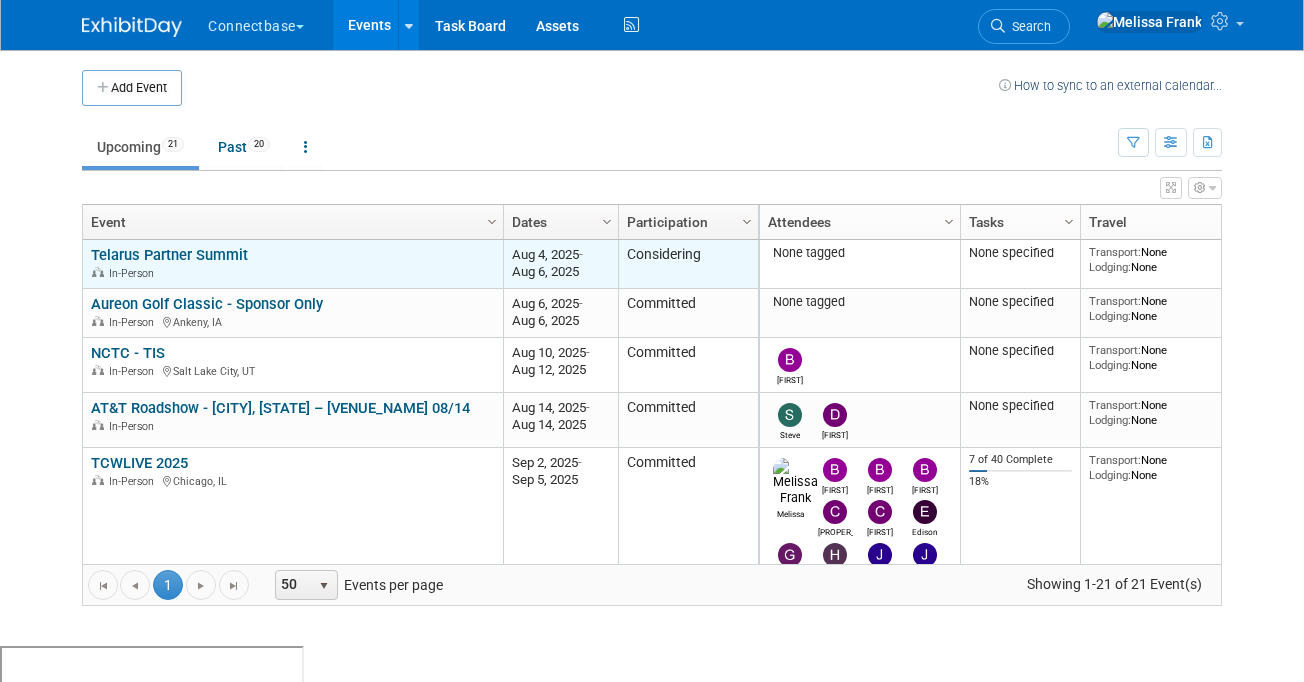 click on "Telarus Partner Summit" at bounding box center [169, 255] 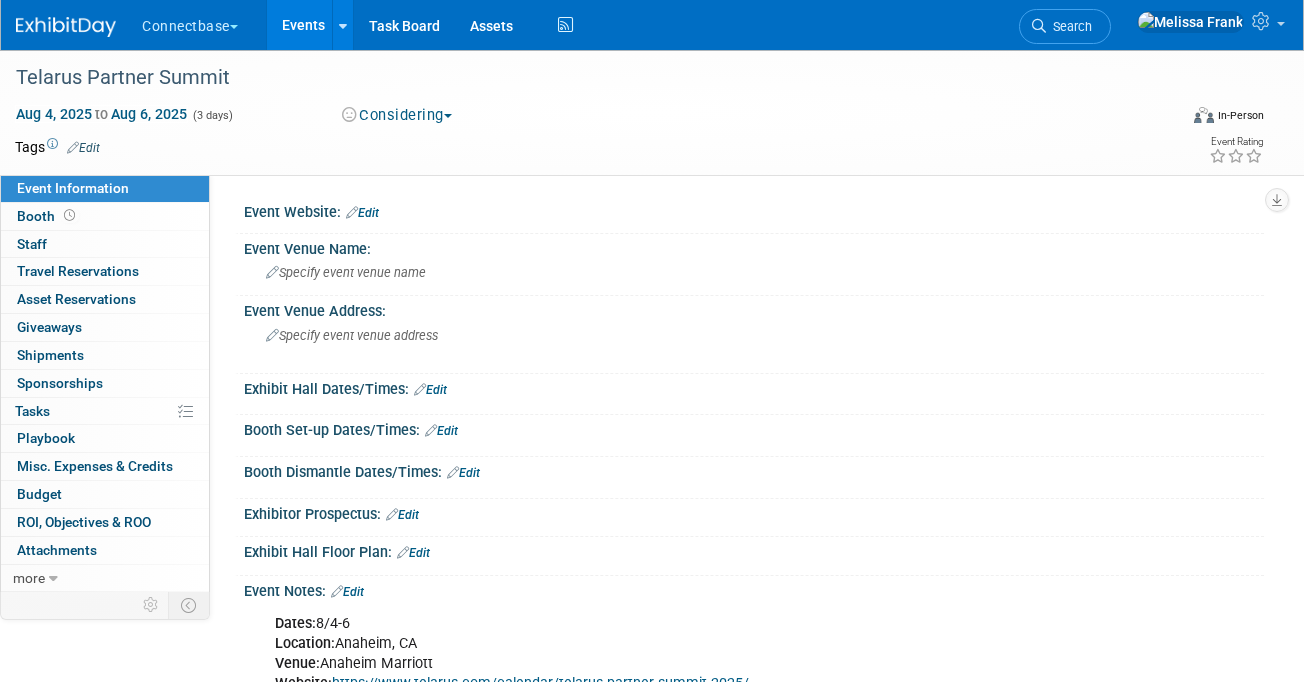 scroll, scrollTop: 0, scrollLeft: 0, axis: both 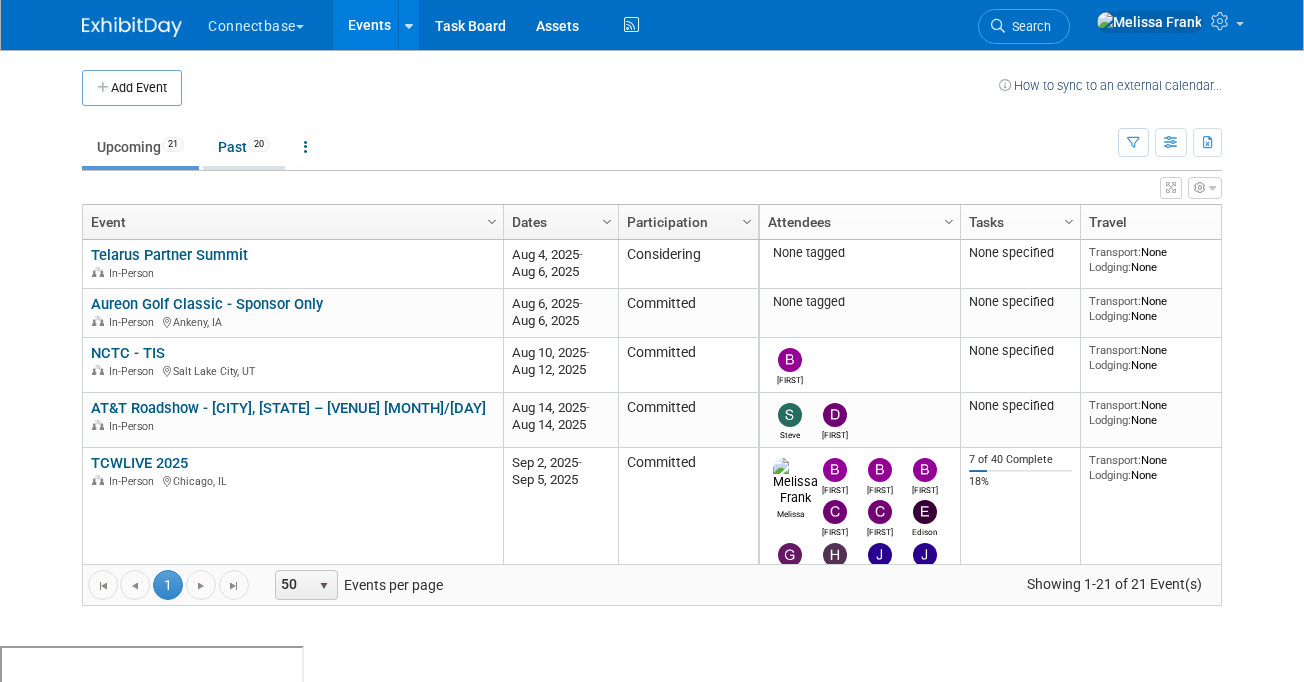 click on "Past
20" at bounding box center [244, 147] 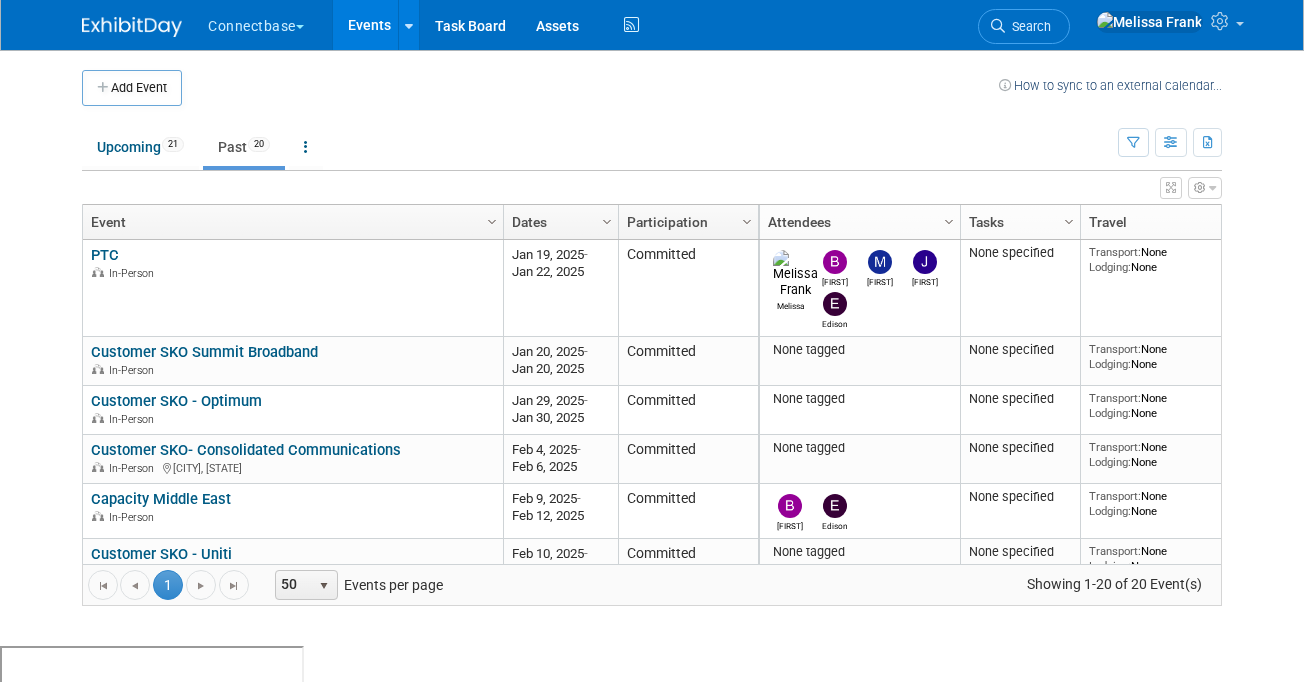 scroll, scrollTop: 0, scrollLeft: 0, axis: both 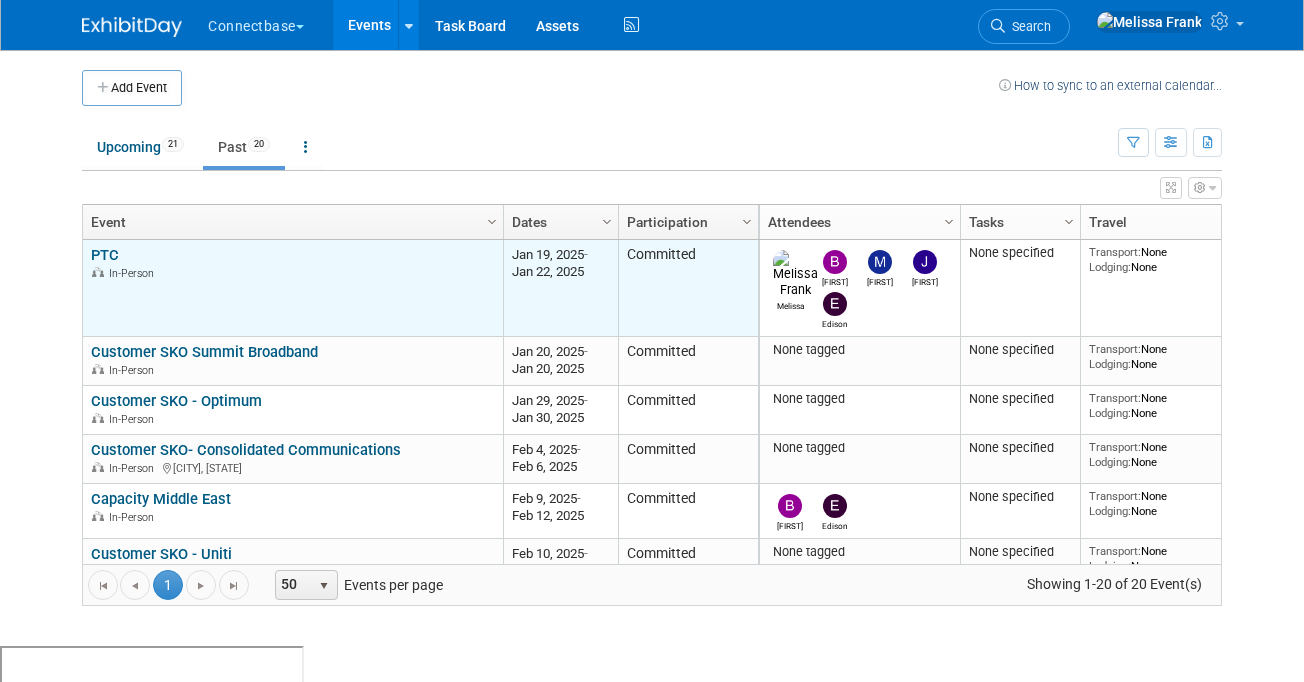 click on "PTC
PTC
In-Person" at bounding box center (293, 288) 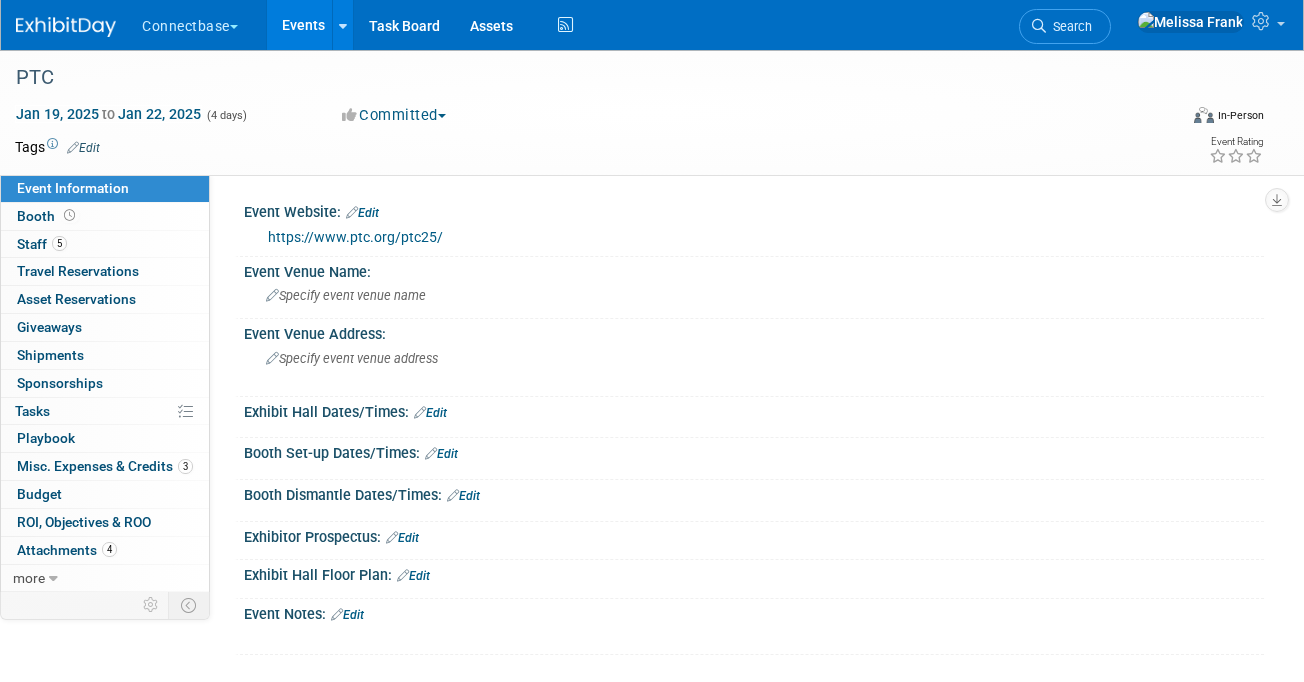 scroll, scrollTop: 0, scrollLeft: 0, axis: both 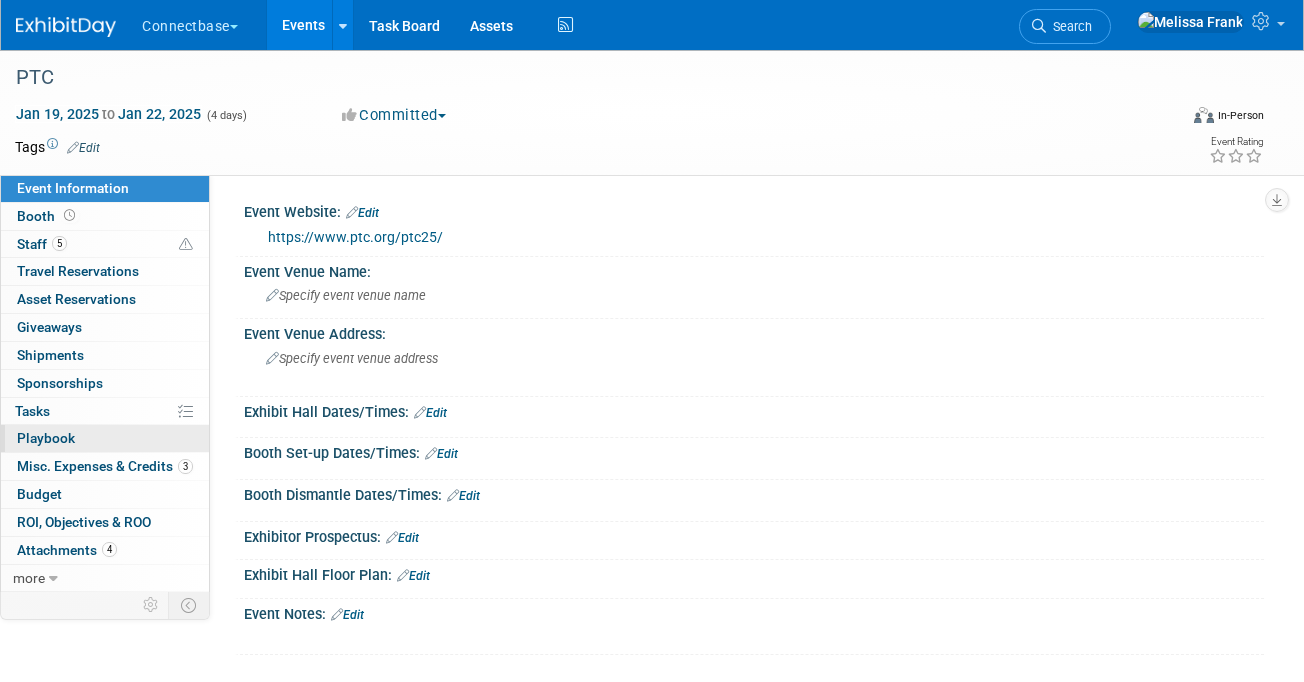 click on "Playbook 0" at bounding box center (46, 438) 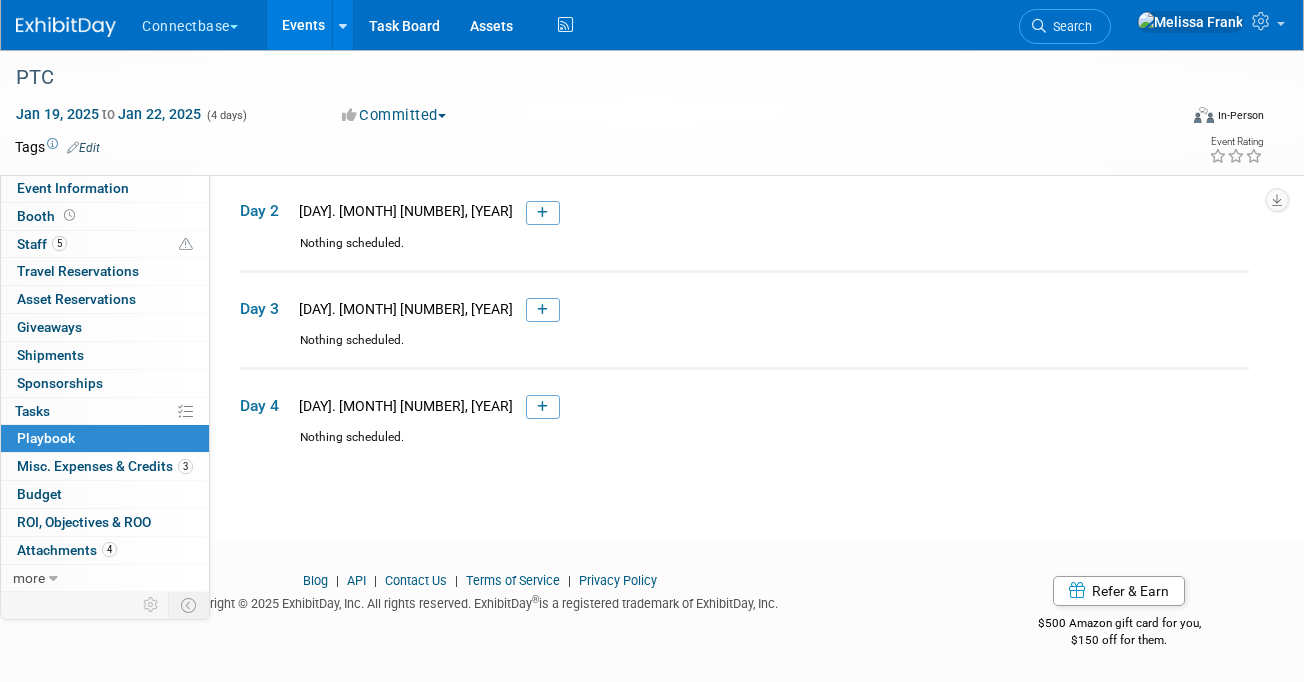scroll, scrollTop: 0, scrollLeft: 0, axis: both 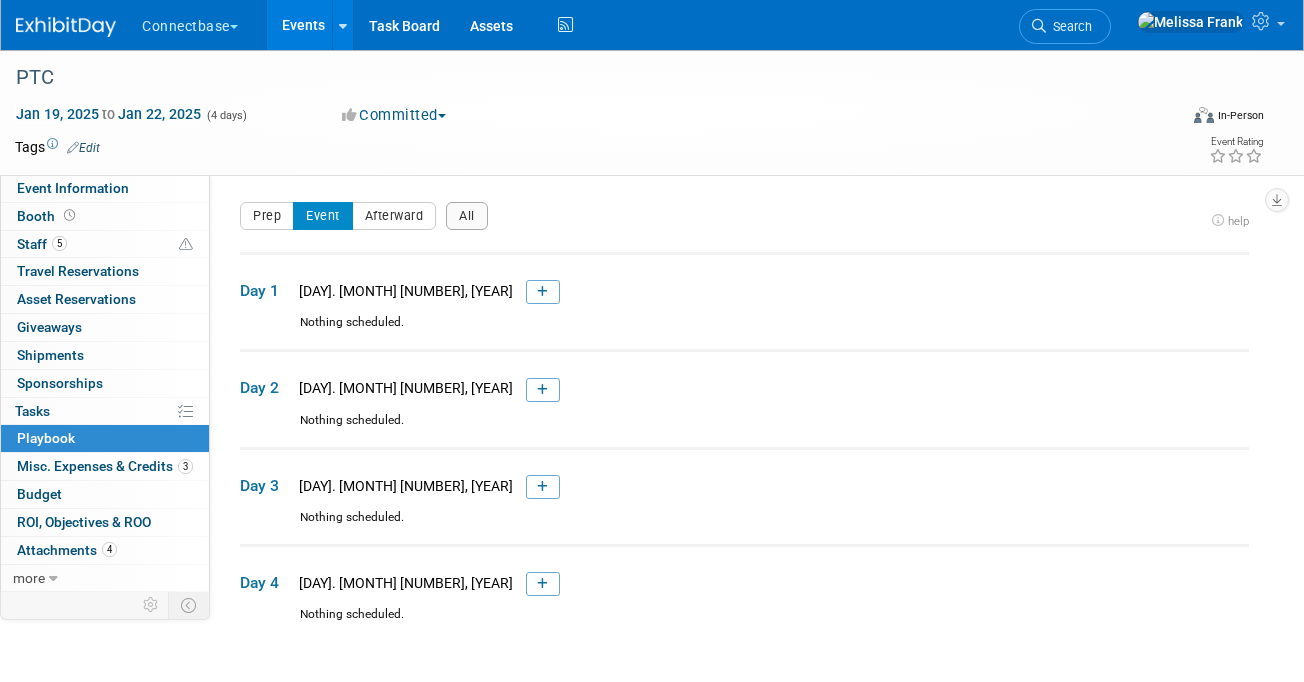 click on "Events" at bounding box center (303, 25) 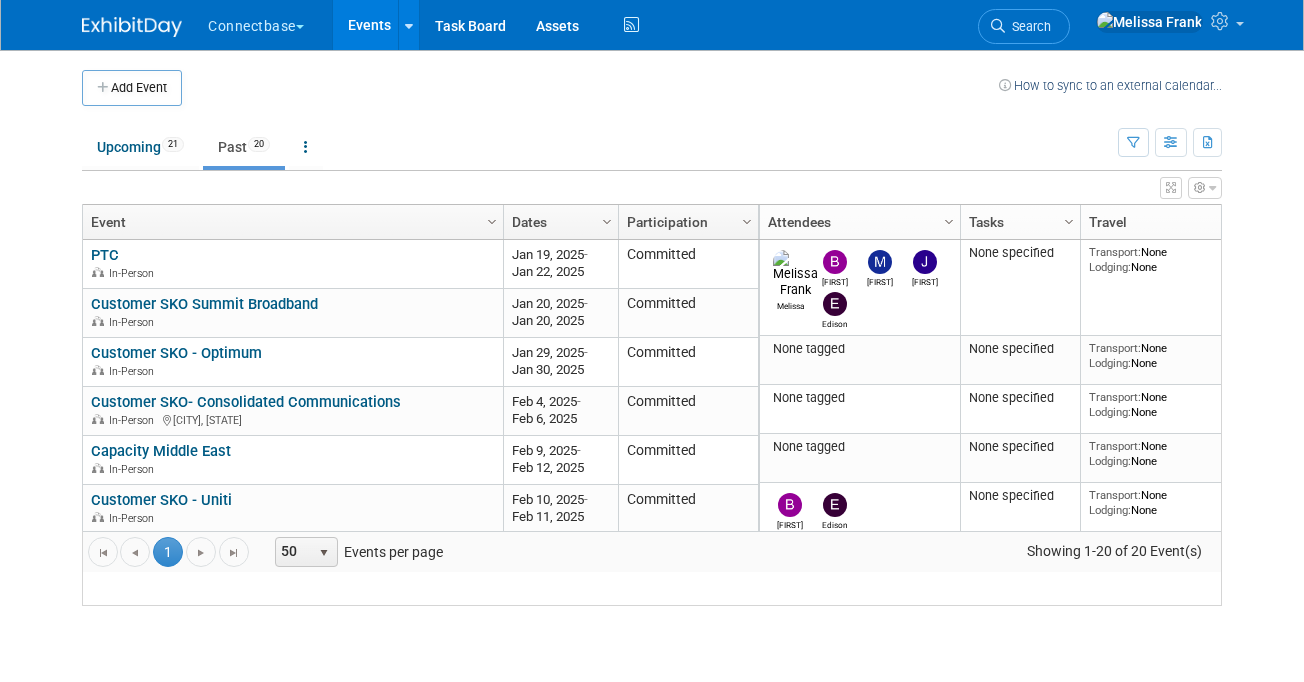 scroll, scrollTop: 0, scrollLeft: 0, axis: both 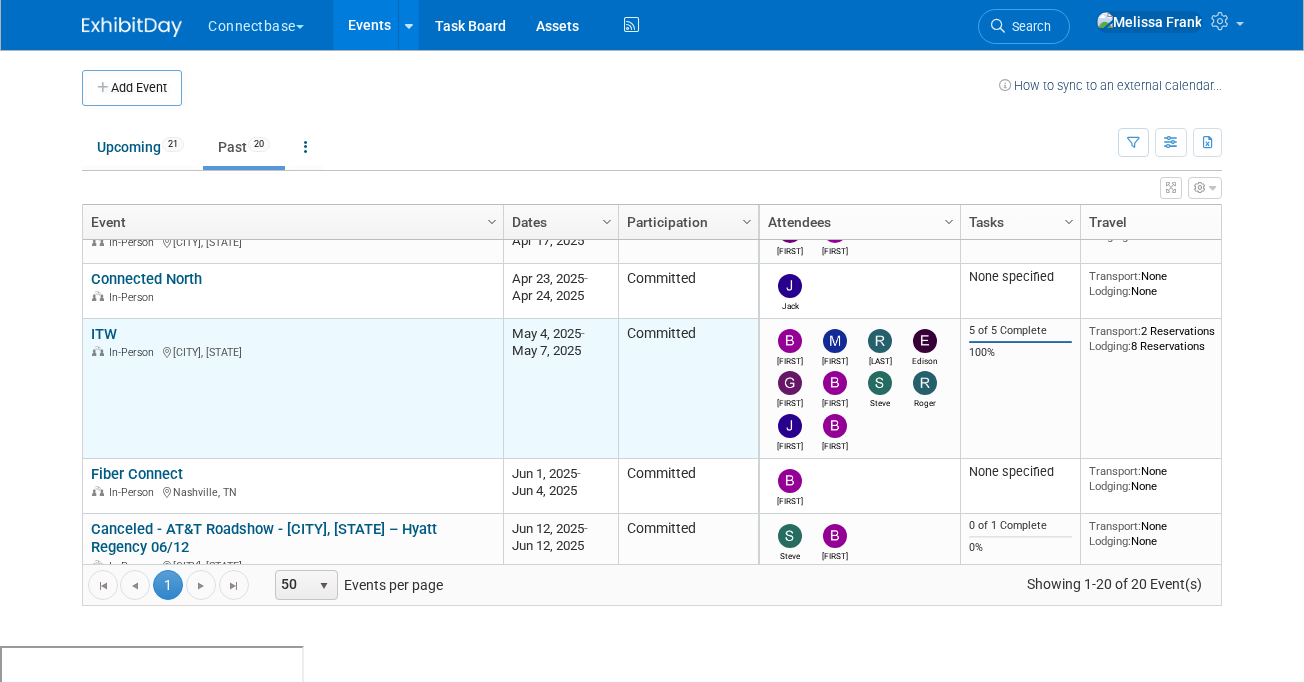 click on "ITW" at bounding box center (104, 334) 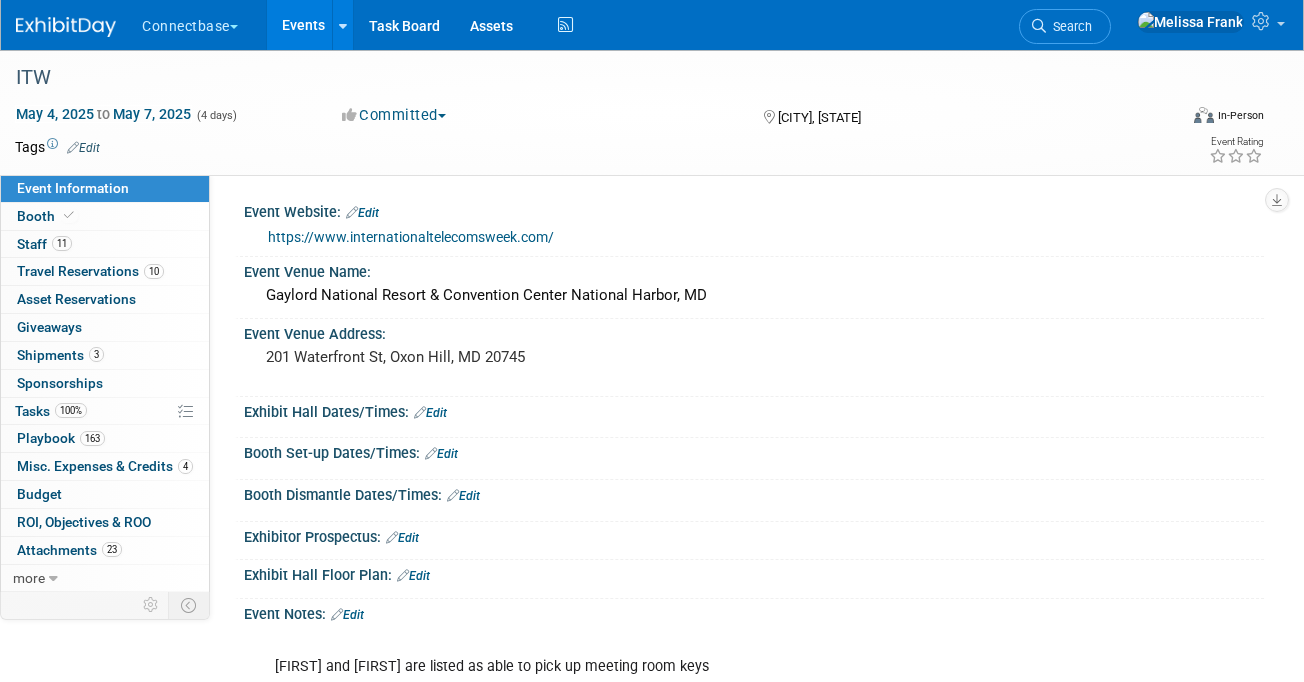 scroll, scrollTop: 0, scrollLeft: 0, axis: both 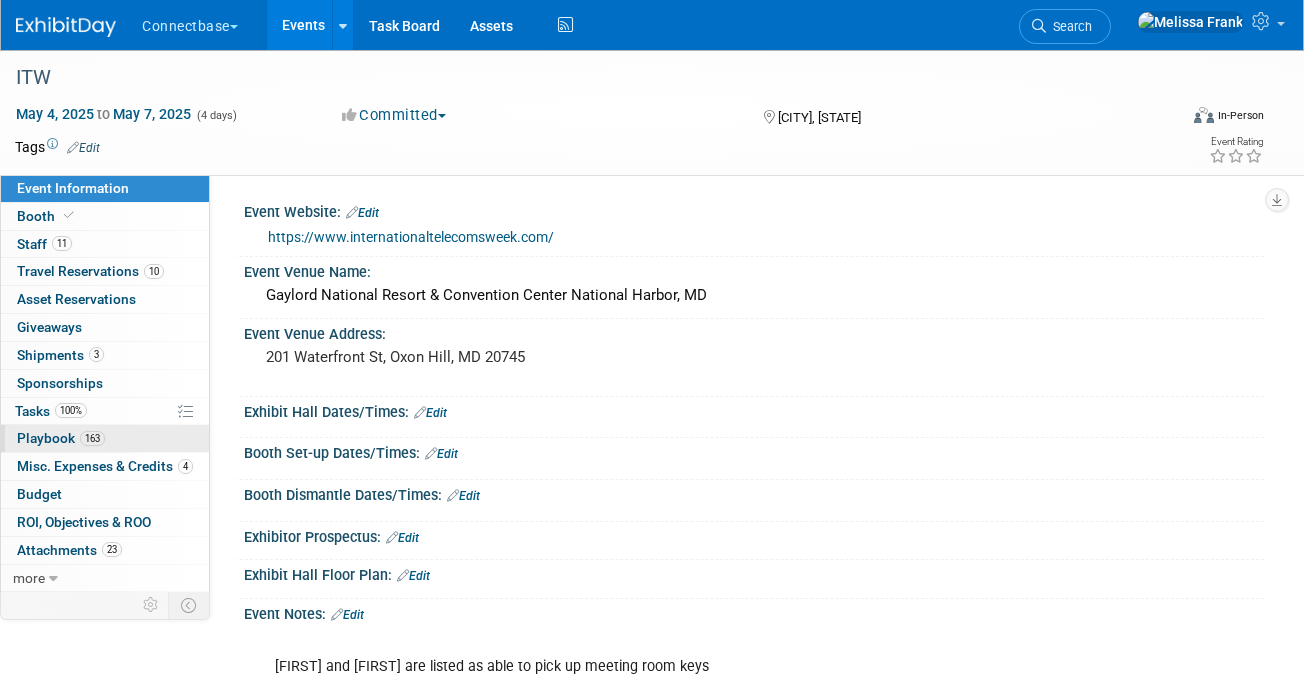 click on "163" at bounding box center [92, 438] 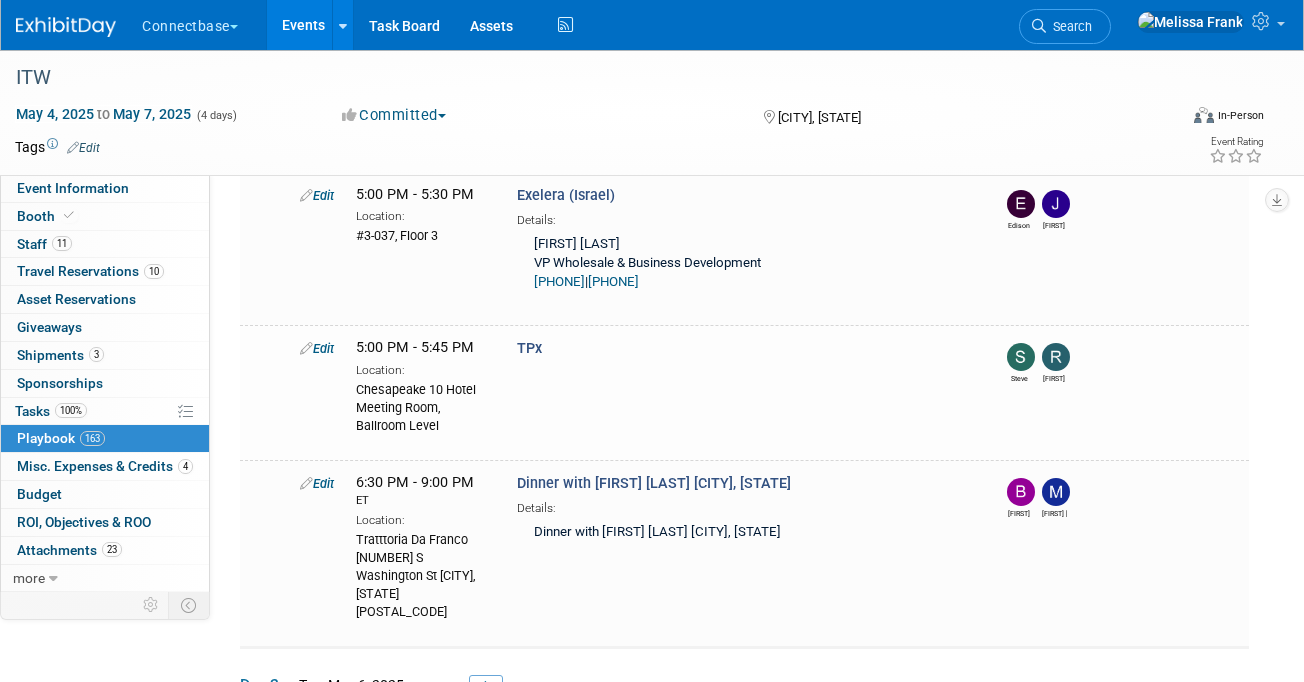 scroll, scrollTop: 14885, scrollLeft: 0, axis: vertical 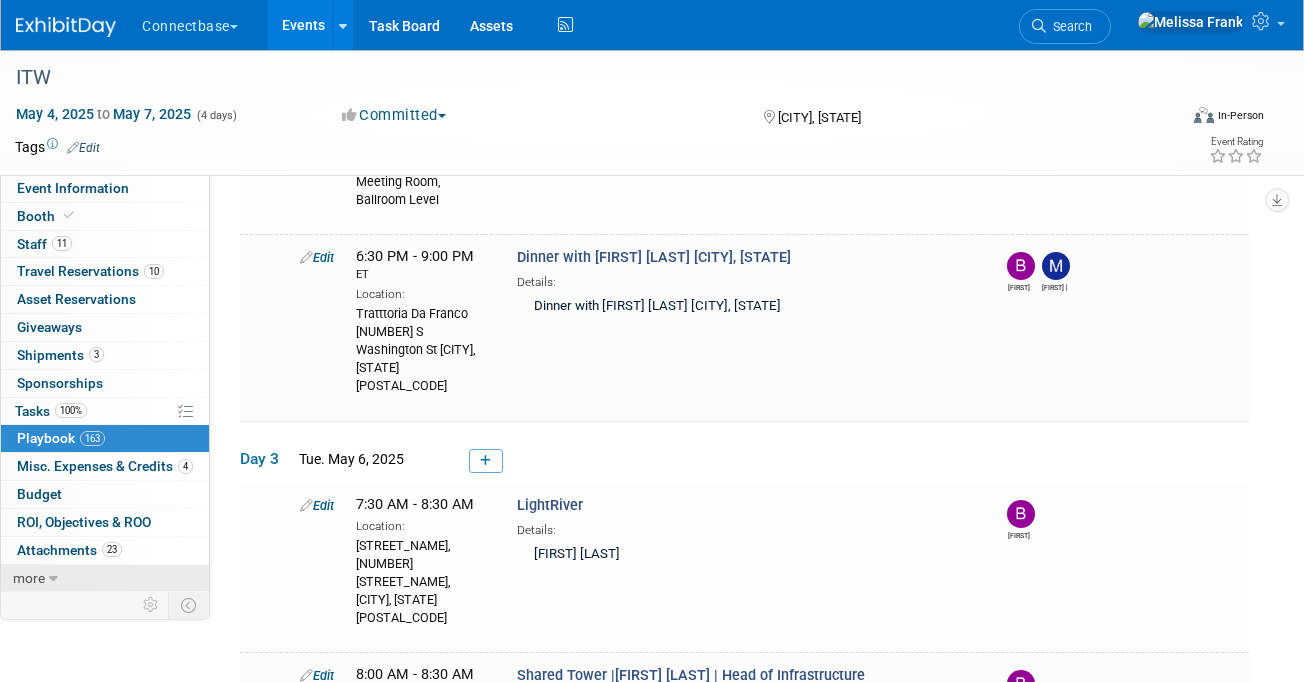 click at bounding box center [53, 579] 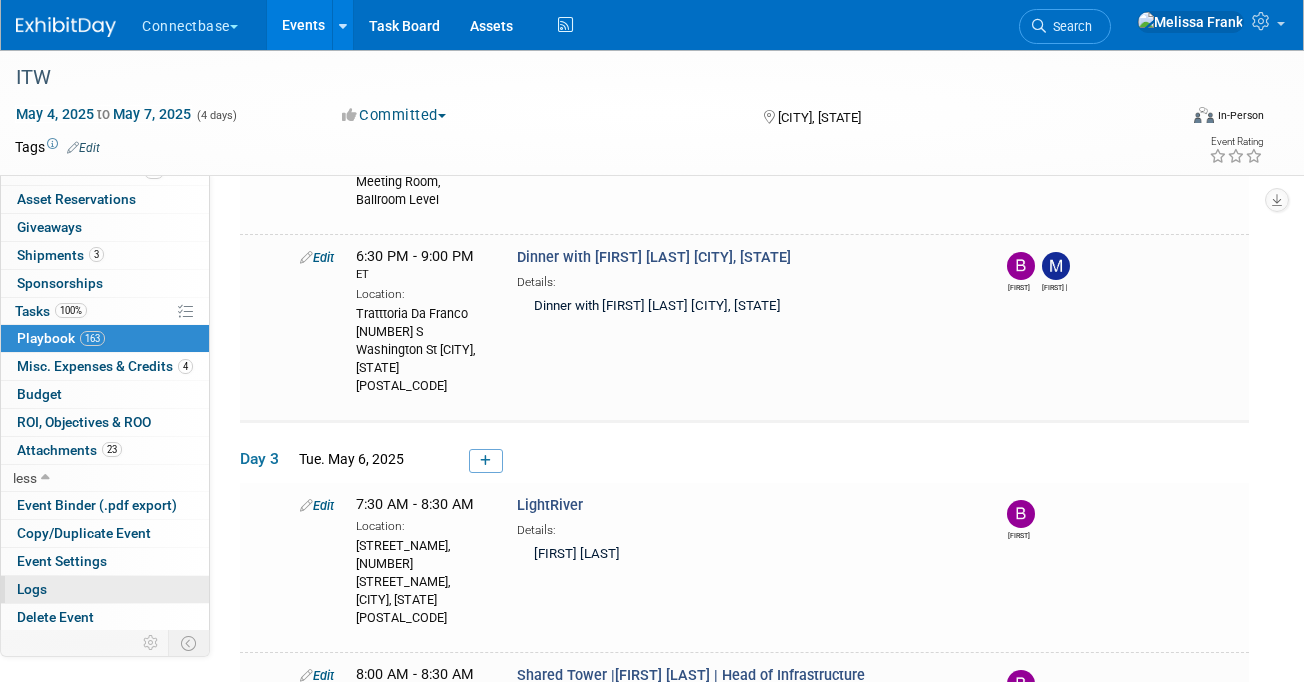 scroll, scrollTop: 101, scrollLeft: 0, axis: vertical 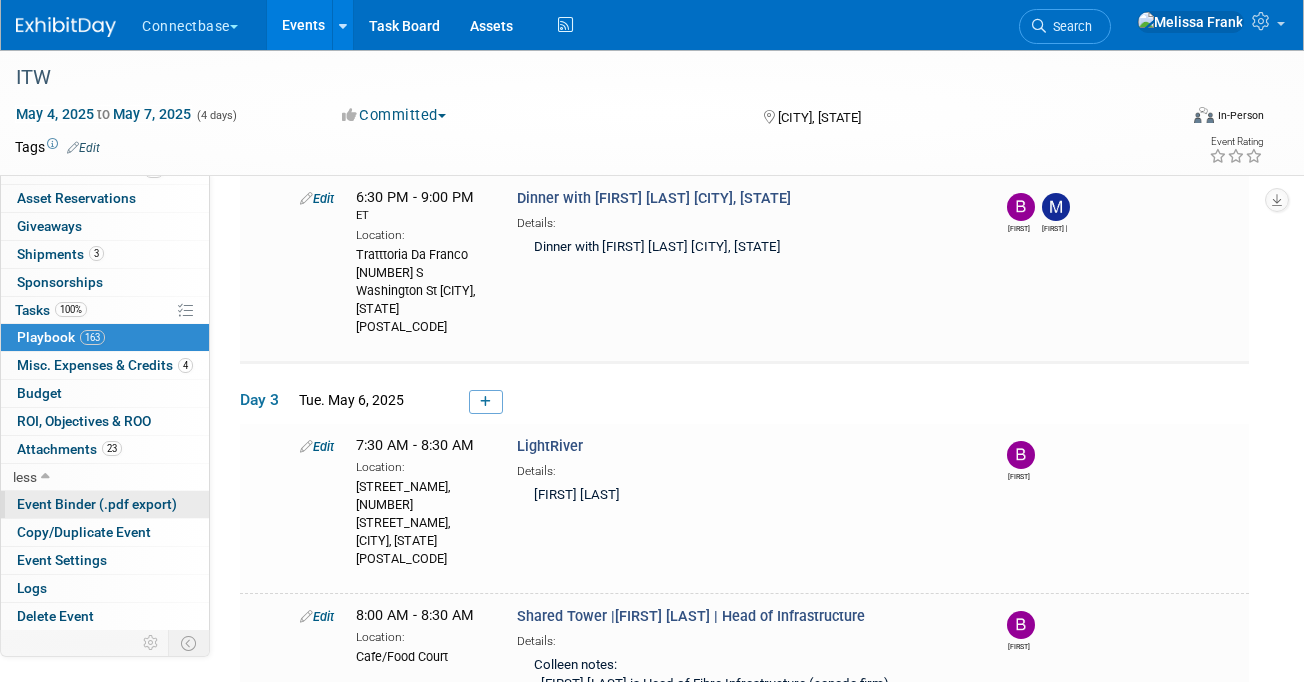 click on "Event Binder (.pdf export)" at bounding box center [97, 504] 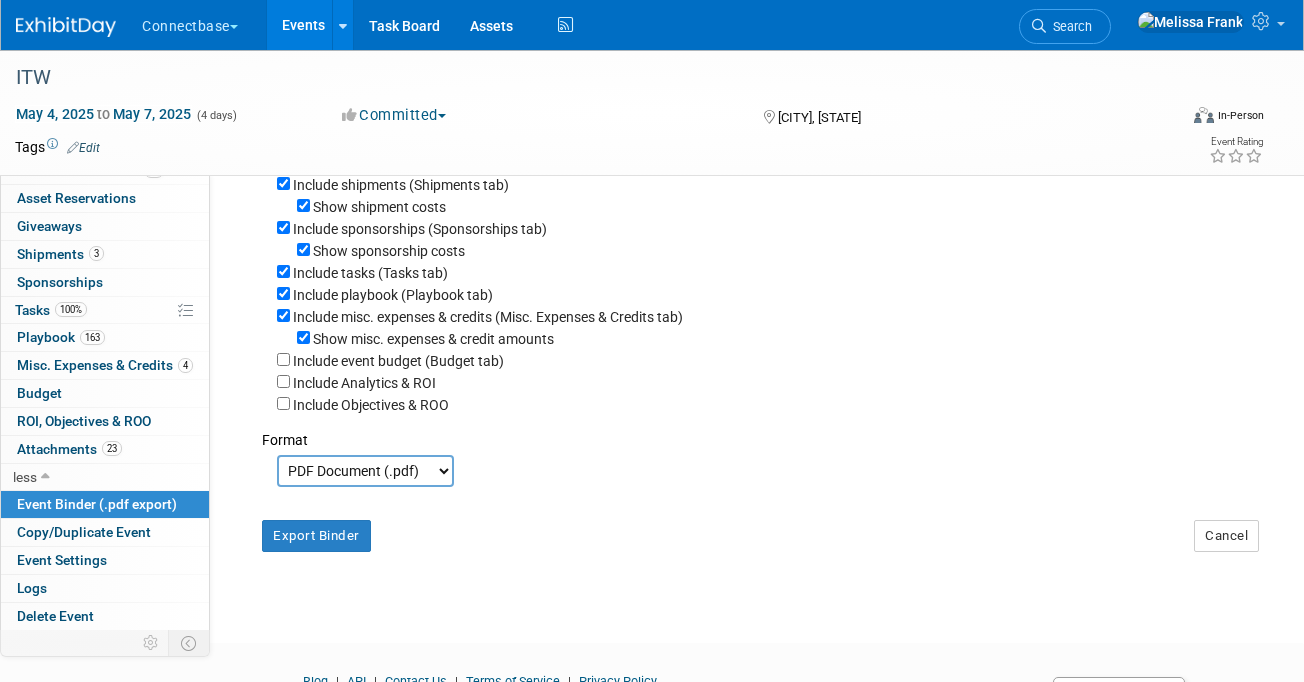 scroll, scrollTop: 491, scrollLeft: 0, axis: vertical 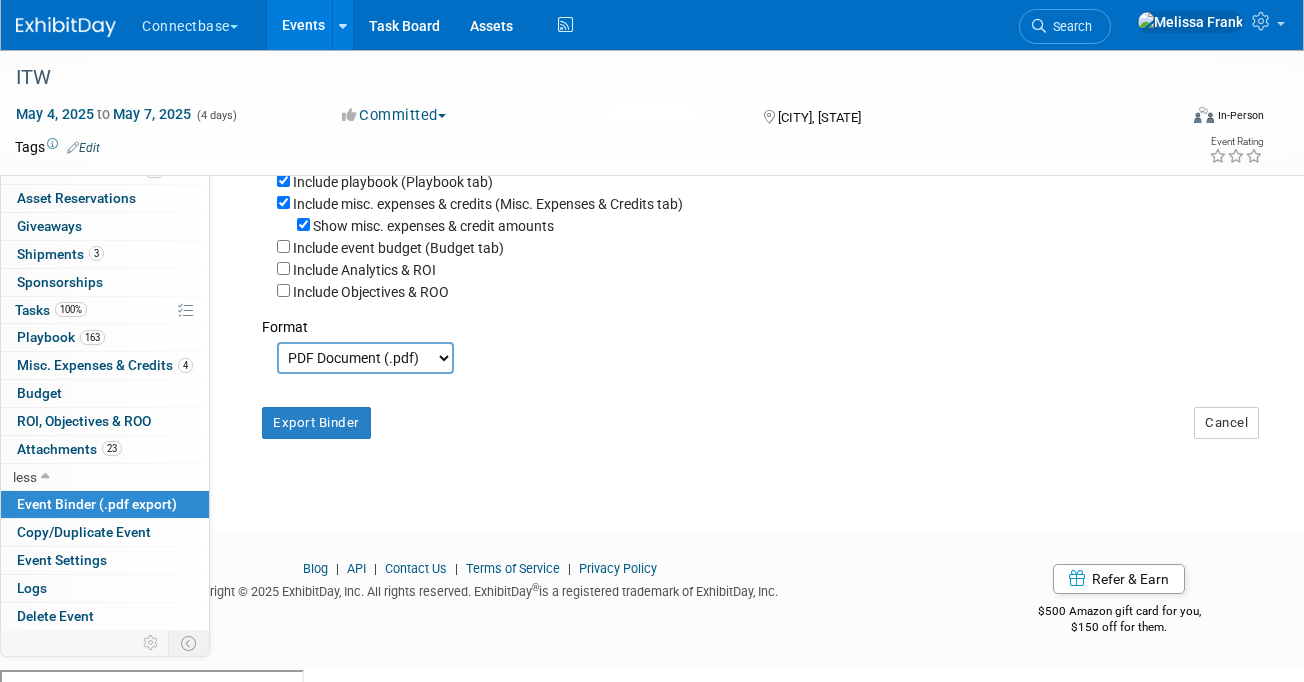 click on "PDF Document (.pdf)
Microsoft Word (.docx)" at bounding box center [365, 358] 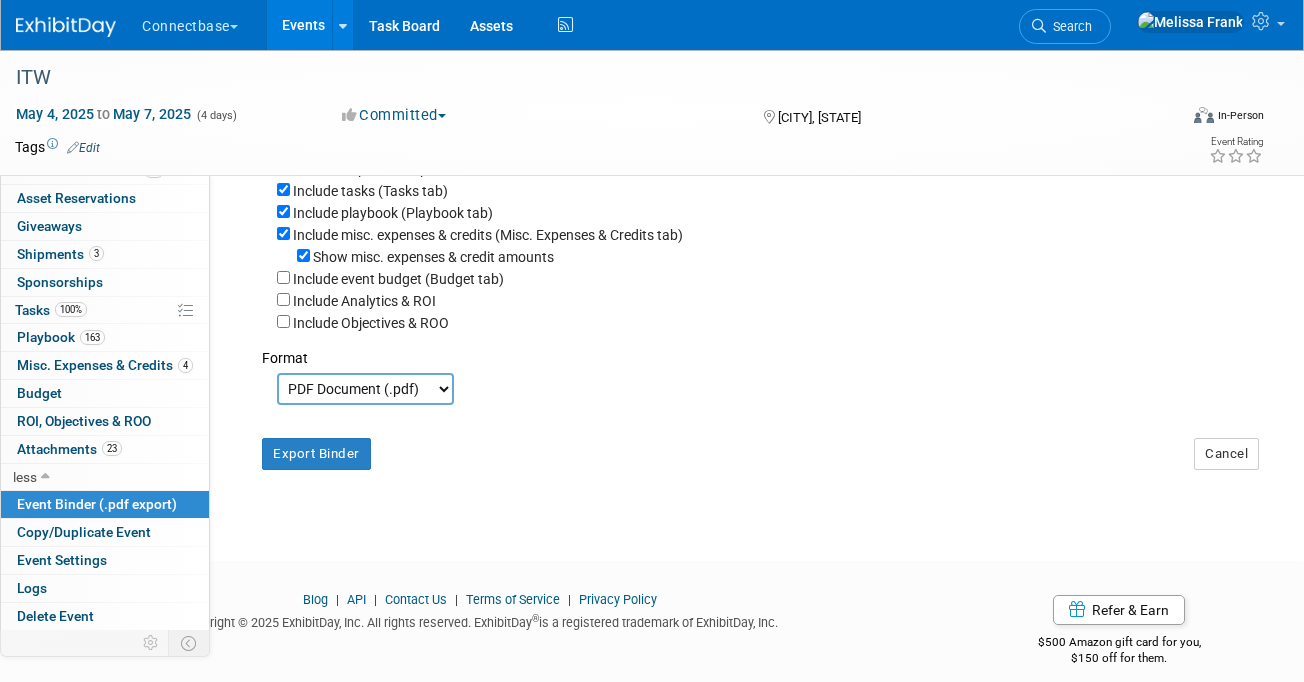 scroll, scrollTop: 491, scrollLeft: 0, axis: vertical 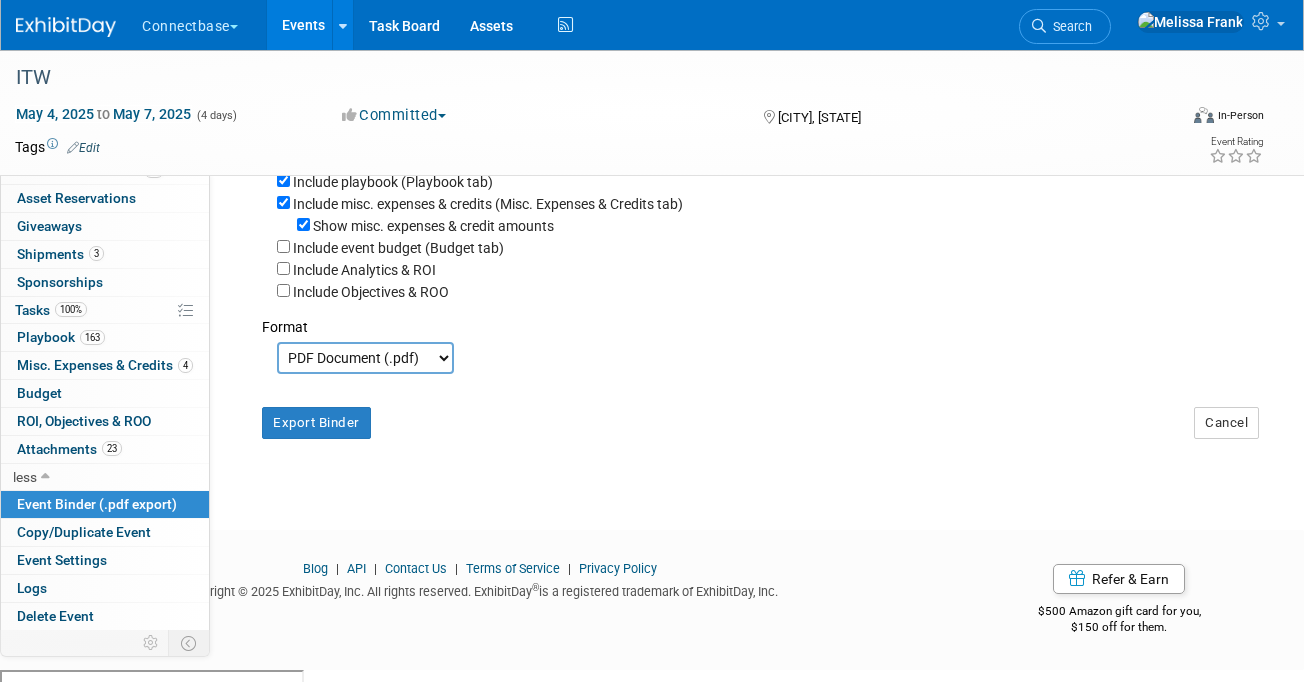 click on "Event Binder (.pdf export)" at bounding box center (97, 504) 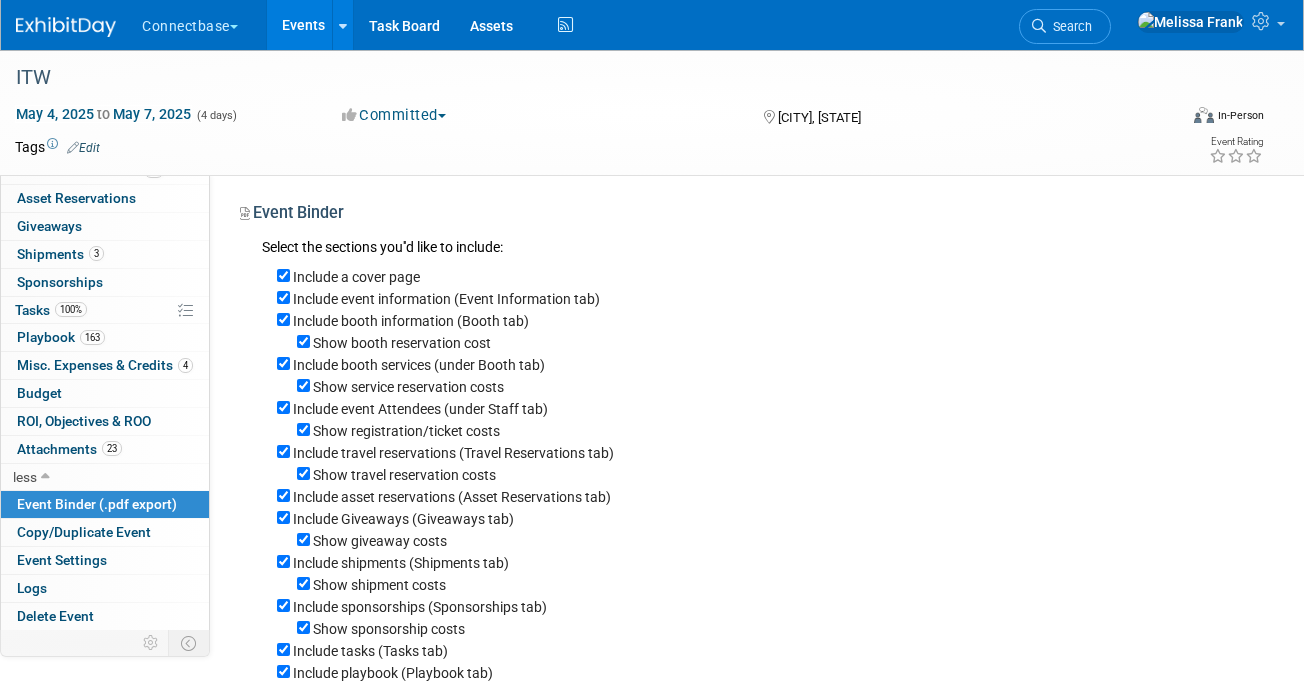 click on "Events" at bounding box center [303, 25] 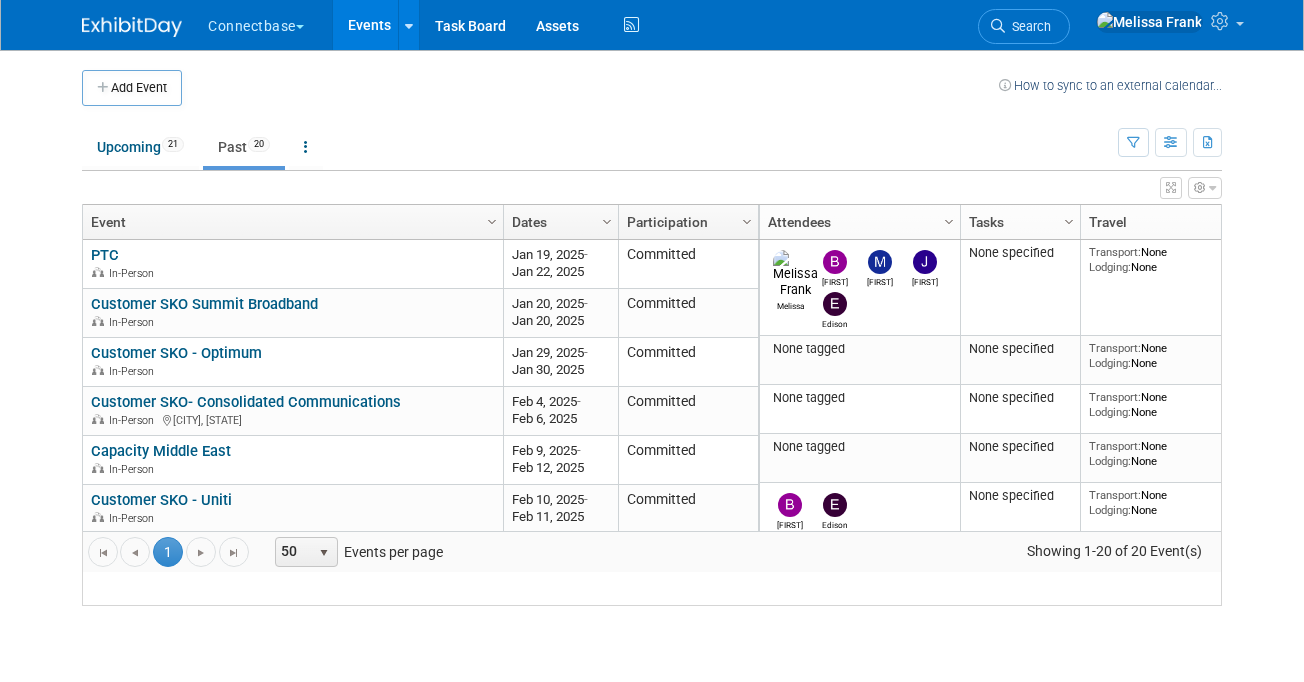scroll, scrollTop: 0, scrollLeft: 0, axis: both 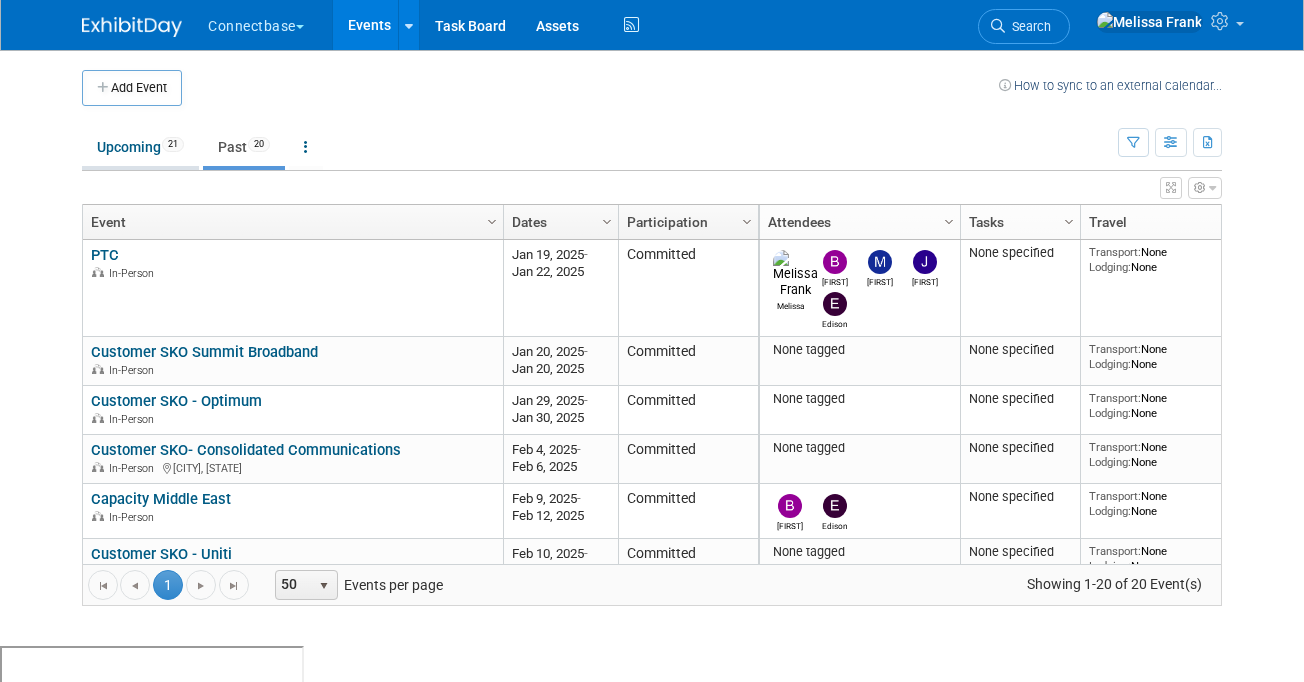 click on "Upcoming
21" at bounding box center (140, 147) 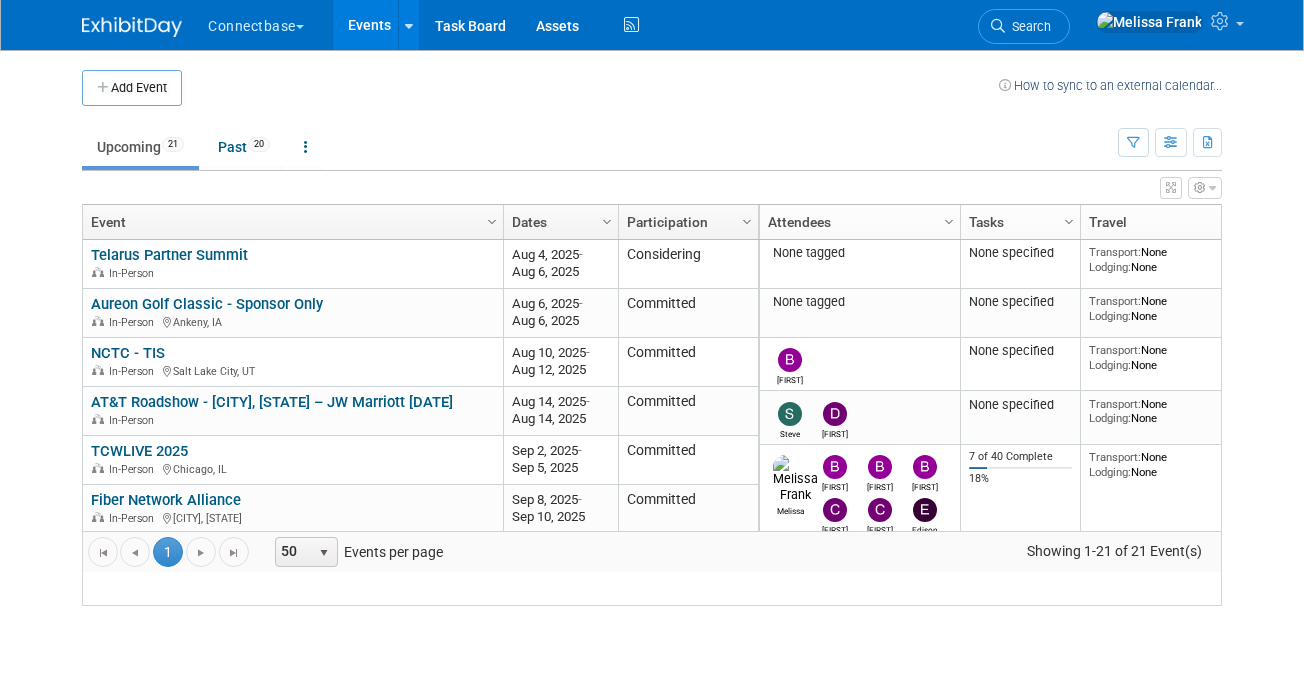 scroll, scrollTop: 0, scrollLeft: 0, axis: both 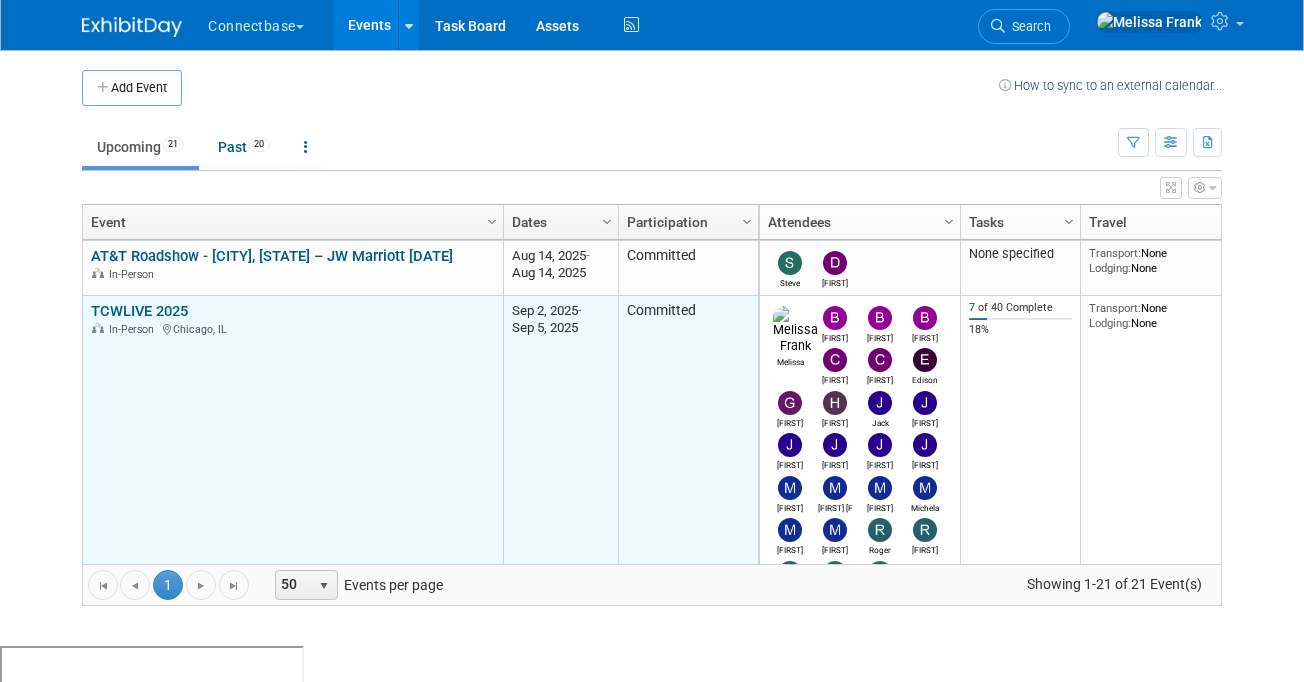 click on "TCWLIVE 2025" at bounding box center [139, 311] 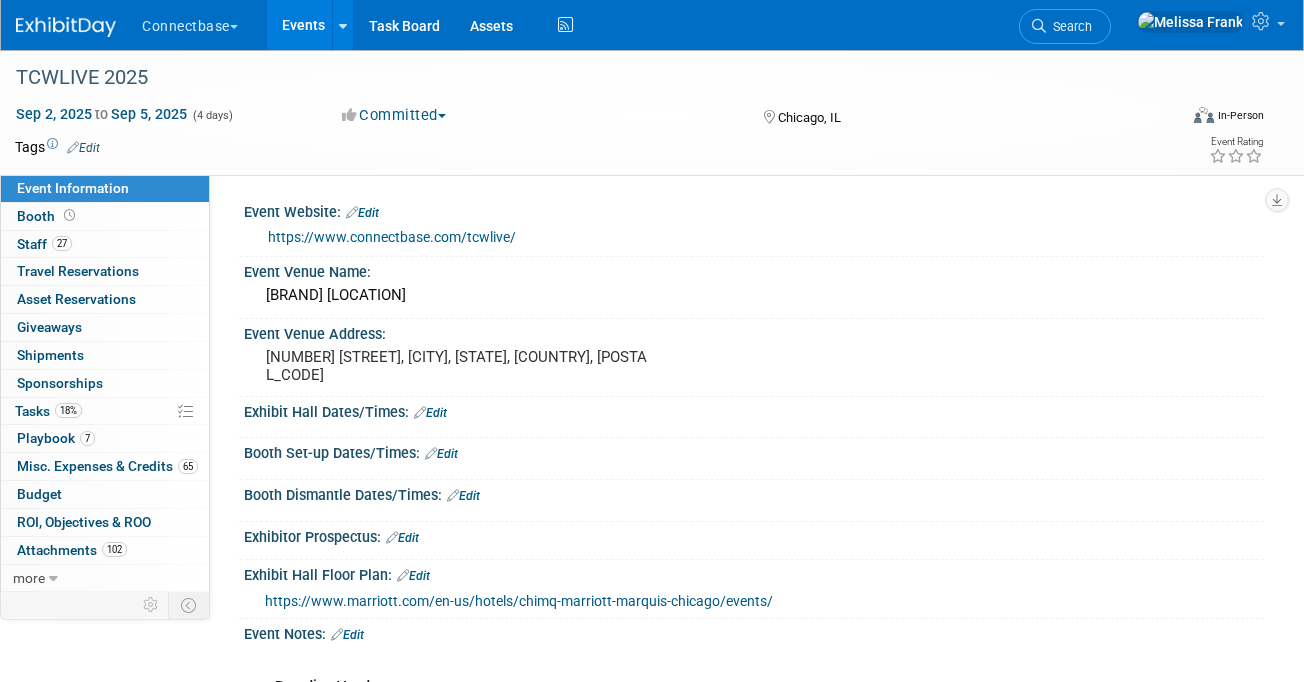scroll, scrollTop: 0, scrollLeft: 0, axis: both 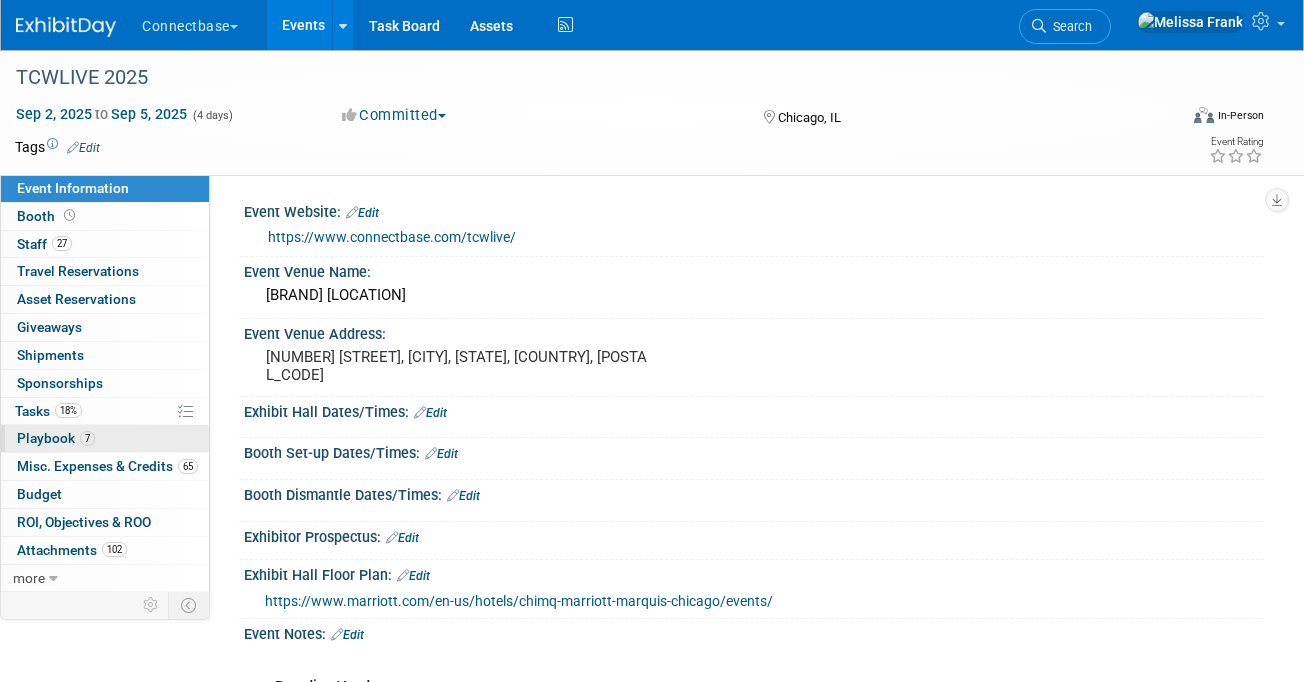 click on "7
Playbook 7" at bounding box center (105, 438) 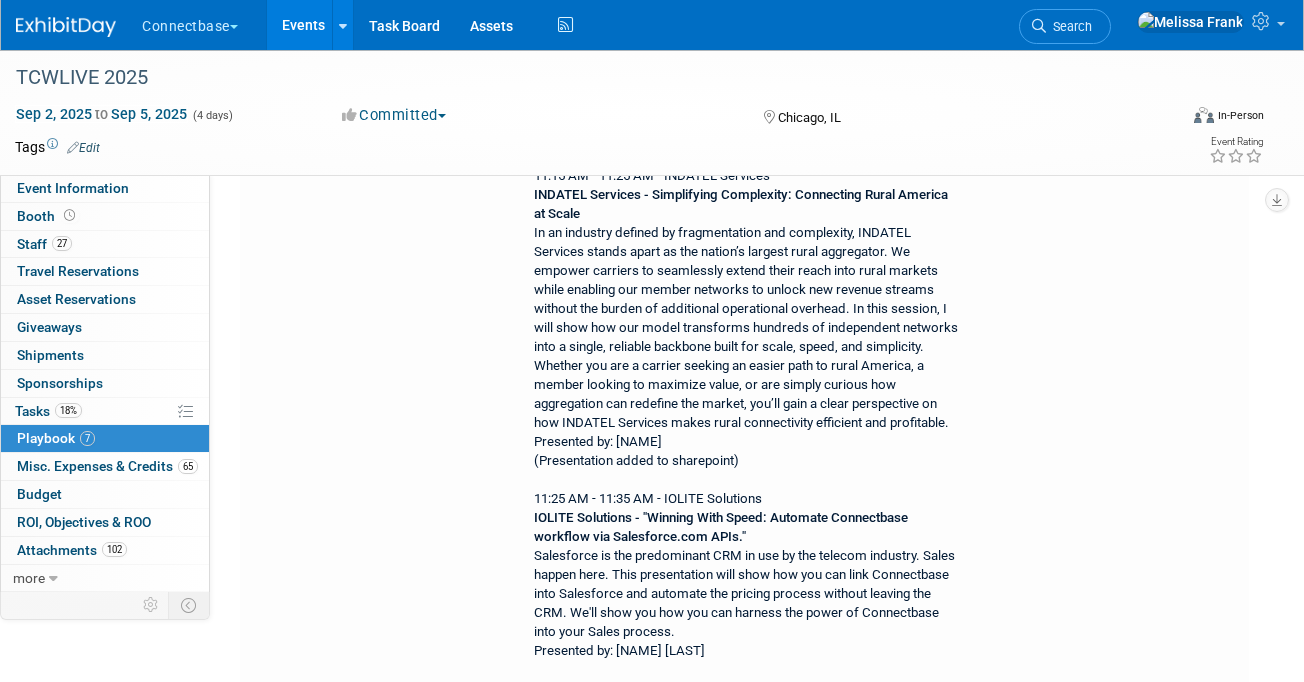 scroll, scrollTop: 1783, scrollLeft: 0, axis: vertical 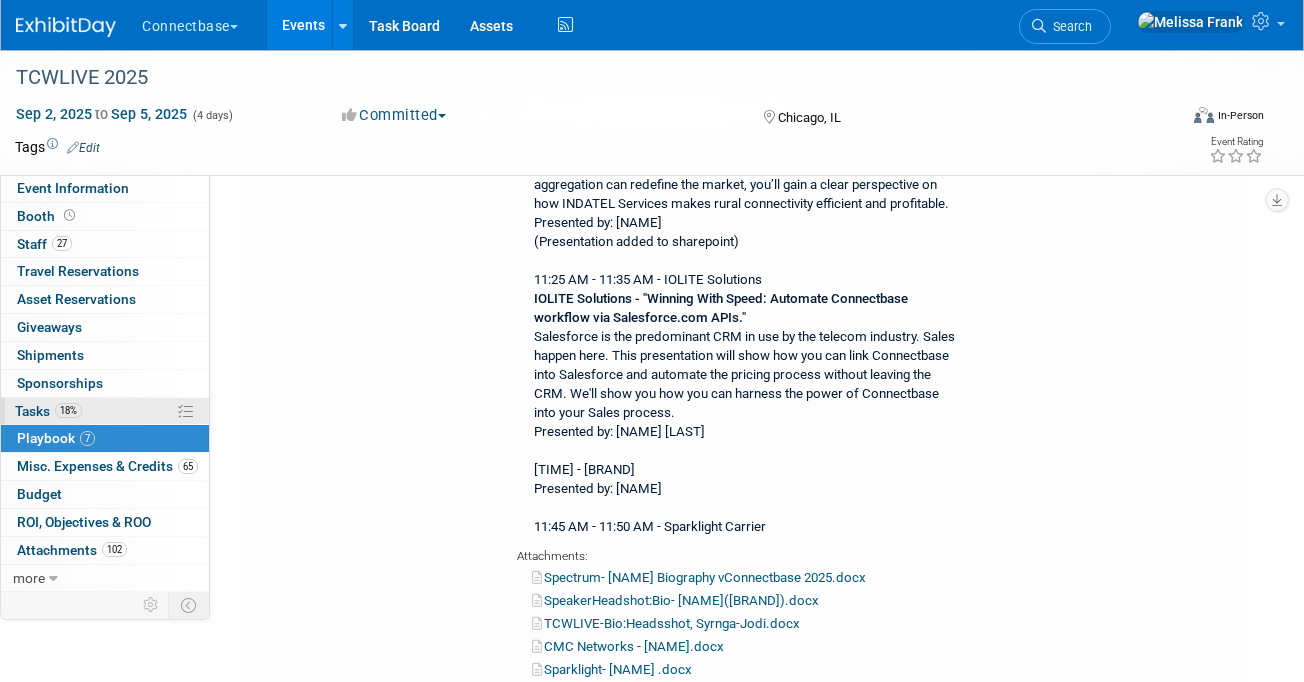click on "18%
Tasks 18%" at bounding box center (105, 411) 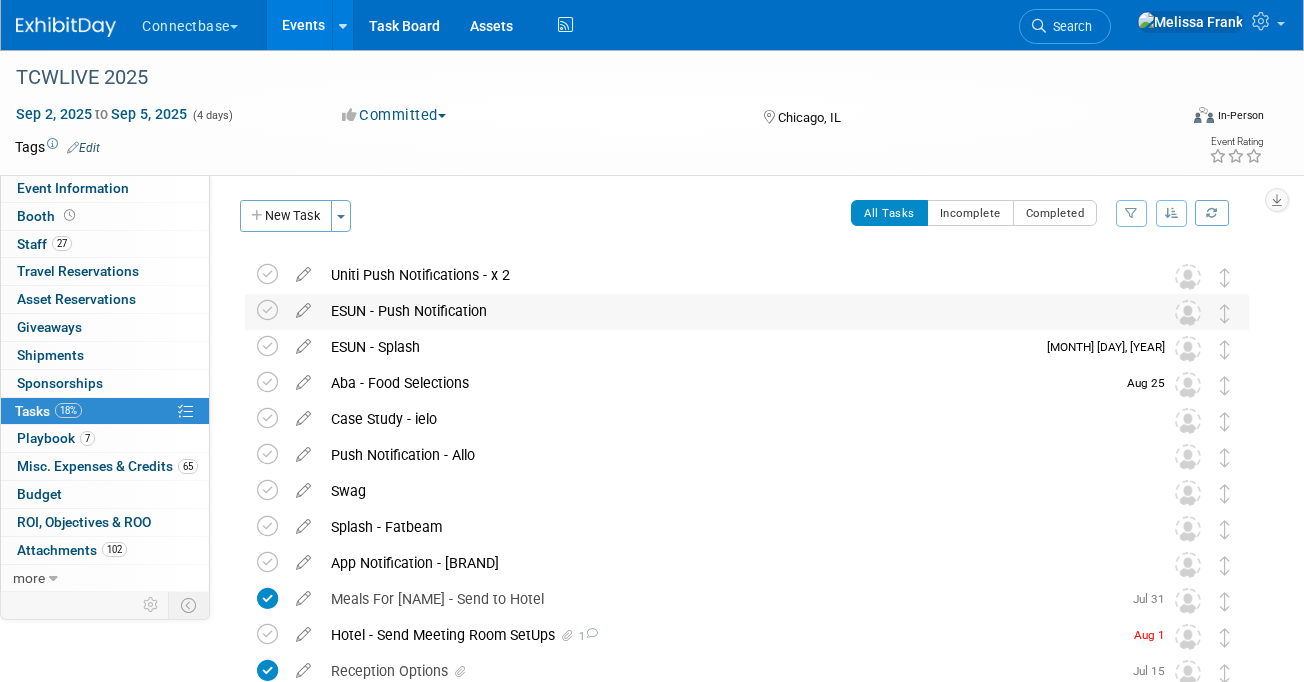 scroll, scrollTop: 0, scrollLeft: 0, axis: both 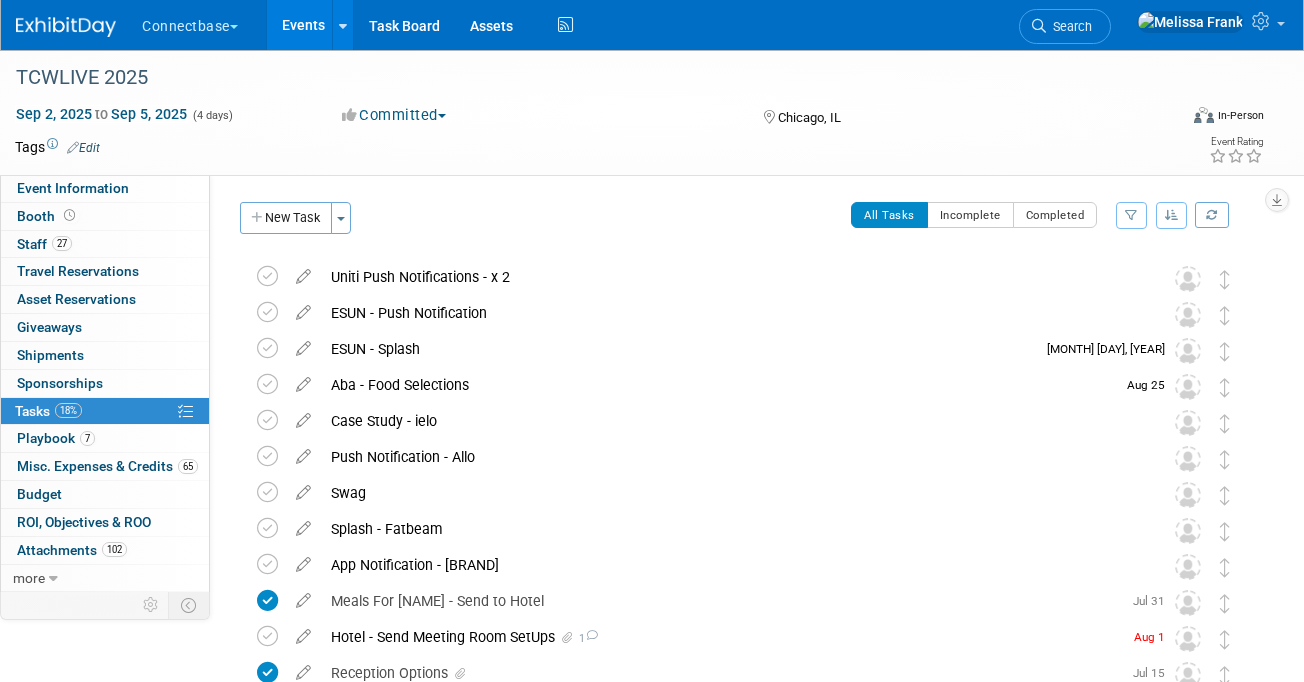 click on "Events" at bounding box center [303, 25] 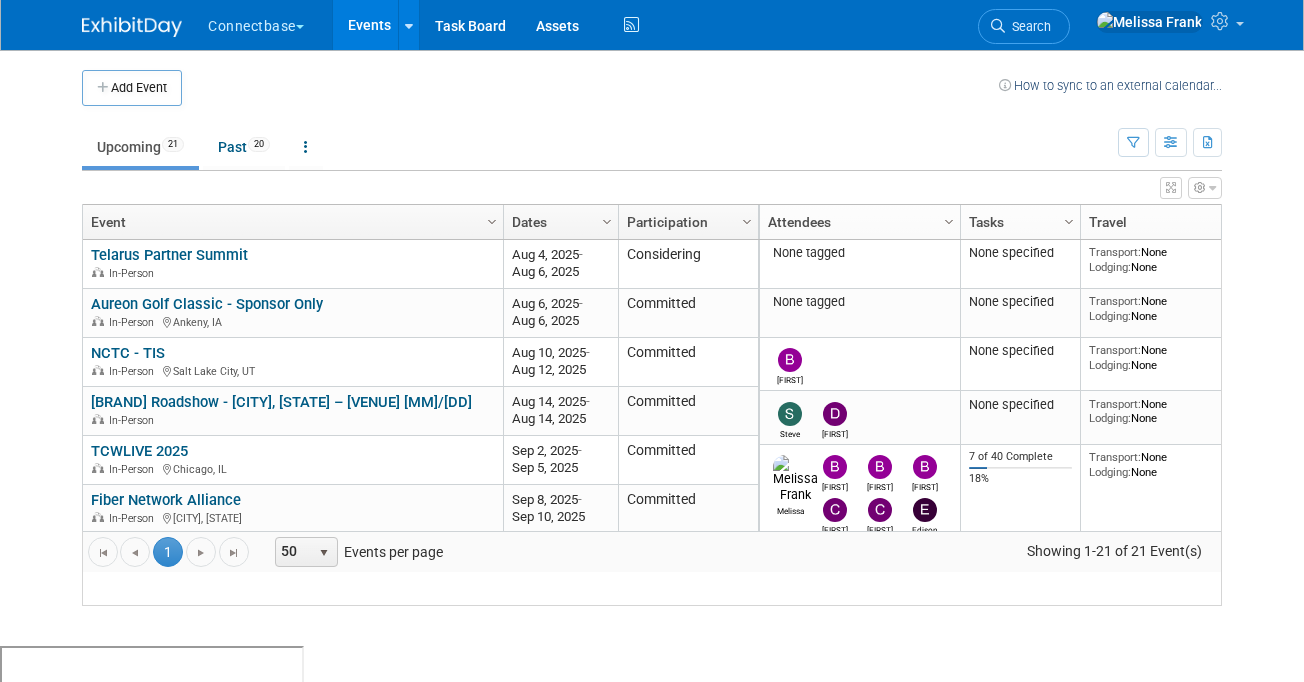 scroll, scrollTop: 0, scrollLeft: 0, axis: both 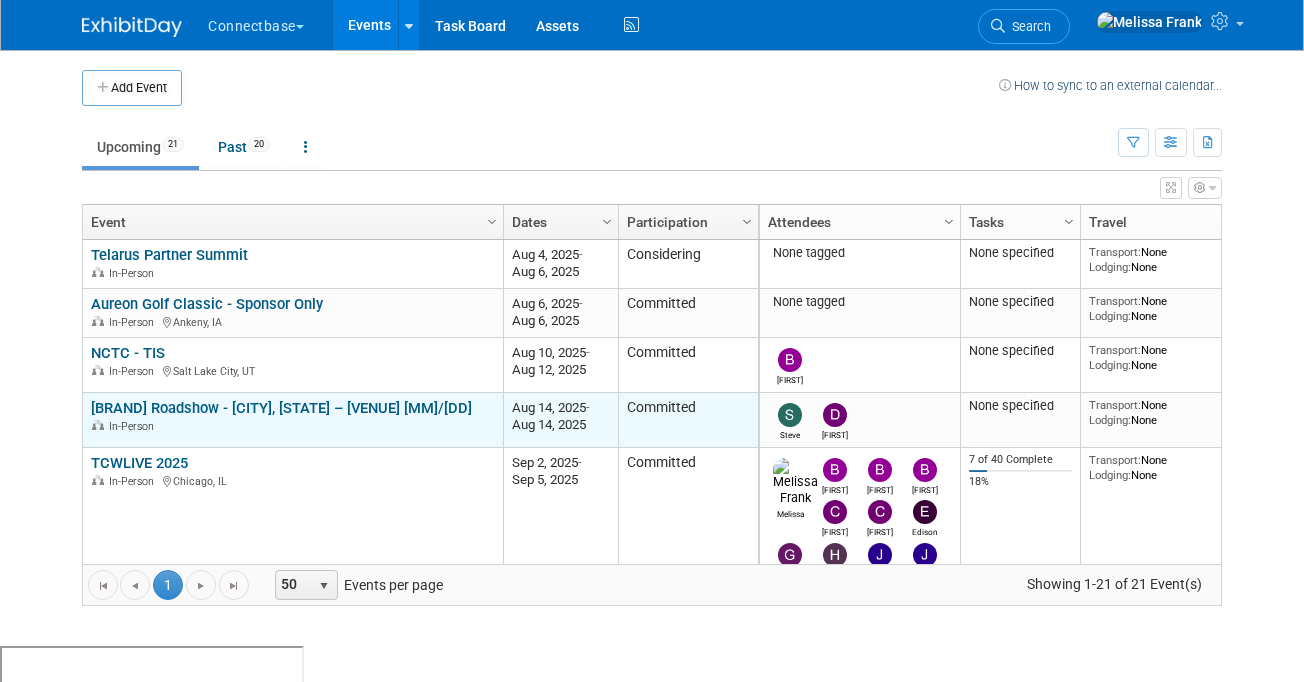 click on "[BRAND] Roadshow - [CITY], [STATE] – [VENUE] [MM]/[DD]" at bounding box center (281, 408) 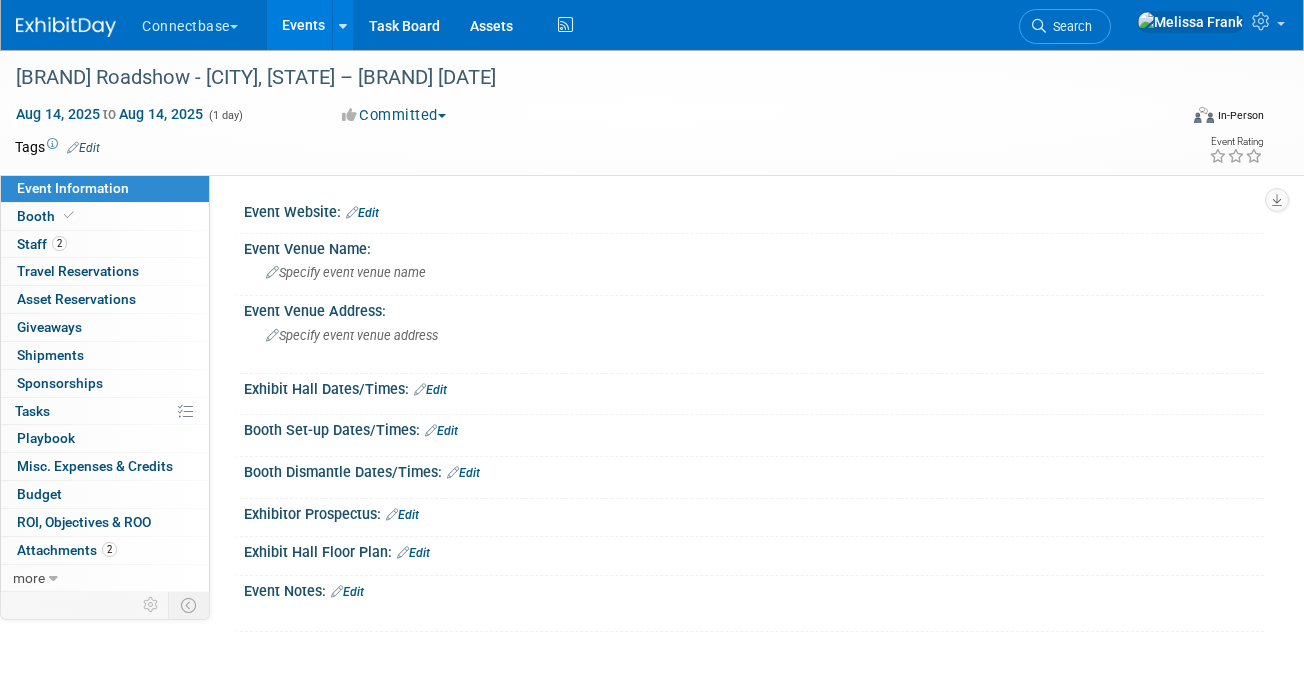 scroll, scrollTop: 0, scrollLeft: 0, axis: both 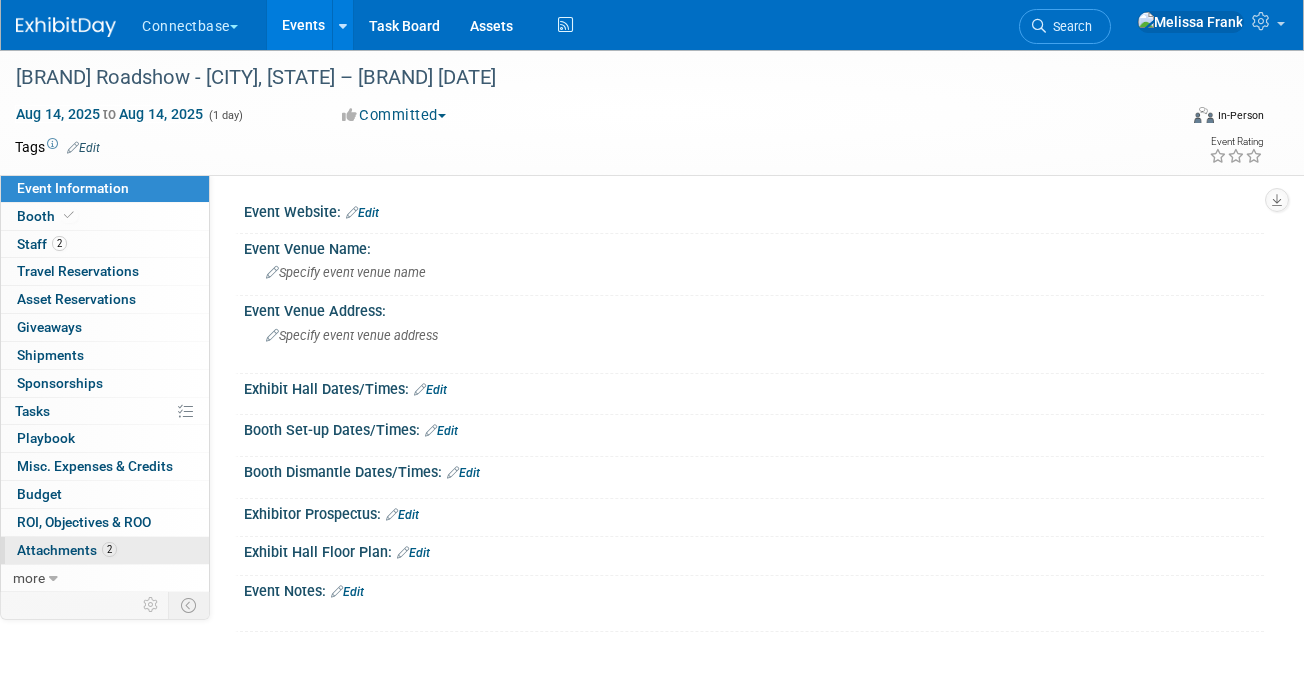 click on "2
Attachments 2" at bounding box center (105, 550) 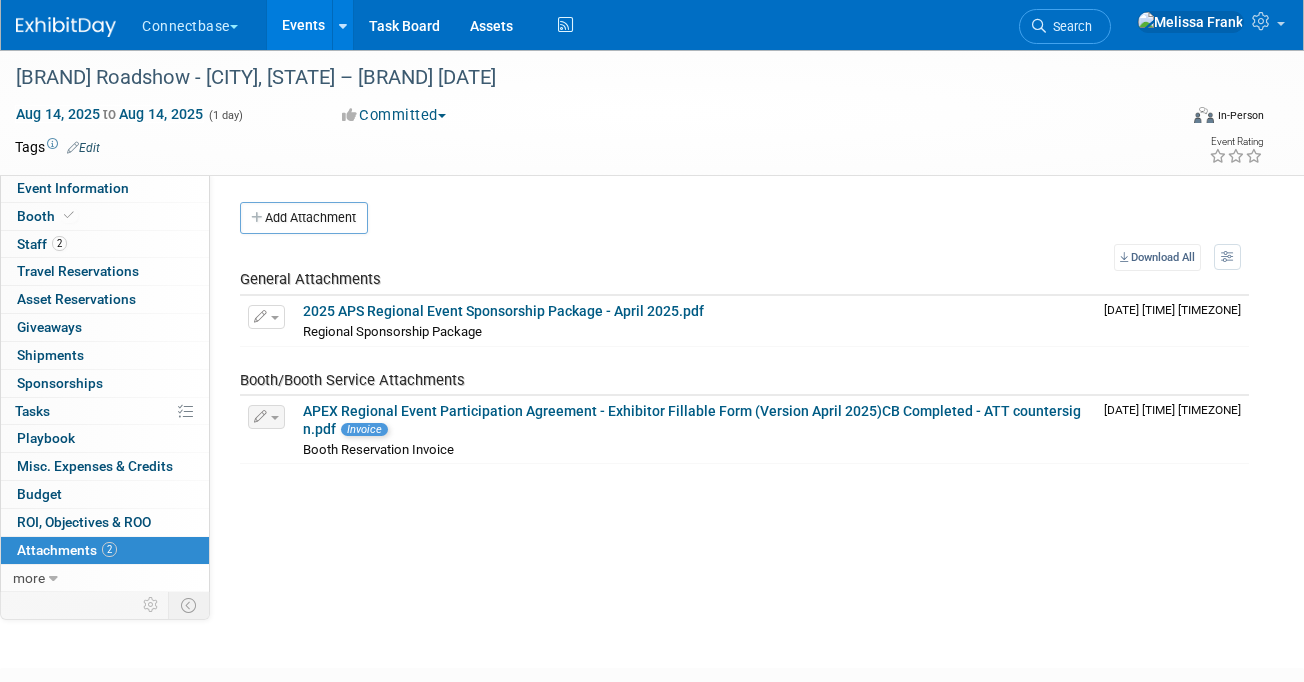 click on "Events" at bounding box center (303, 25) 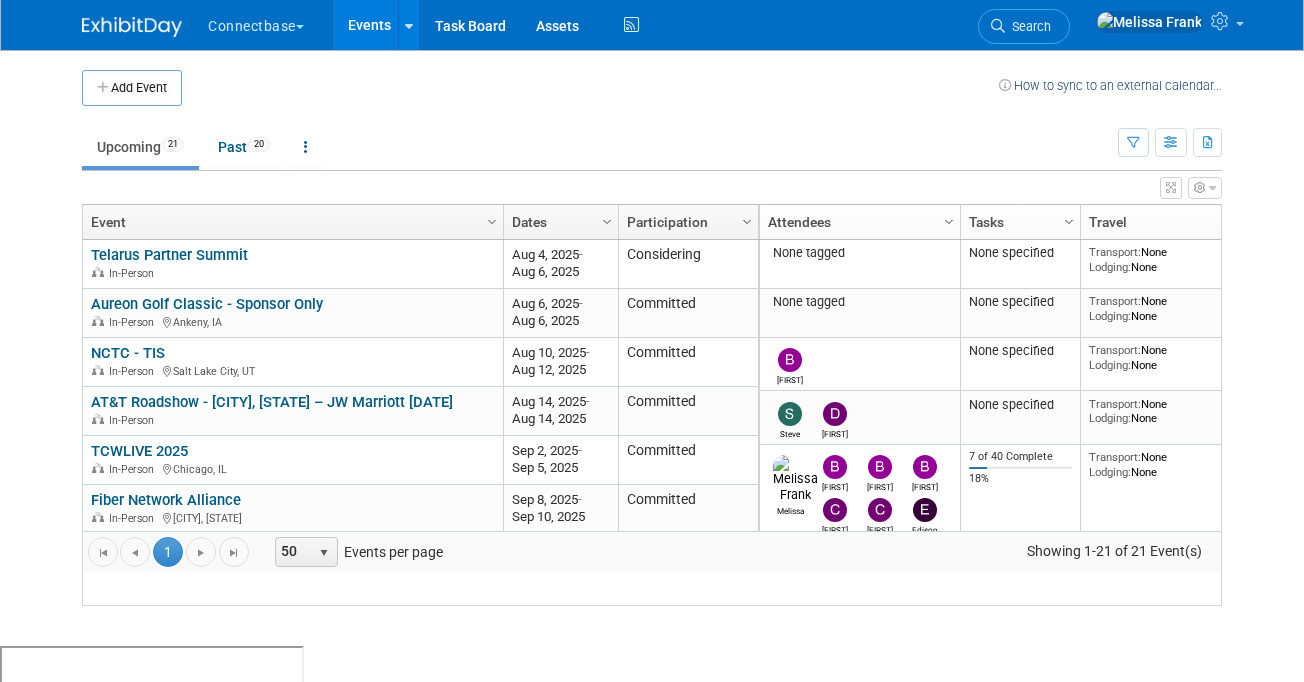 scroll, scrollTop: 0, scrollLeft: 0, axis: both 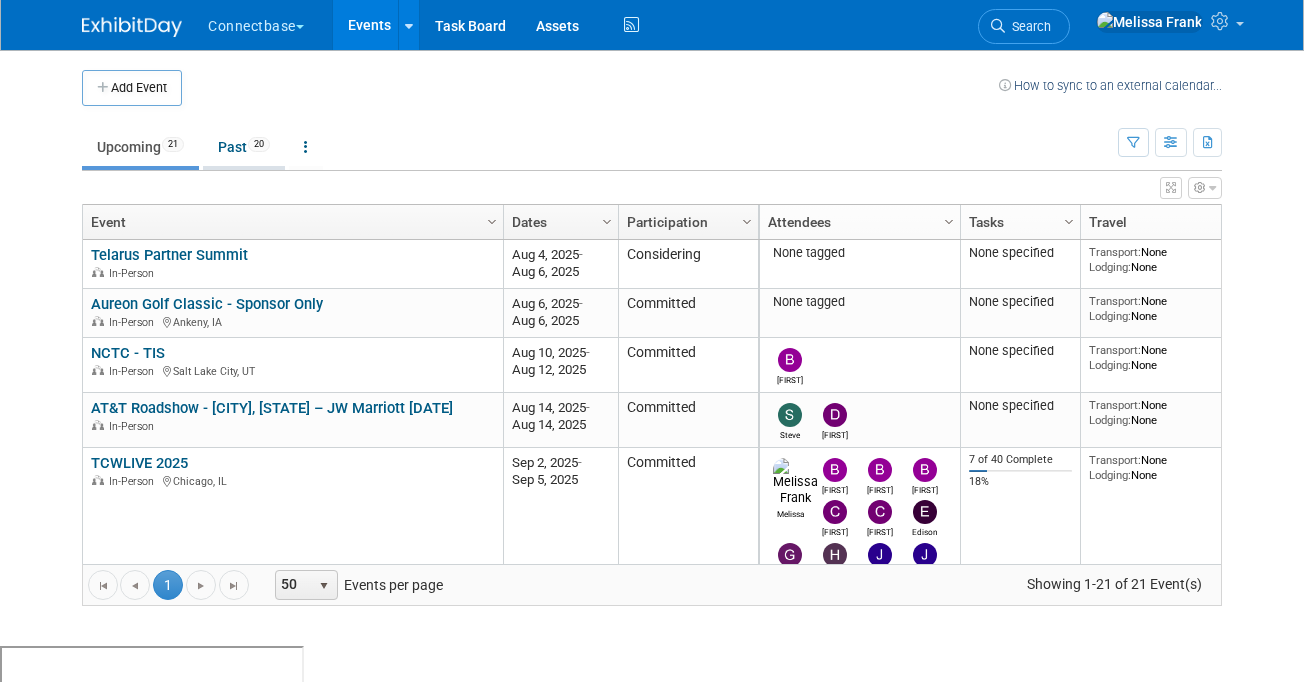 click on "Past
20" at bounding box center [244, 147] 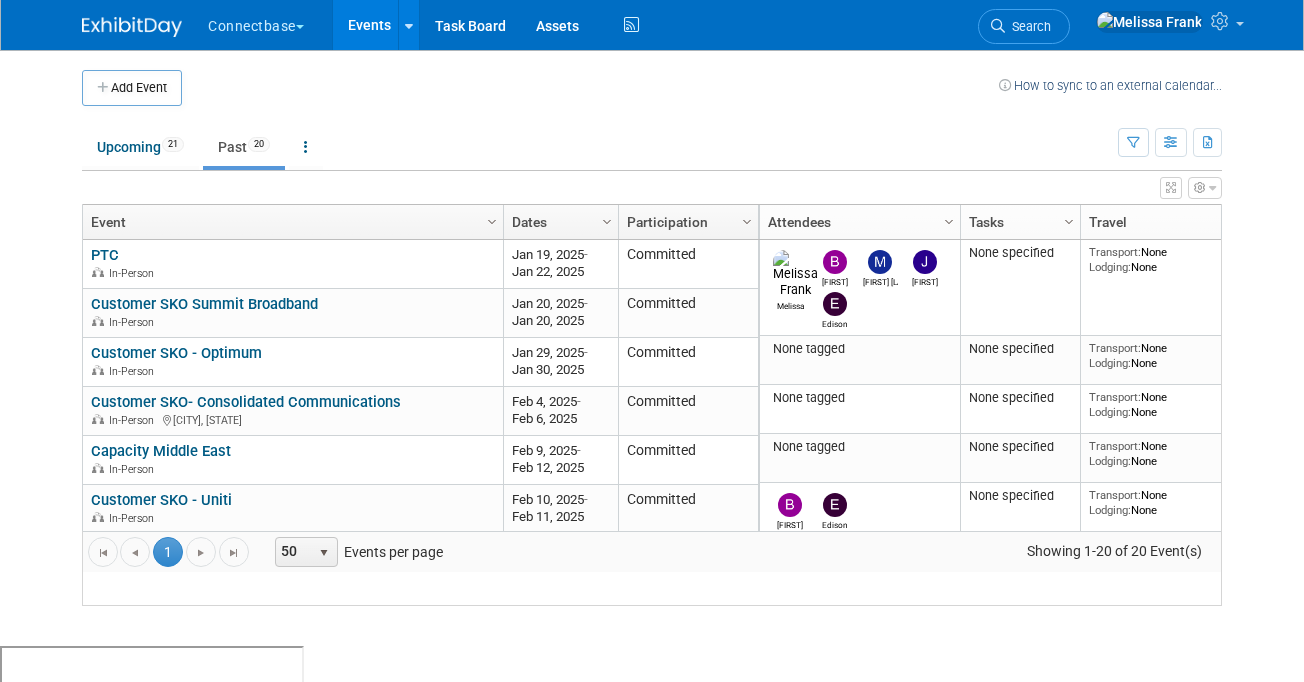 scroll, scrollTop: 0, scrollLeft: 0, axis: both 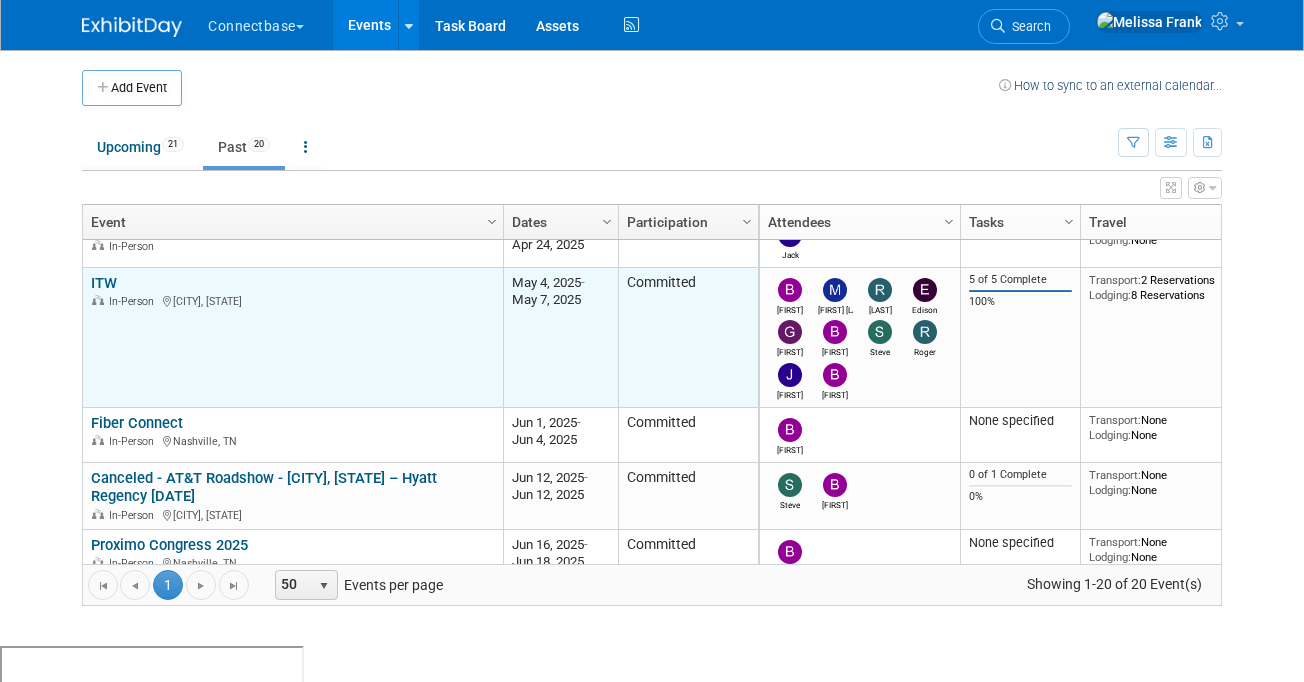 click on "ITW" at bounding box center [104, 283] 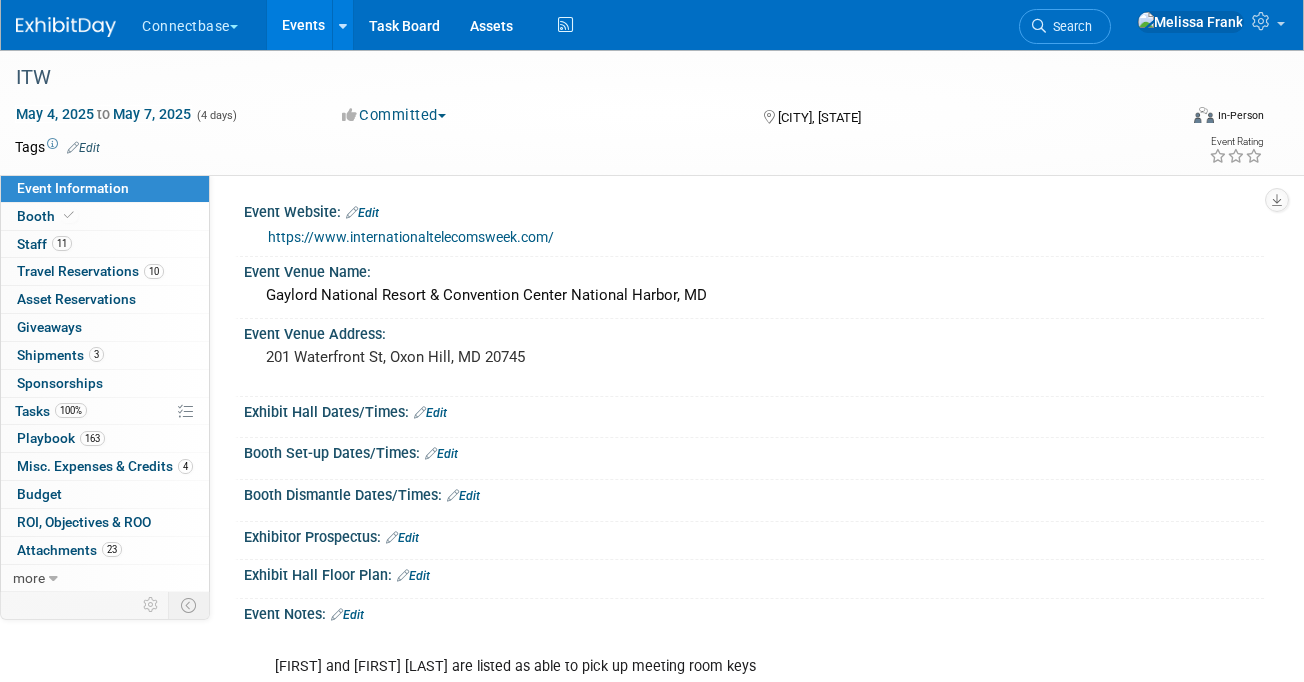 scroll, scrollTop: 0, scrollLeft: 0, axis: both 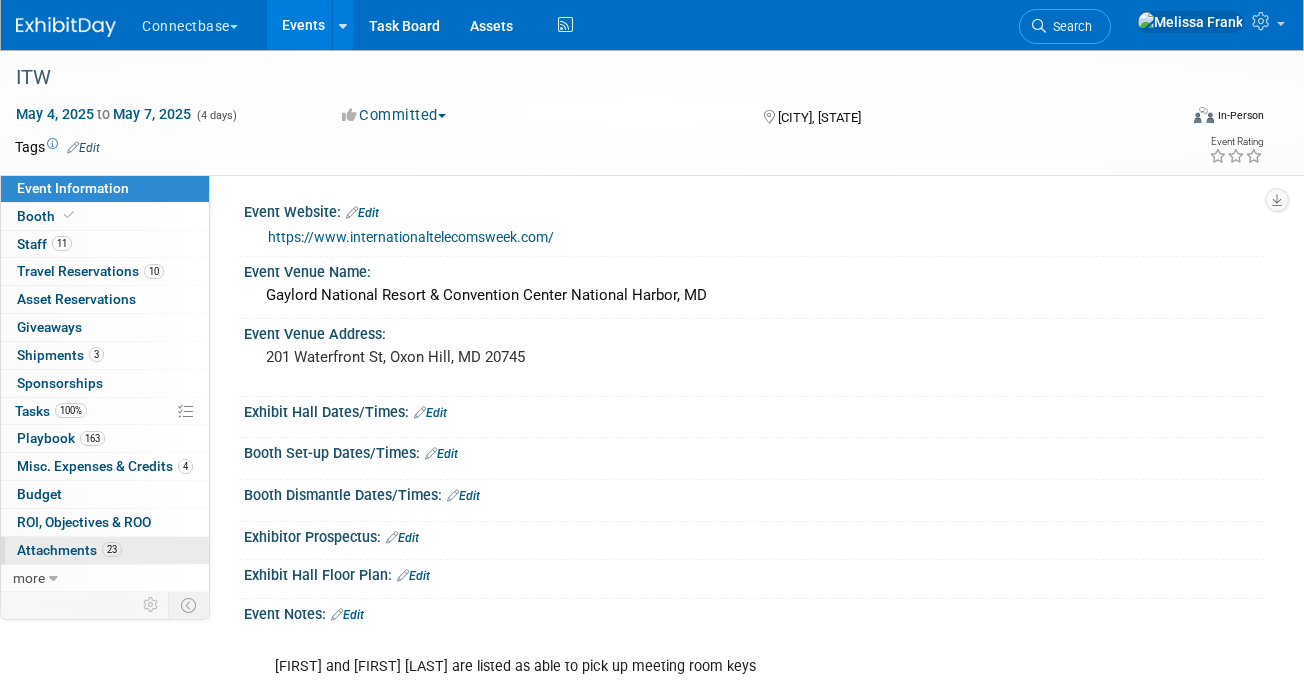 click on "Attachments 23" at bounding box center (69, 550) 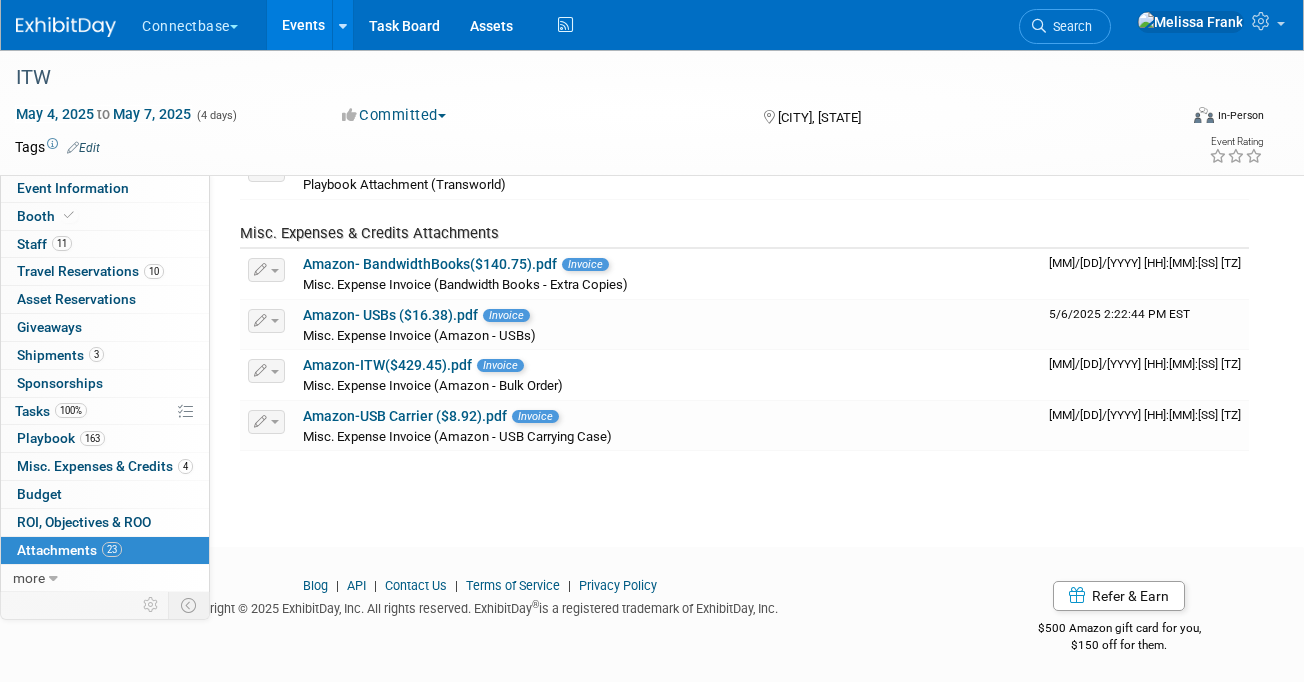 scroll, scrollTop: 1259, scrollLeft: 0, axis: vertical 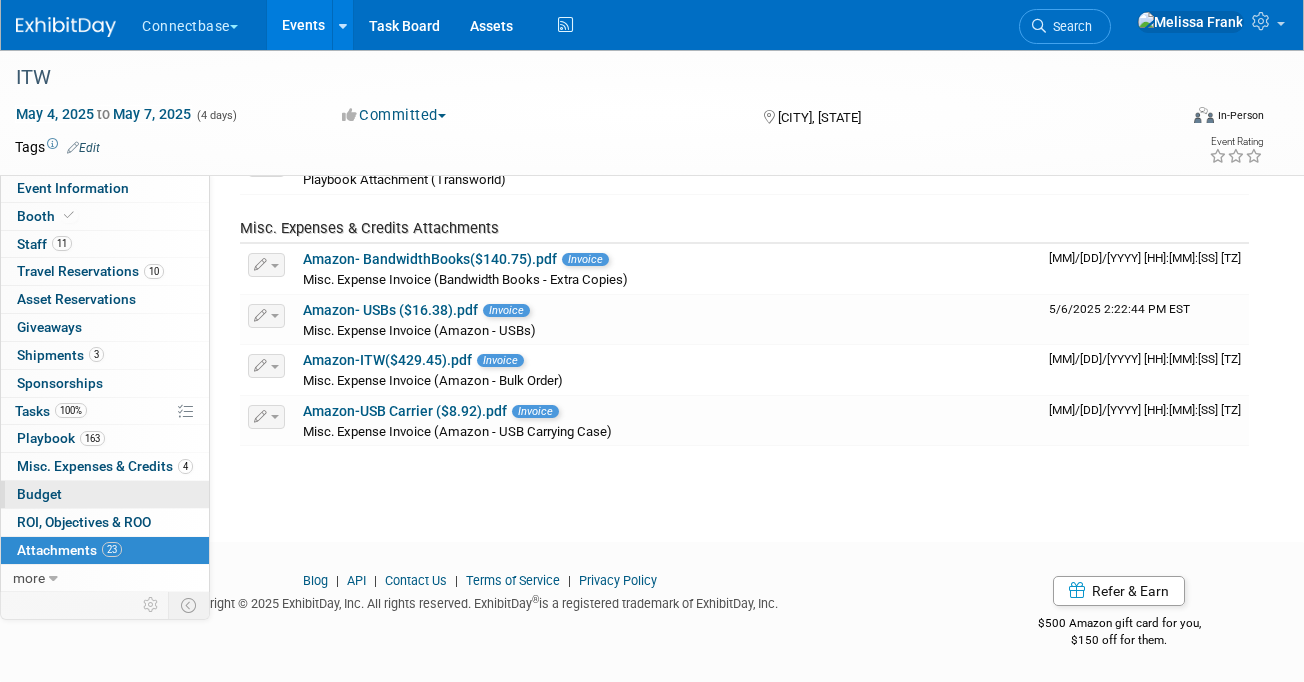click on "Budget" at bounding box center (105, 494) 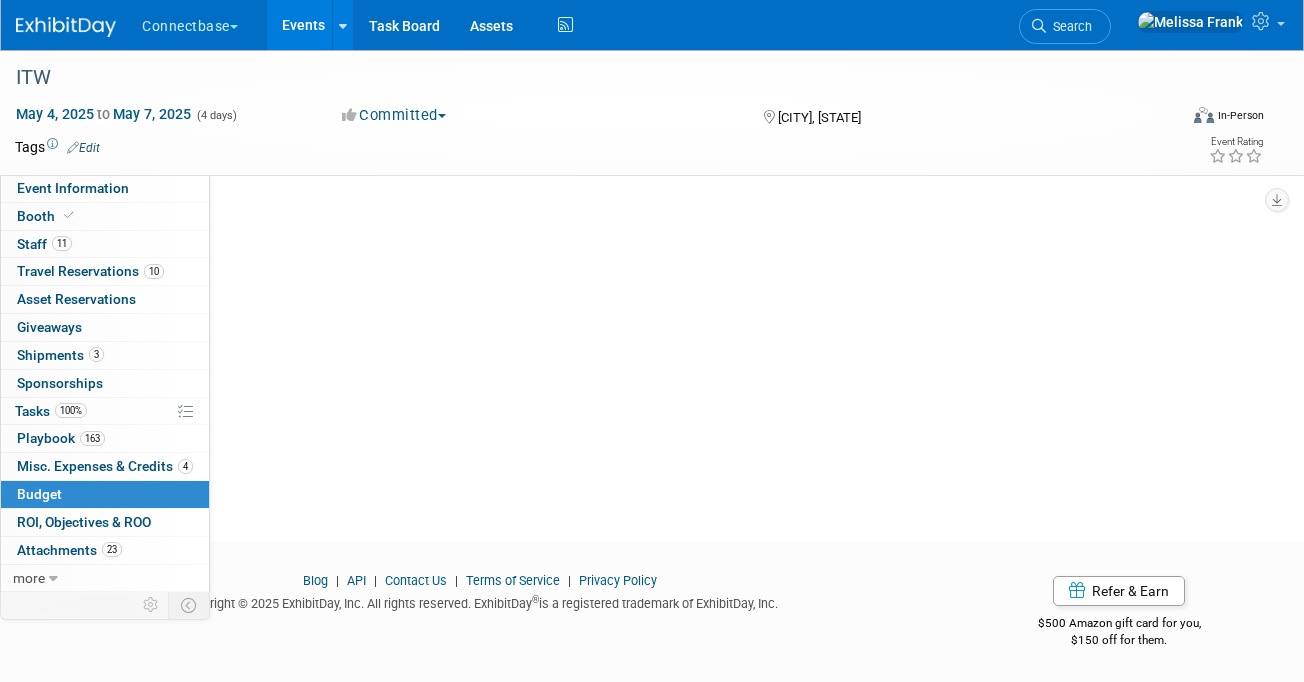 scroll, scrollTop: 0, scrollLeft: 0, axis: both 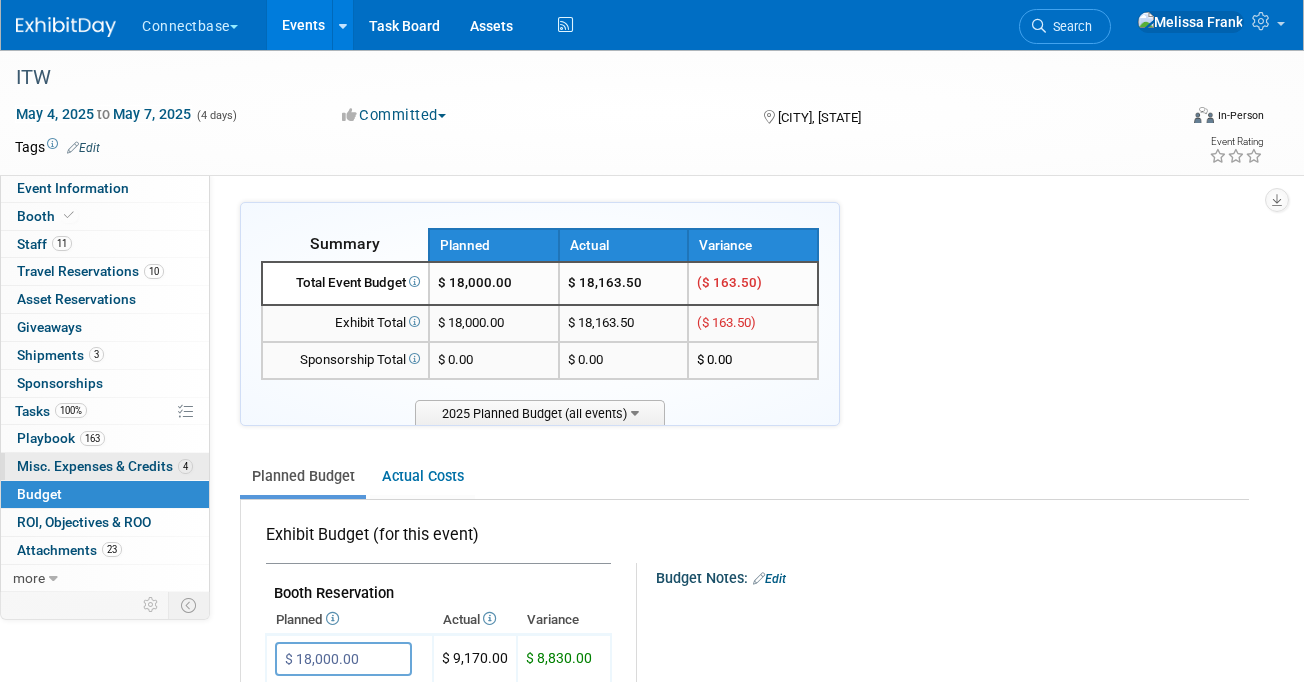 click on "Misc. Expenses & Credits 4" at bounding box center (105, 466) 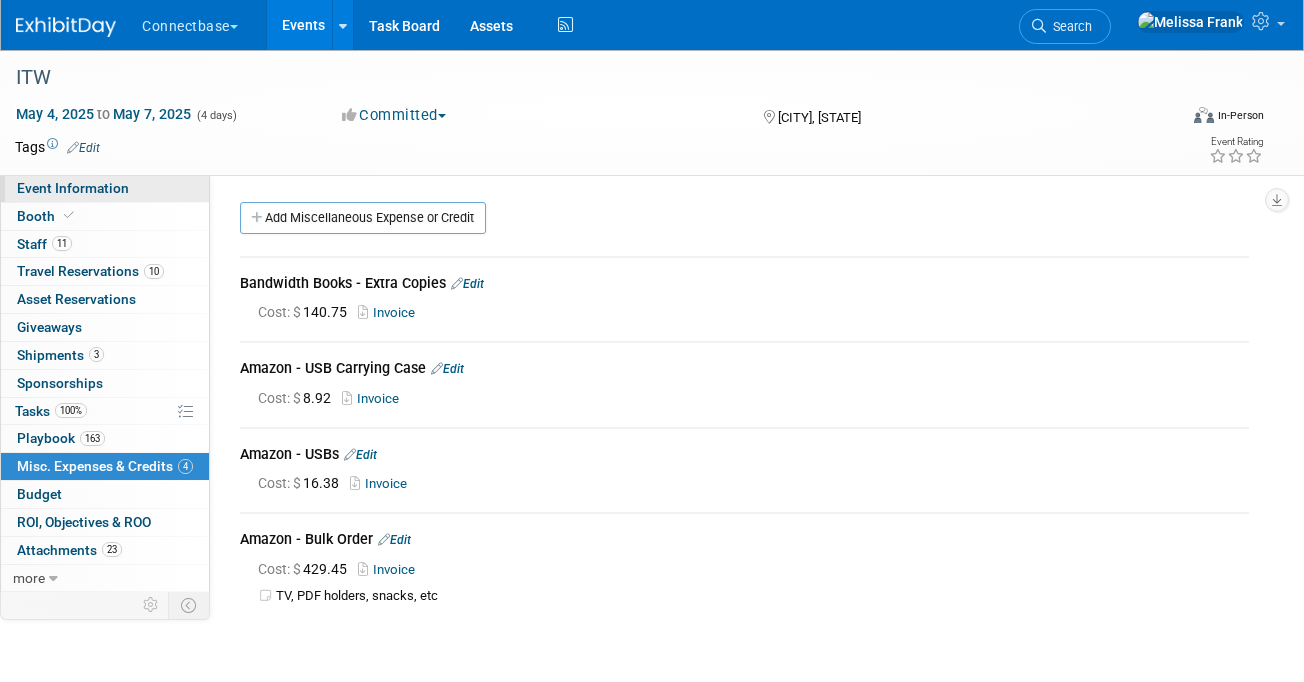 click on "Event Information" at bounding box center (73, 188) 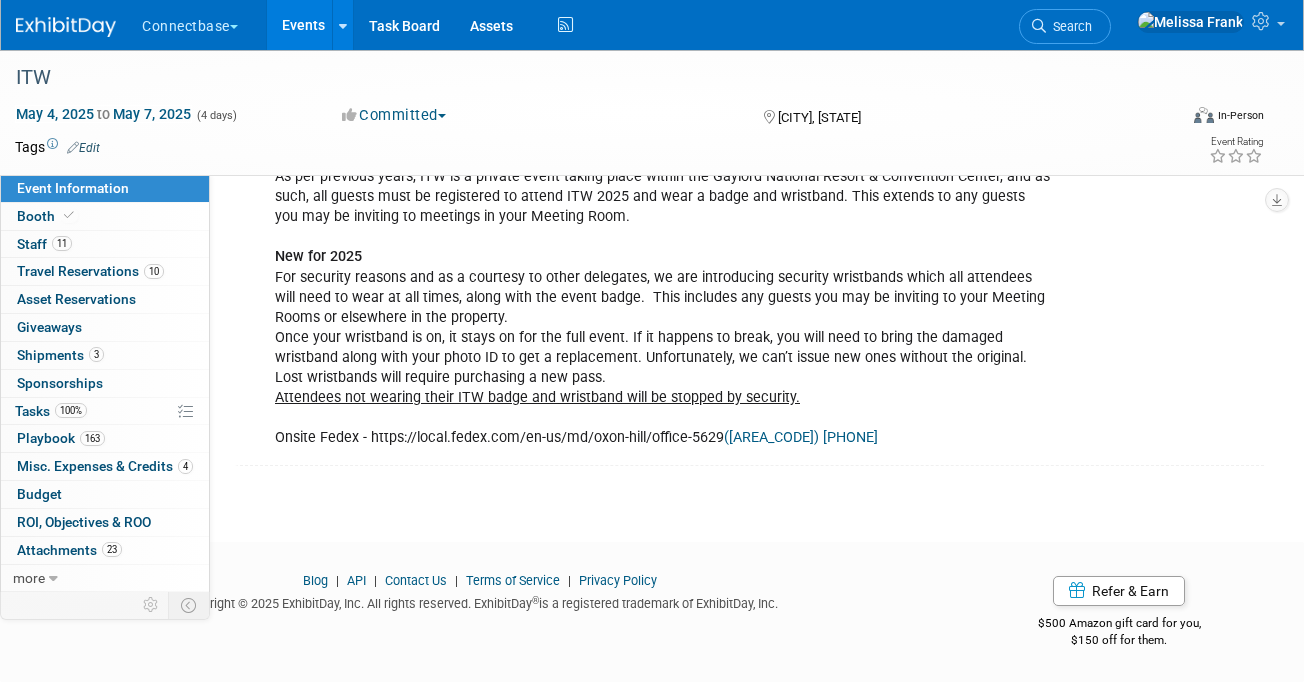 scroll, scrollTop: 0, scrollLeft: 0, axis: both 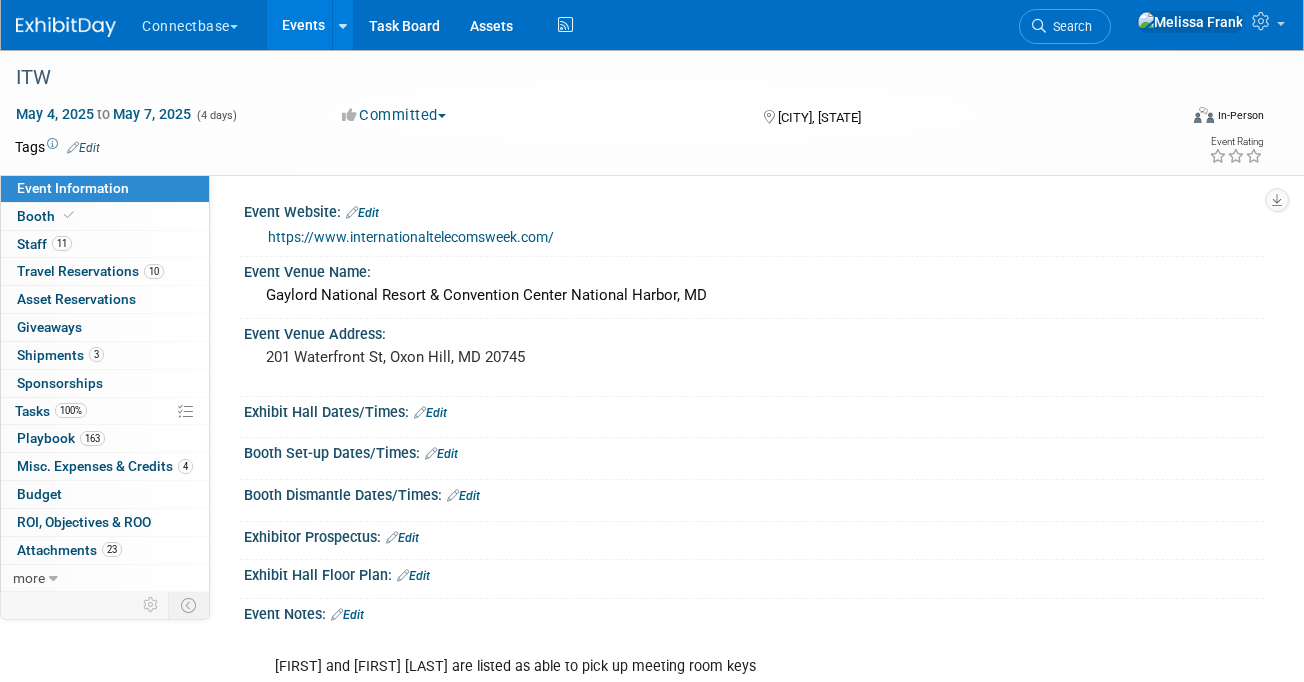 click on "Events" at bounding box center [303, 25] 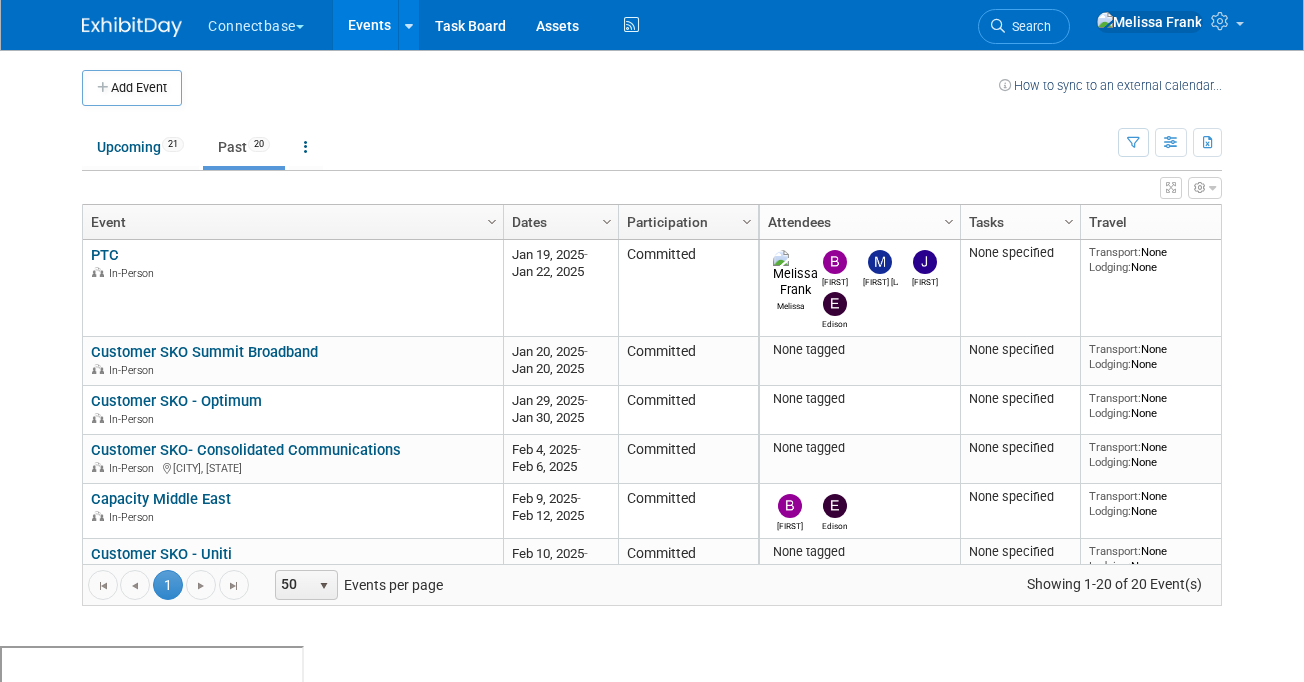 scroll, scrollTop: 0, scrollLeft: 0, axis: both 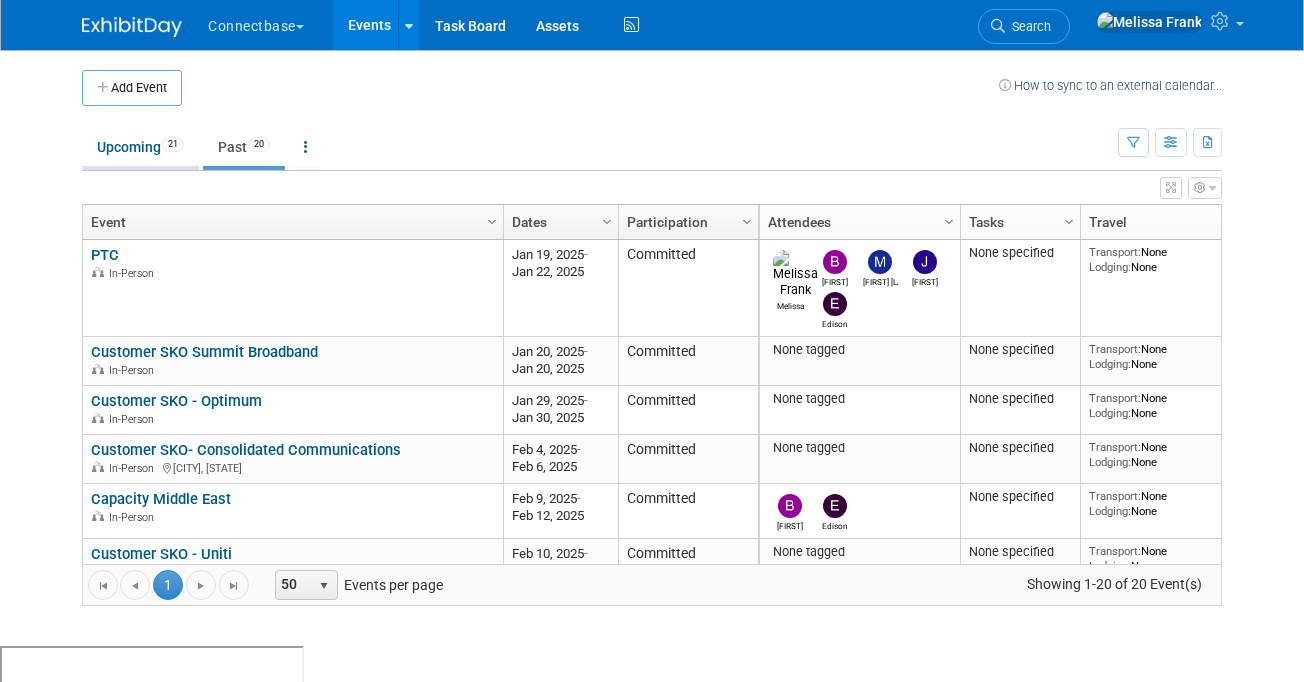 click on "Upcoming
21" at bounding box center [140, 147] 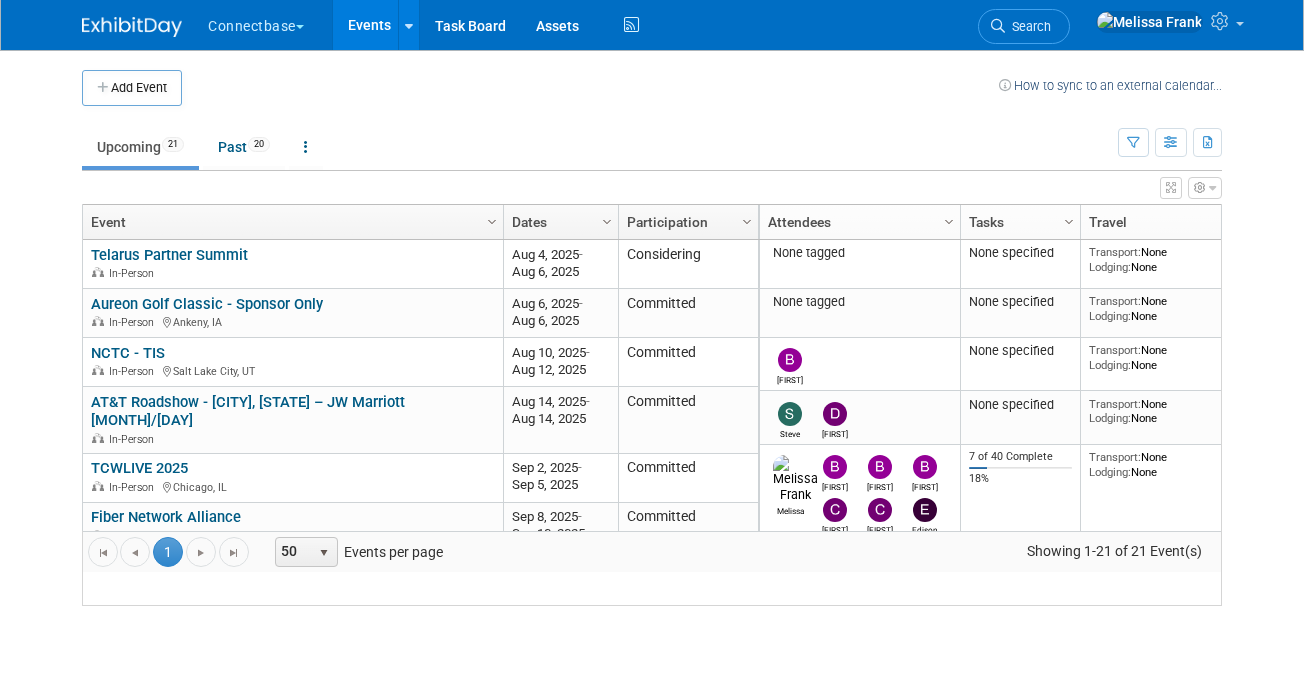 scroll, scrollTop: 0, scrollLeft: 0, axis: both 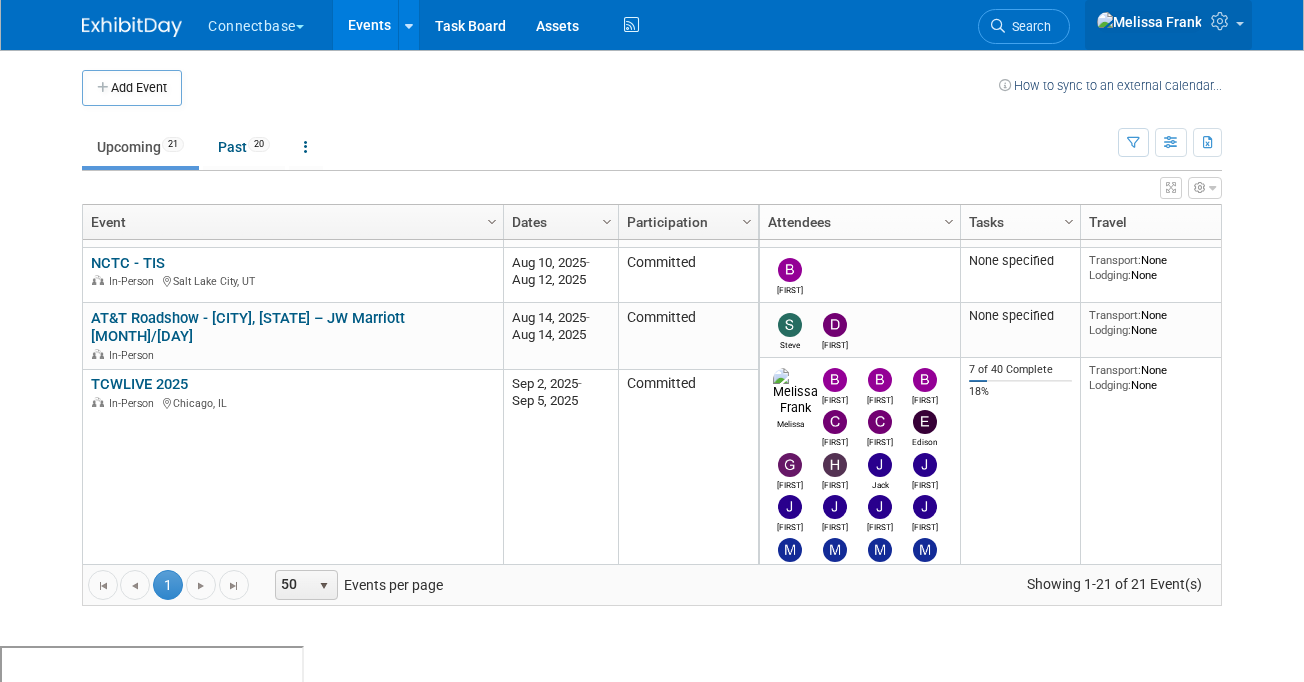 click at bounding box center [1168, 25] 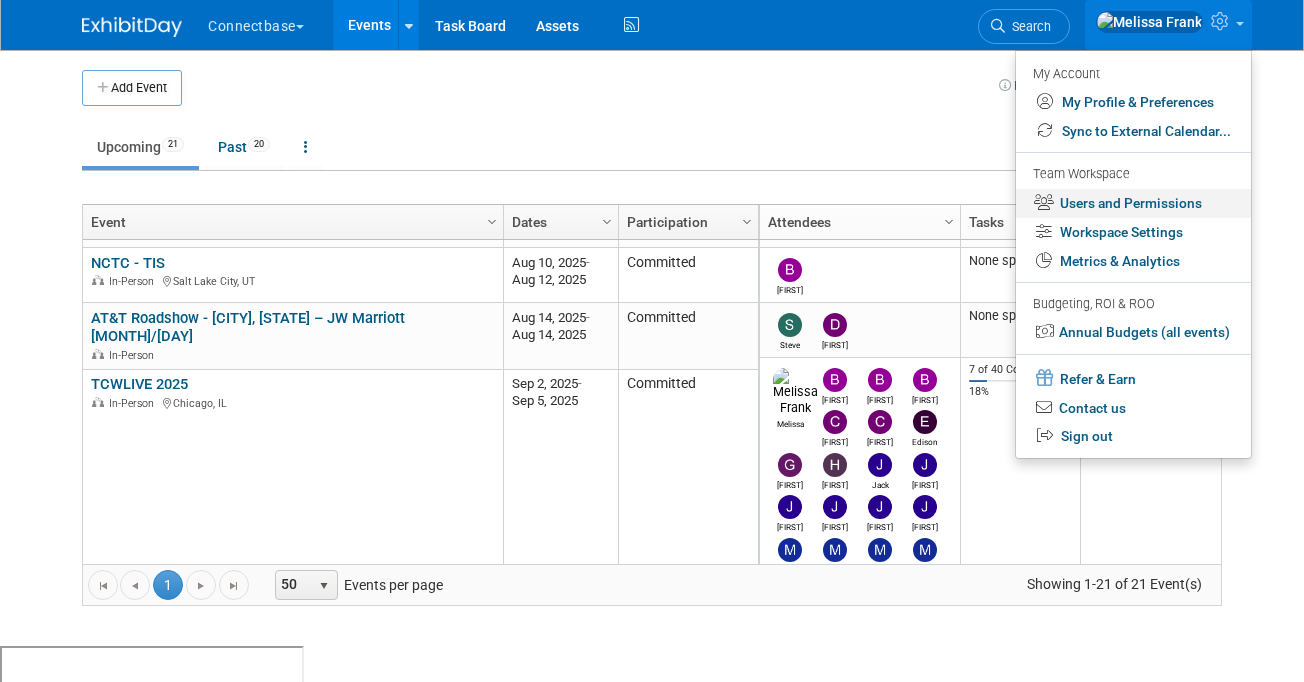 click on "Users and Permissions" at bounding box center [1133, 203] 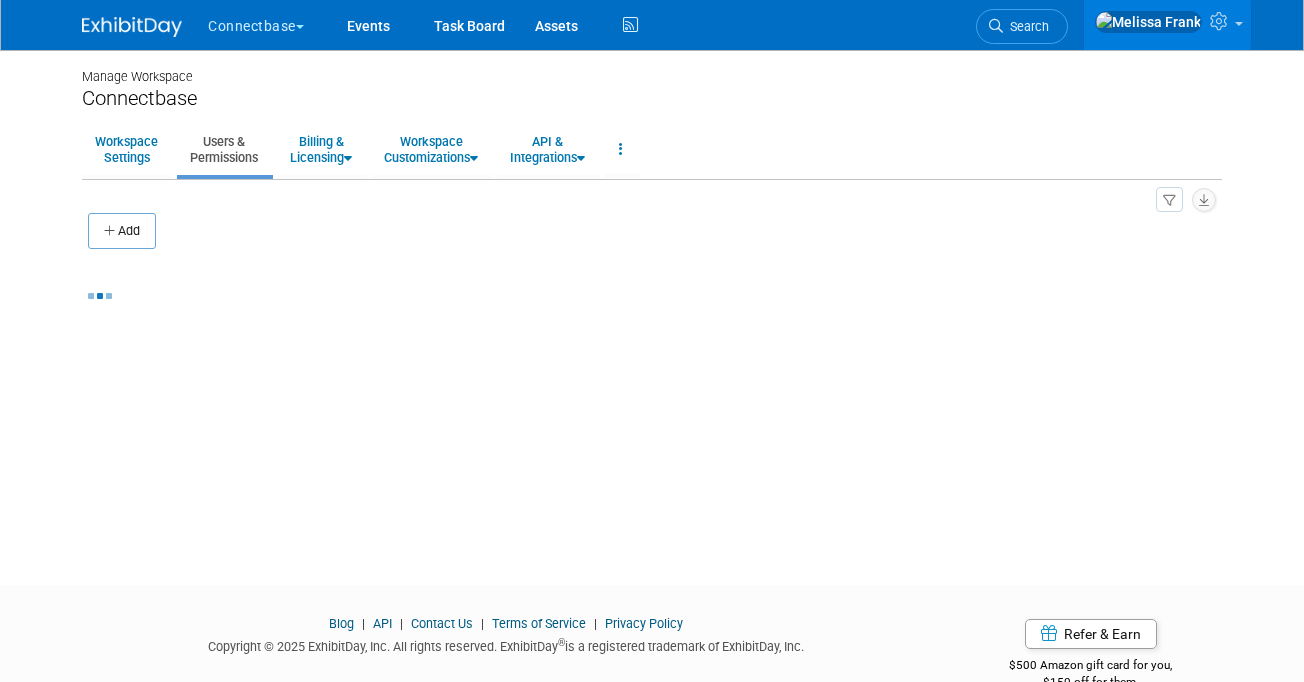 scroll, scrollTop: 0, scrollLeft: 0, axis: both 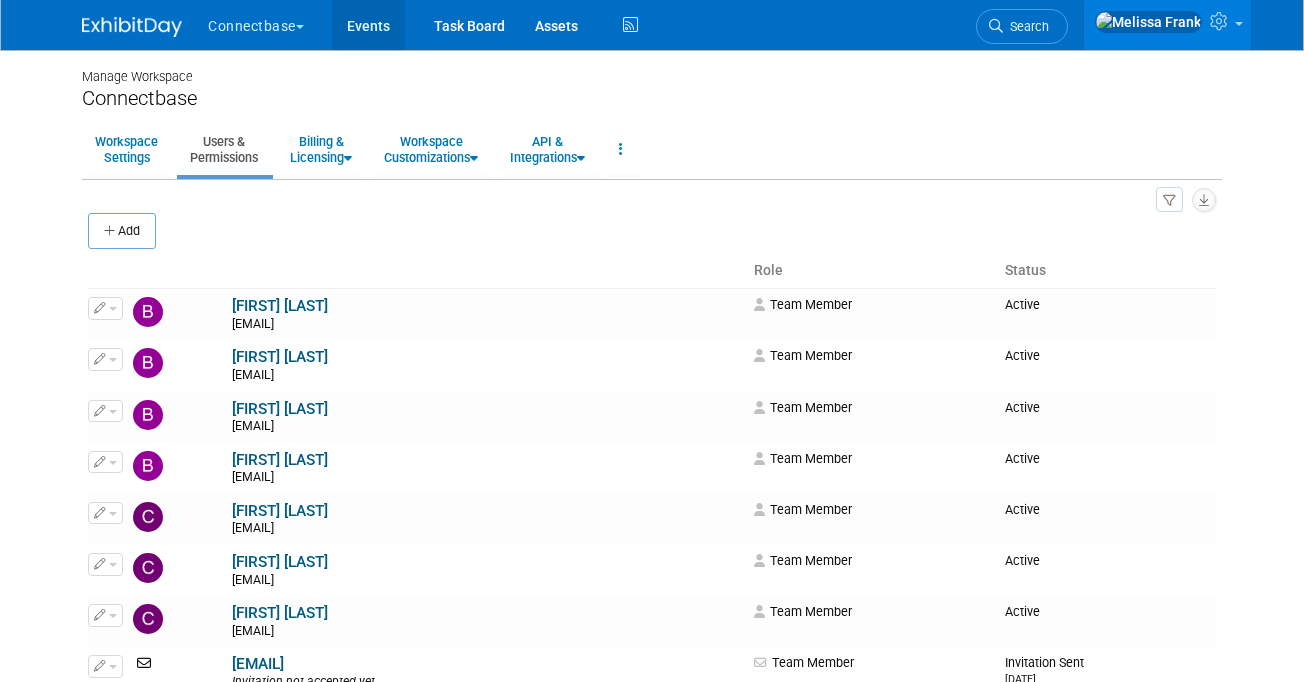 click on "Events" at bounding box center [368, 25] 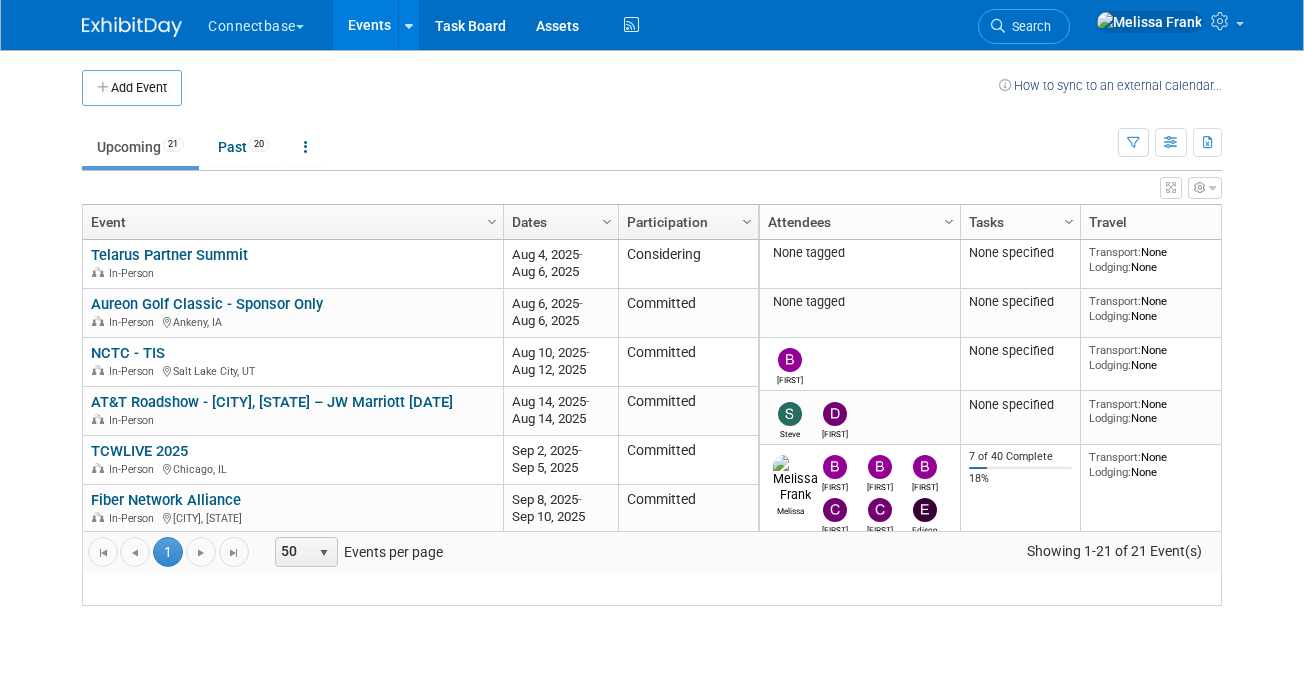 scroll, scrollTop: 0, scrollLeft: 0, axis: both 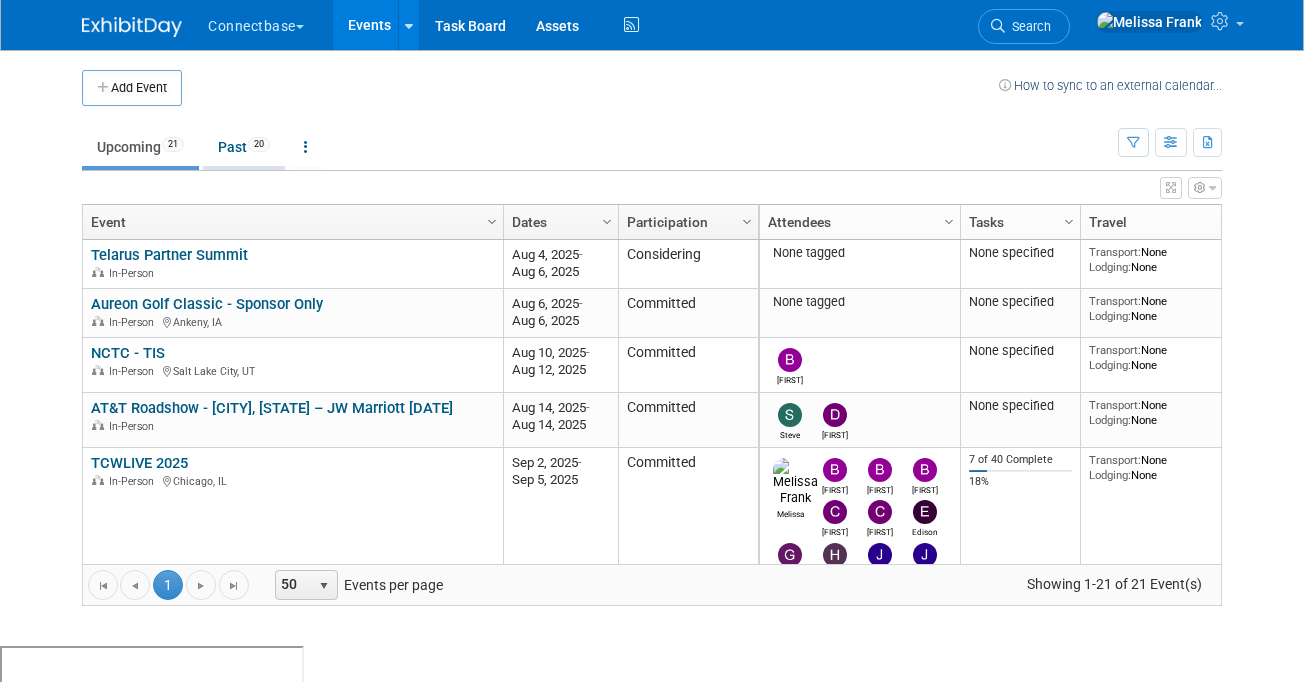 click on "Past
20" at bounding box center (244, 147) 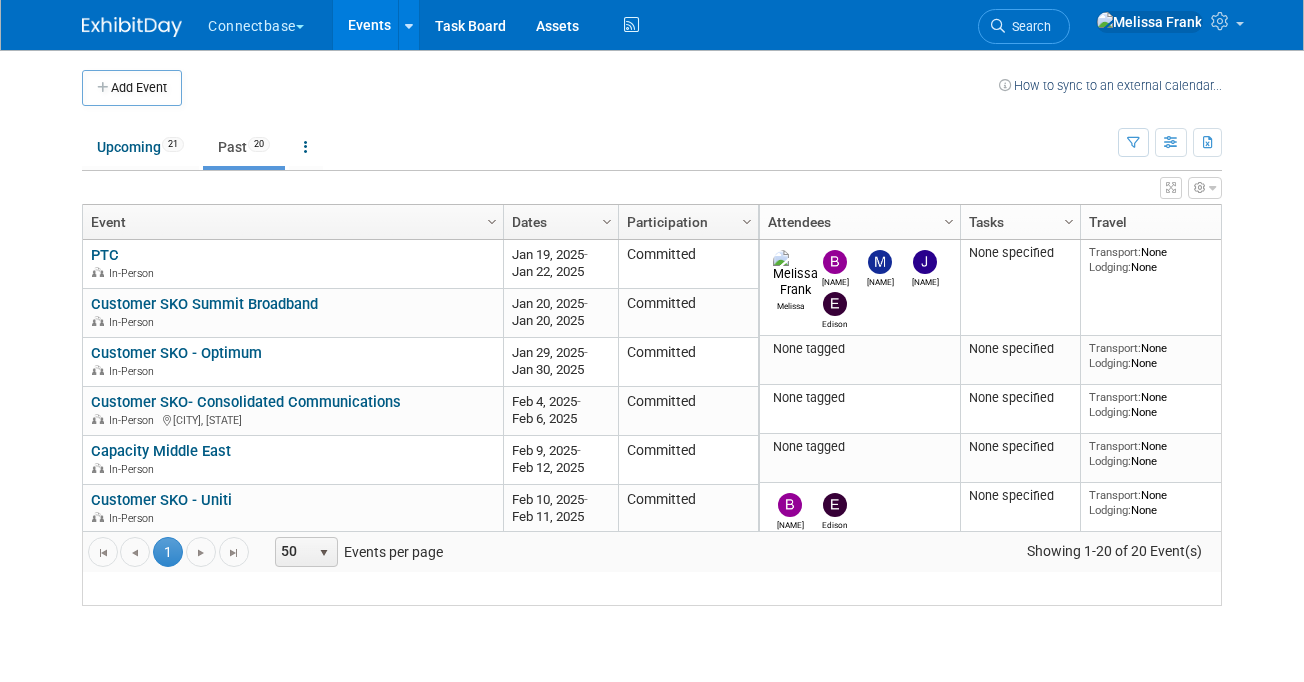 scroll, scrollTop: 0, scrollLeft: 0, axis: both 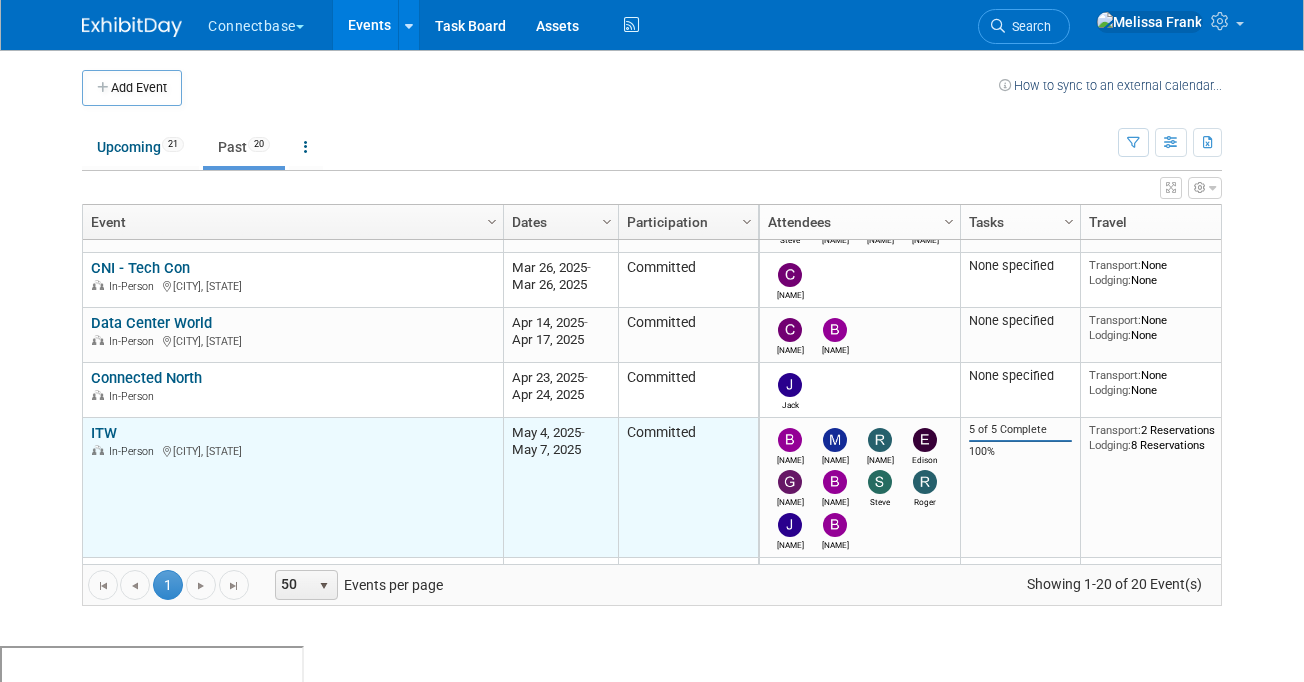 click on "ITW" at bounding box center (104, 433) 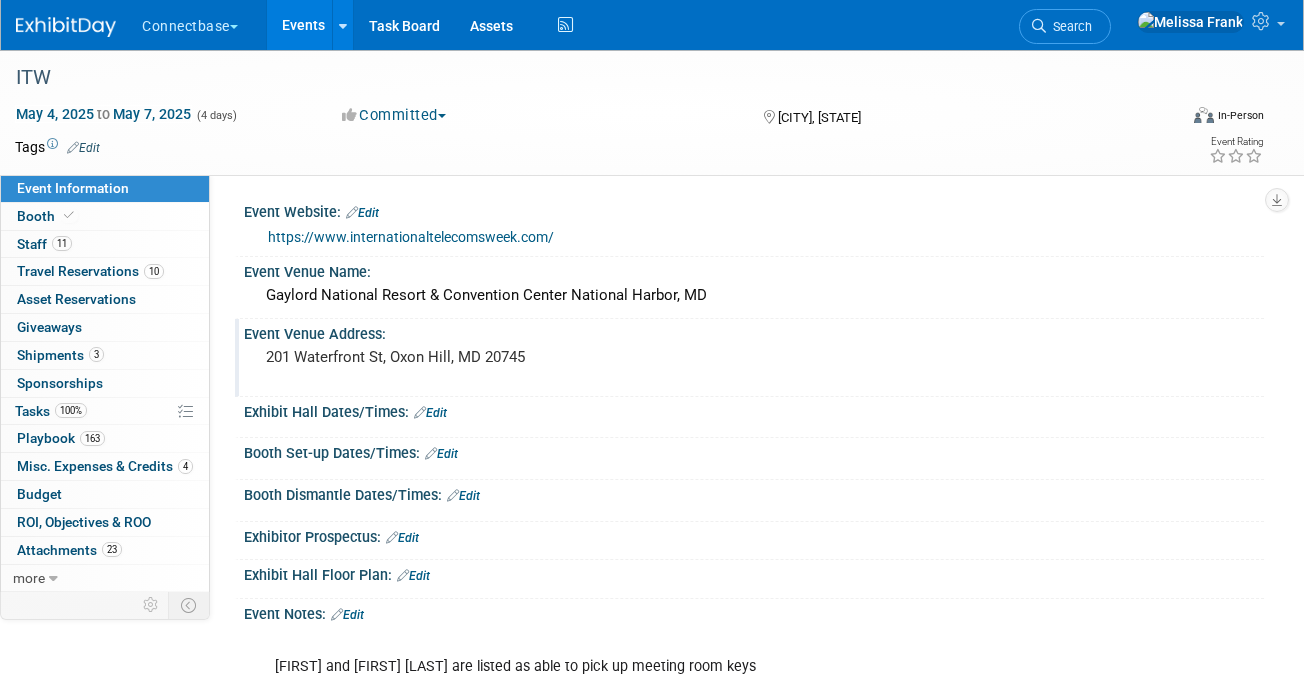 scroll, scrollTop: 0, scrollLeft: 0, axis: both 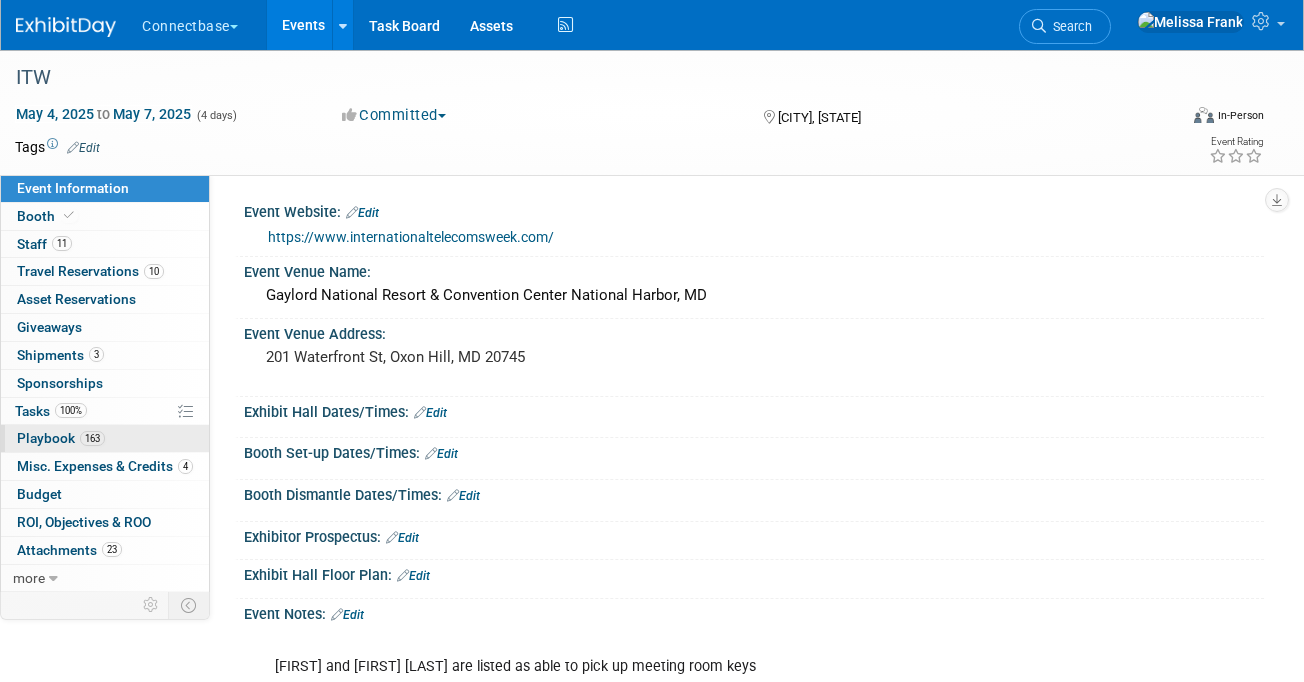 click on "163
Playbook 163" at bounding box center [105, 438] 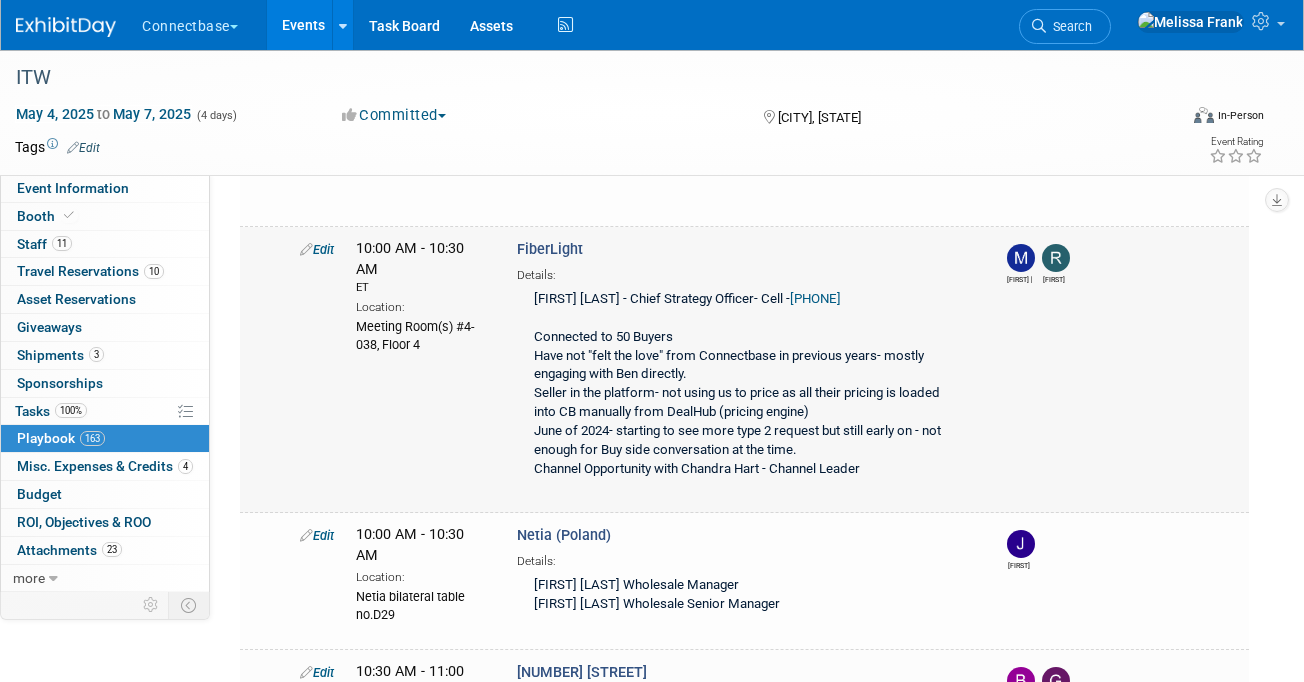 scroll, scrollTop: 3927, scrollLeft: 0, axis: vertical 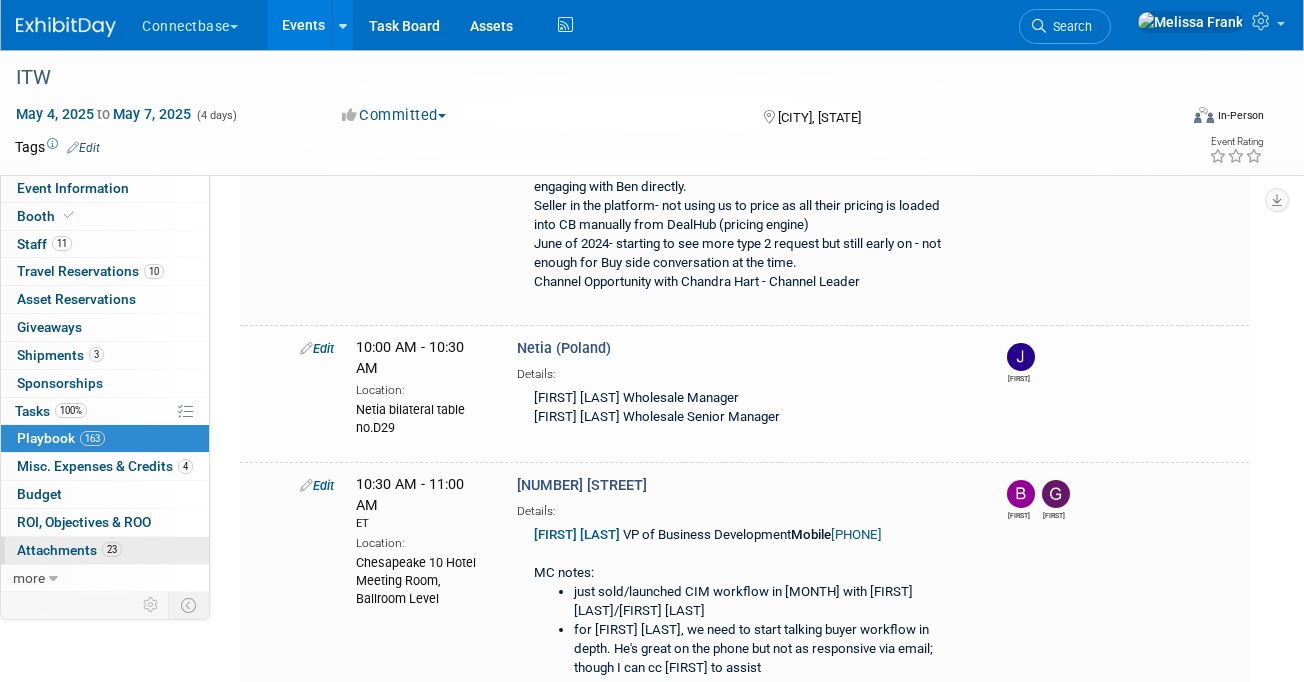 click on "Attachments 23" at bounding box center (69, 550) 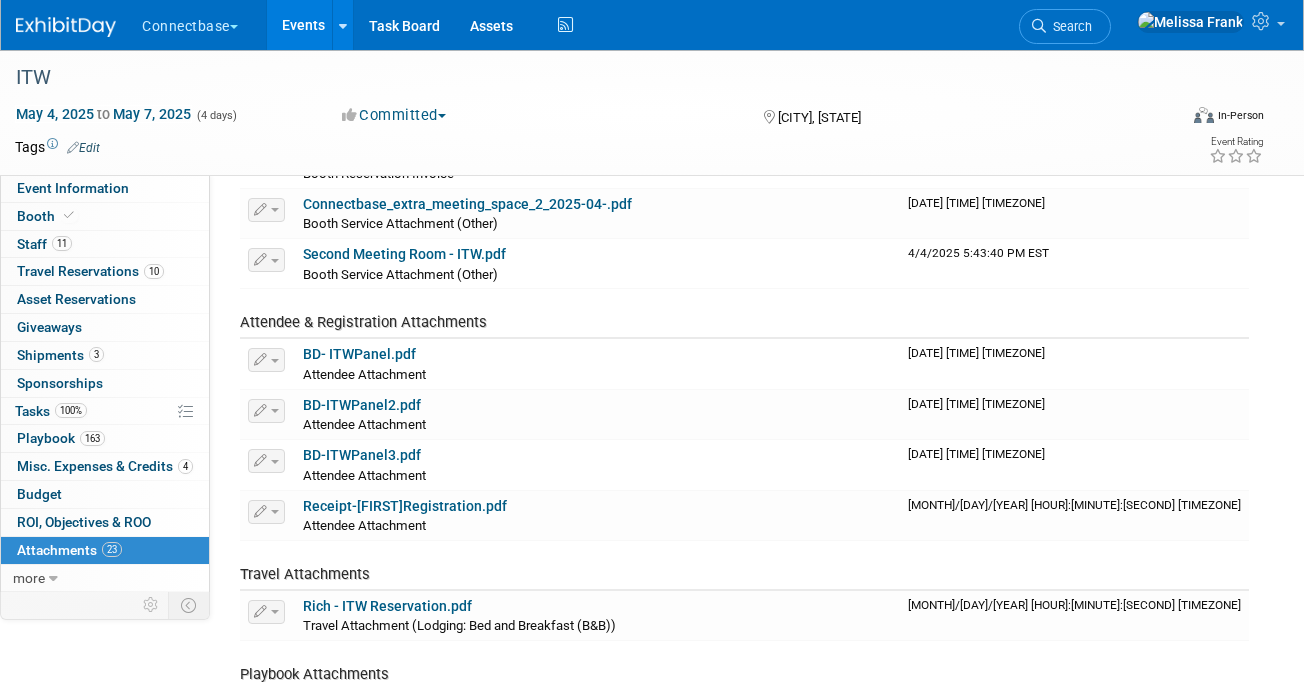 scroll, scrollTop: 493, scrollLeft: 0, axis: vertical 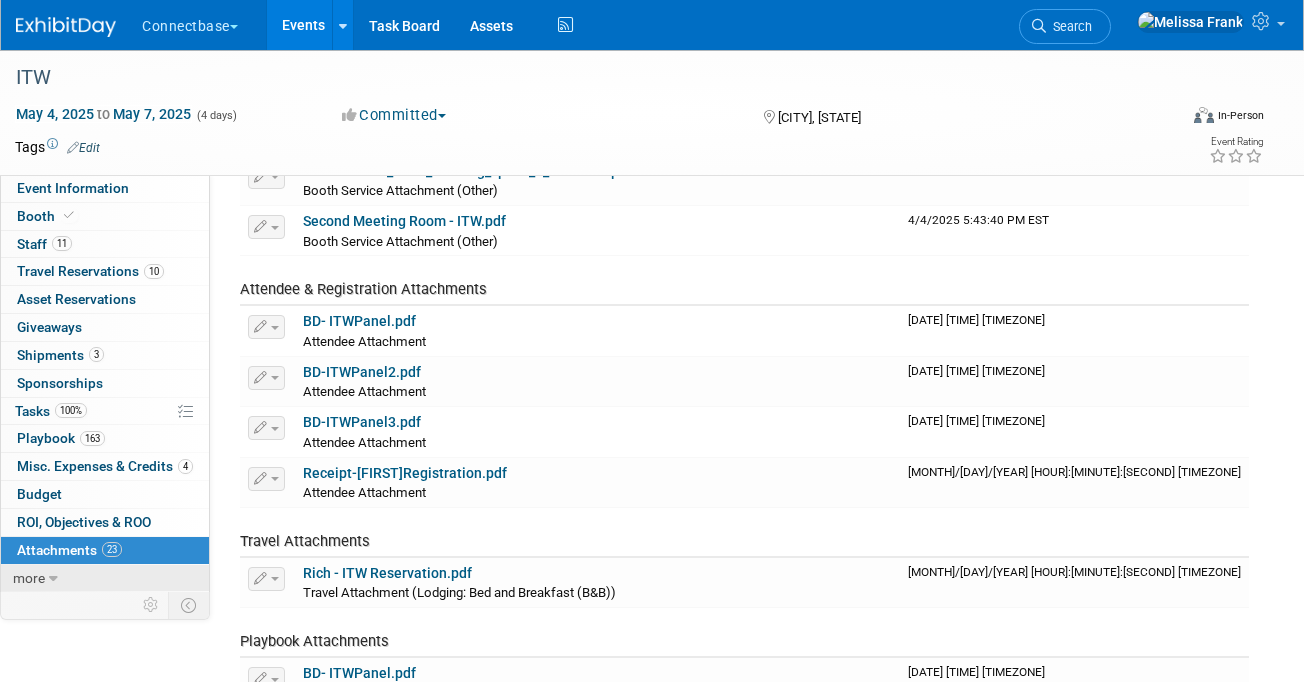 click on "more" at bounding box center [105, 578] 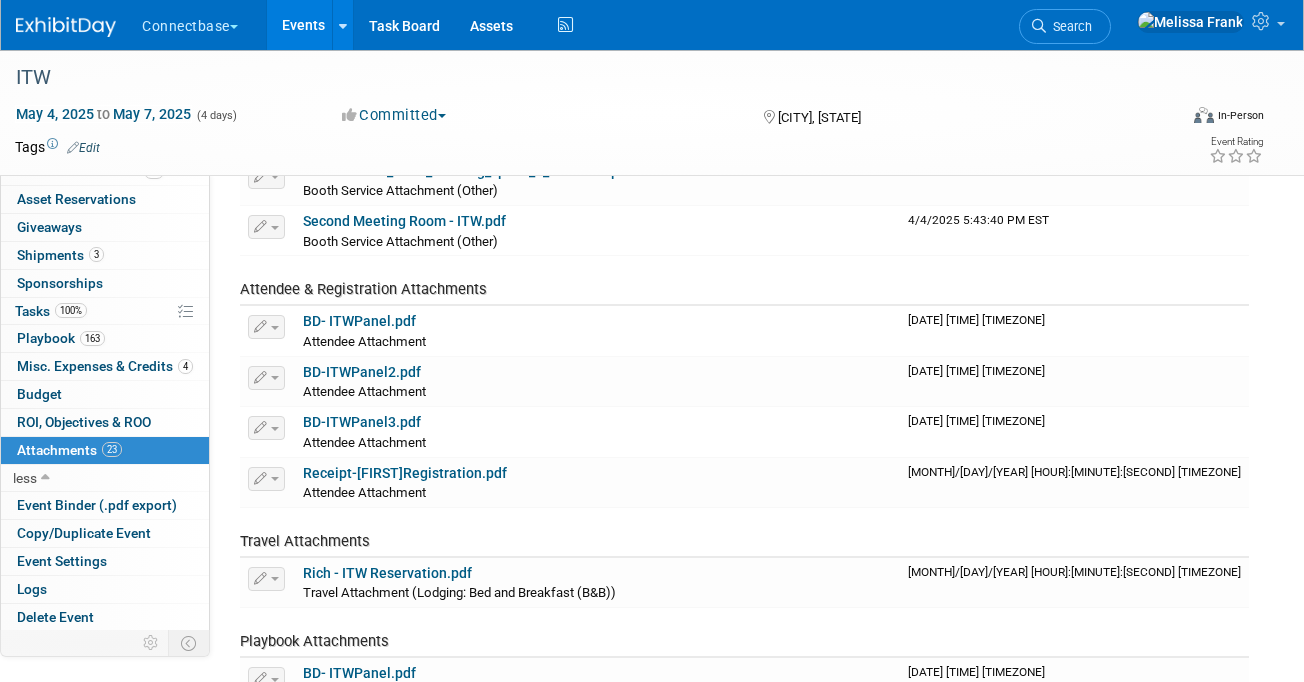 scroll, scrollTop: 101, scrollLeft: 0, axis: vertical 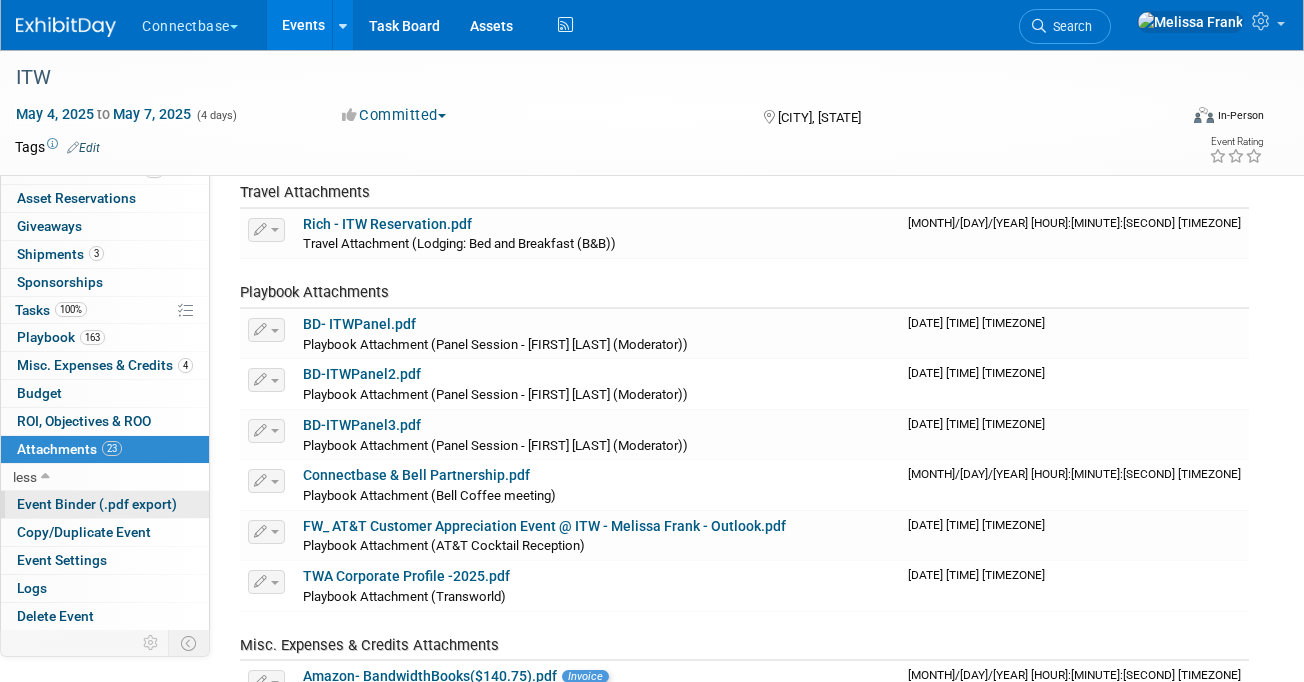 click on "Event Binder (.pdf export)" at bounding box center (97, 504) 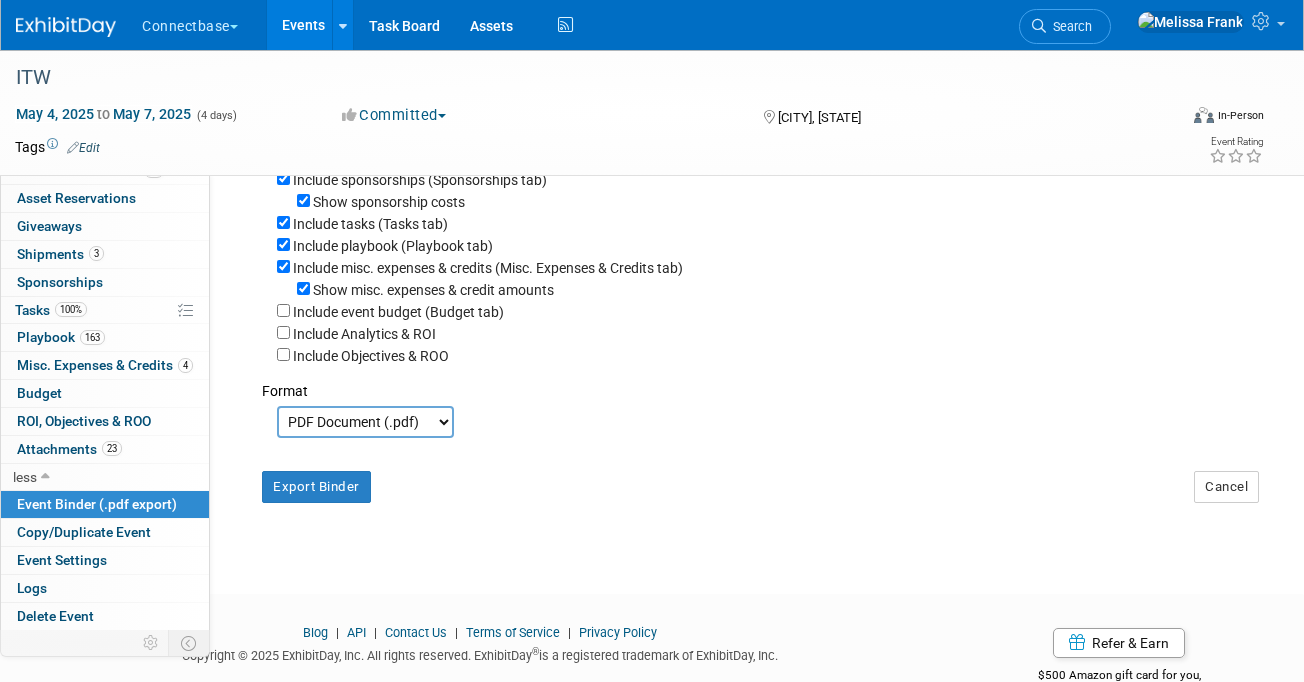 scroll, scrollTop: 491, scrollLeft: 0, axis: vertical 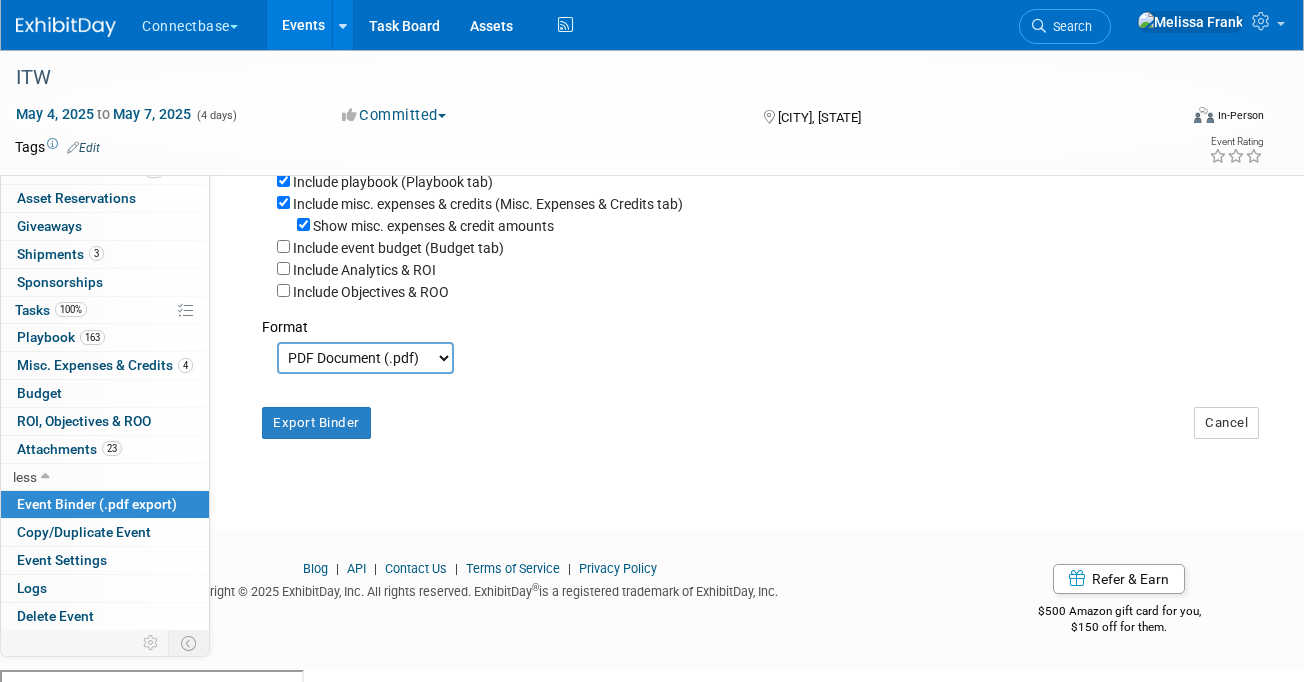 click on "Events" at bounding box center (303, 25) 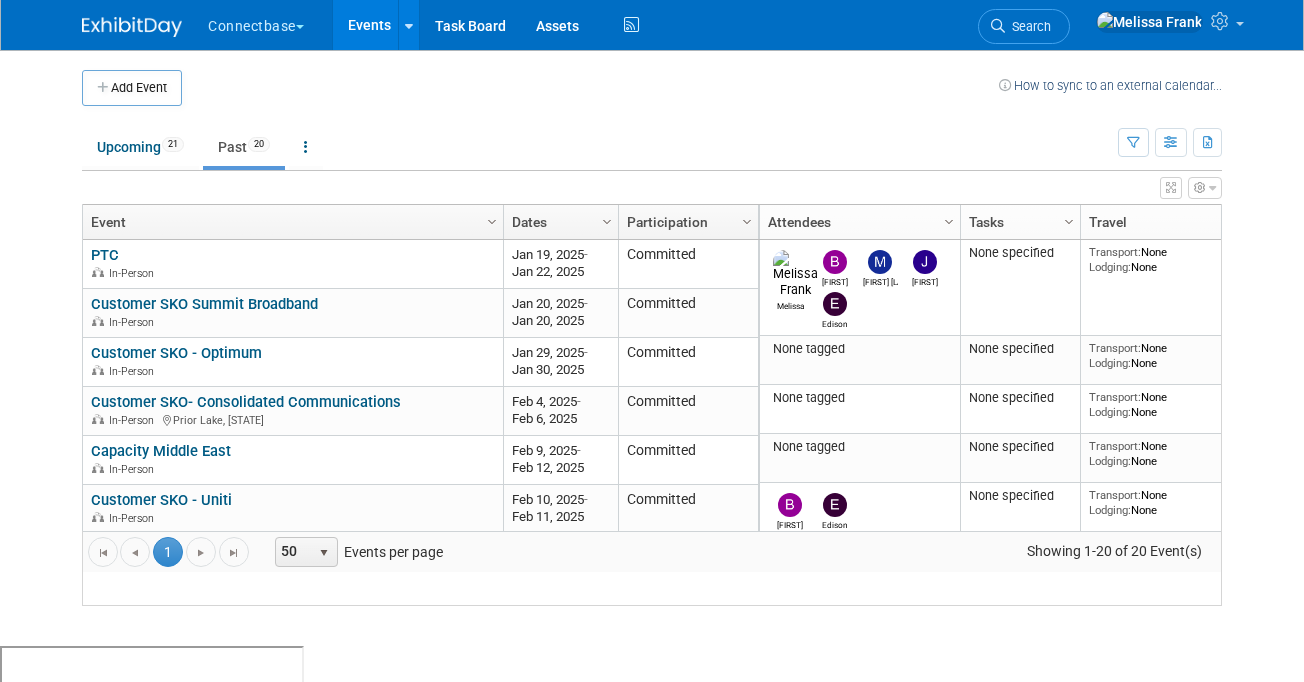 scroll, scrollTop: 0, scrollLeft: 0, axis: both 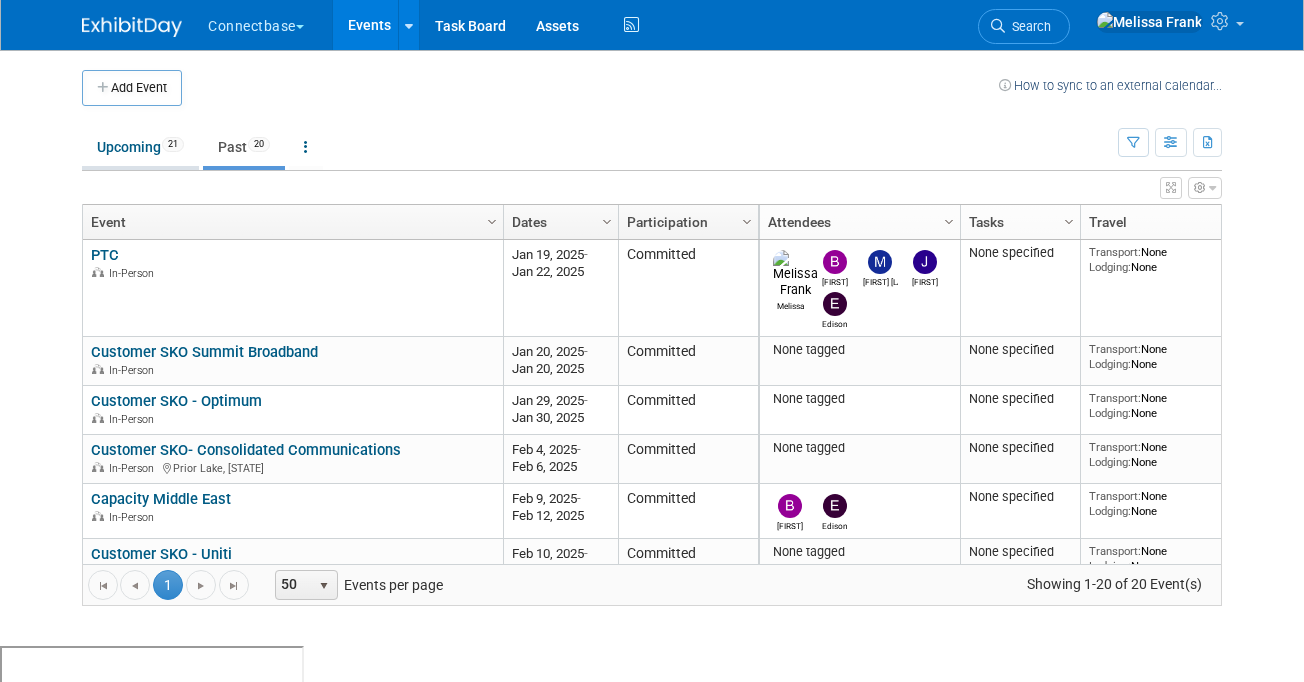 click on "Upcoming
21" at bounding box center (140, 147) 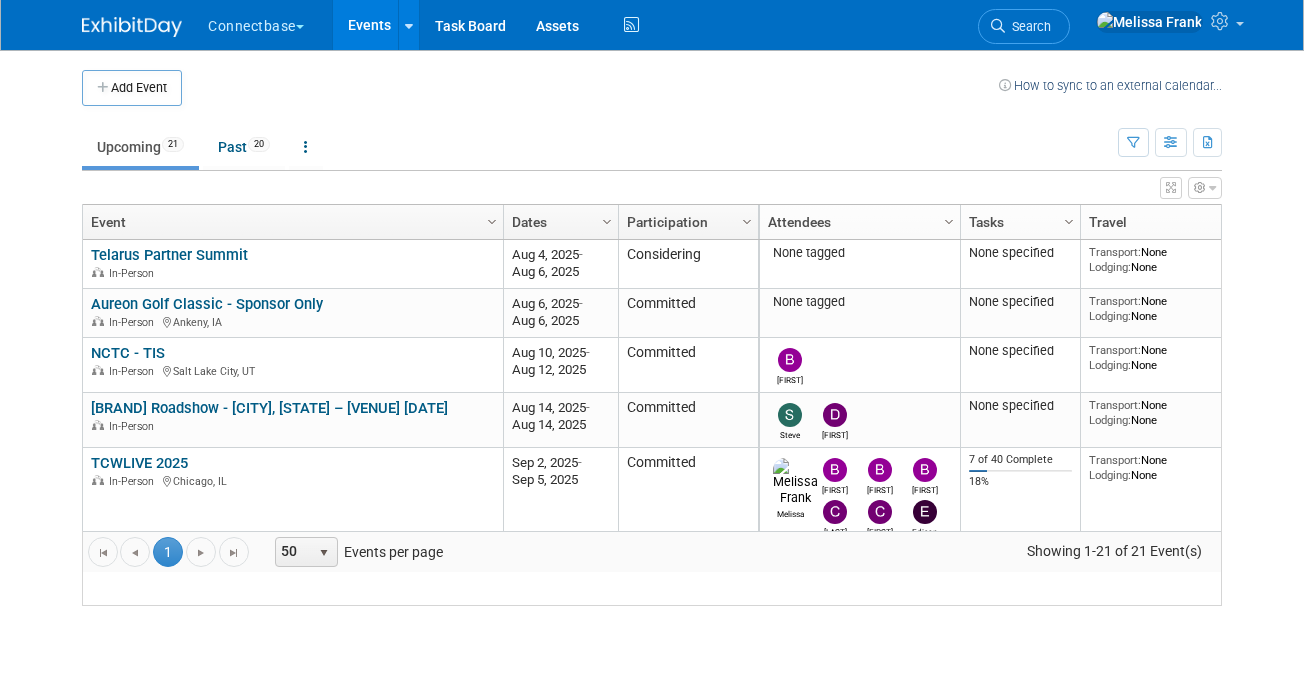 scroll, scrollTop: 0, scrollLeft: 0, axis: both 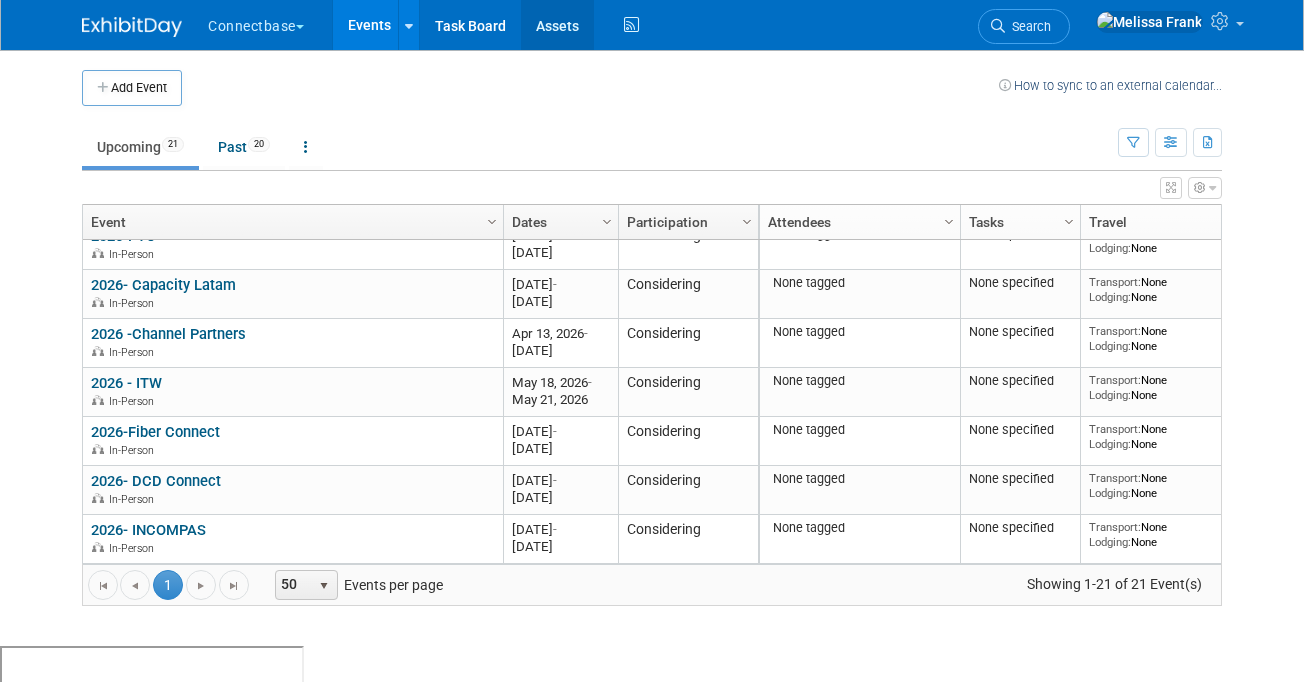 click on "Assets" at bounding box center (557, 25) 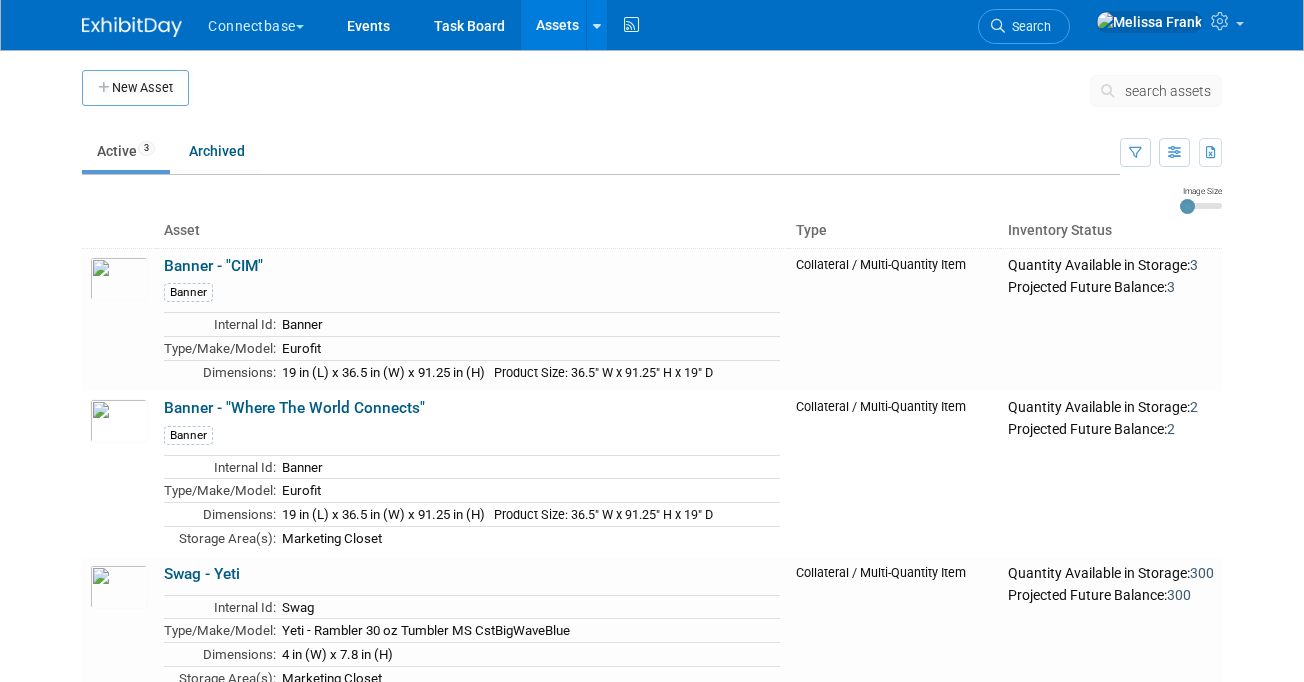 scroll, scrollTop: 0, scrollLeft: 0, axis: both 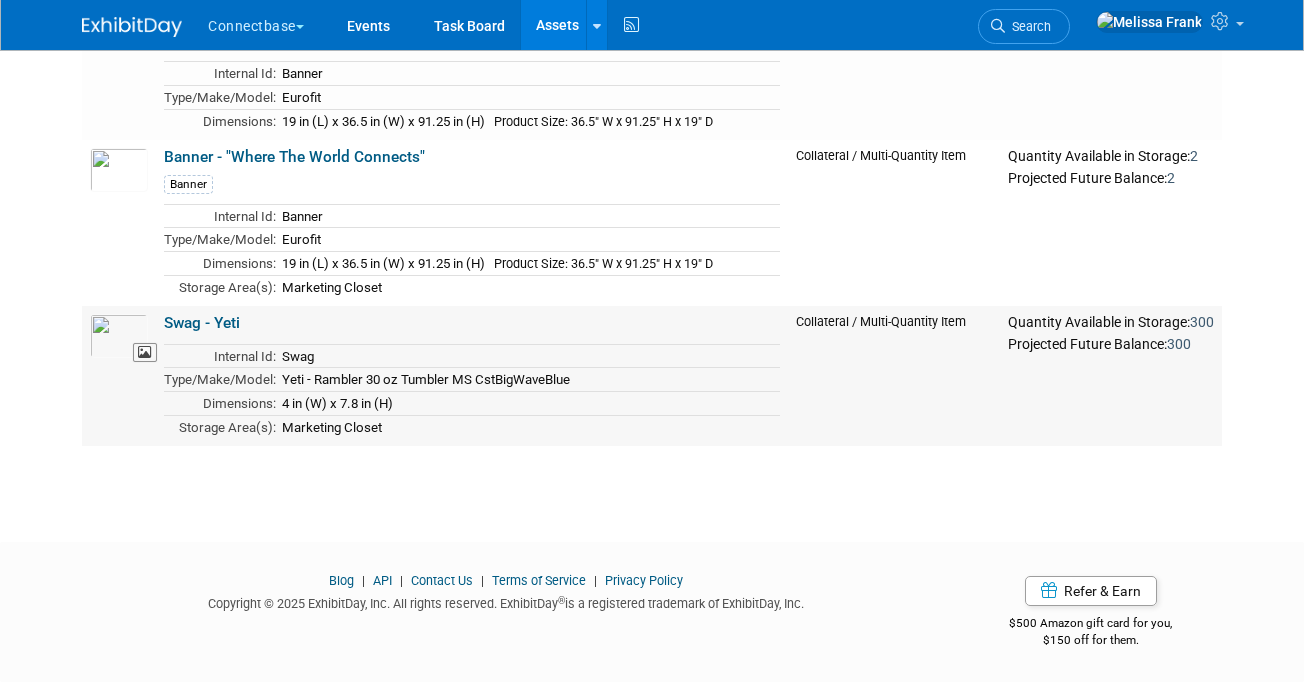 click at bounding box center (119, 336) 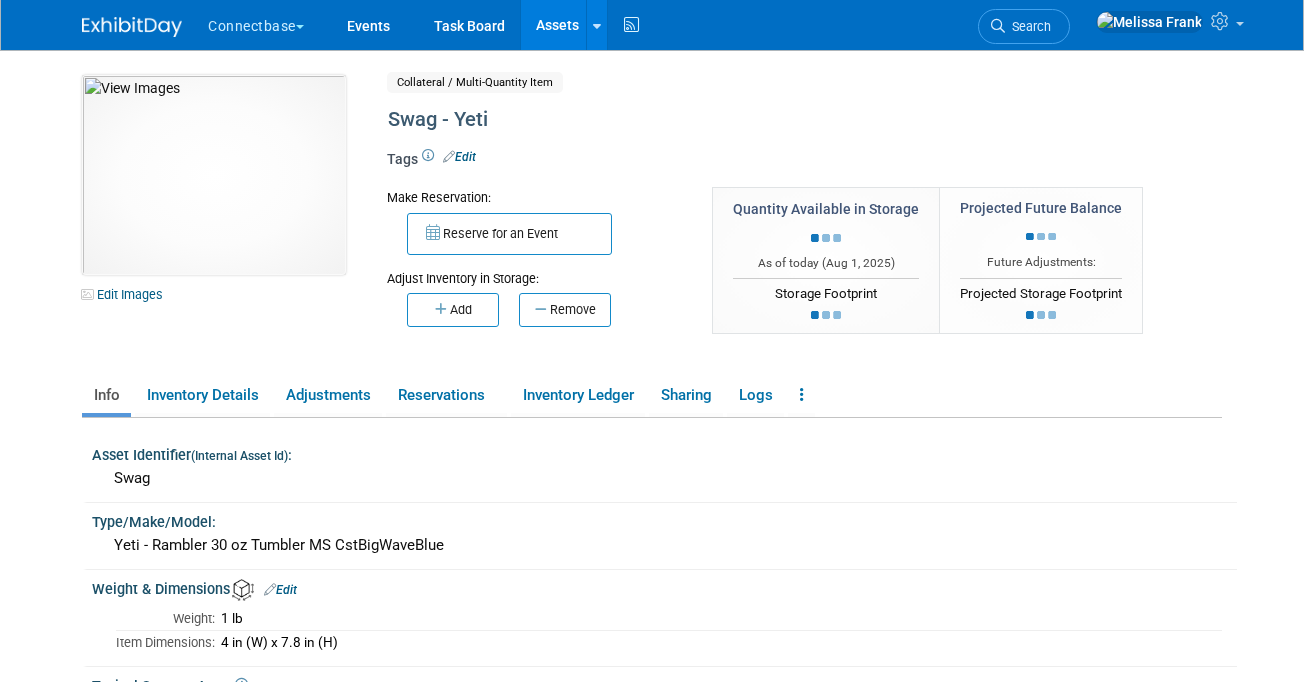 scroll, scrollTop: 0, scrollLeft: 0, axis: both 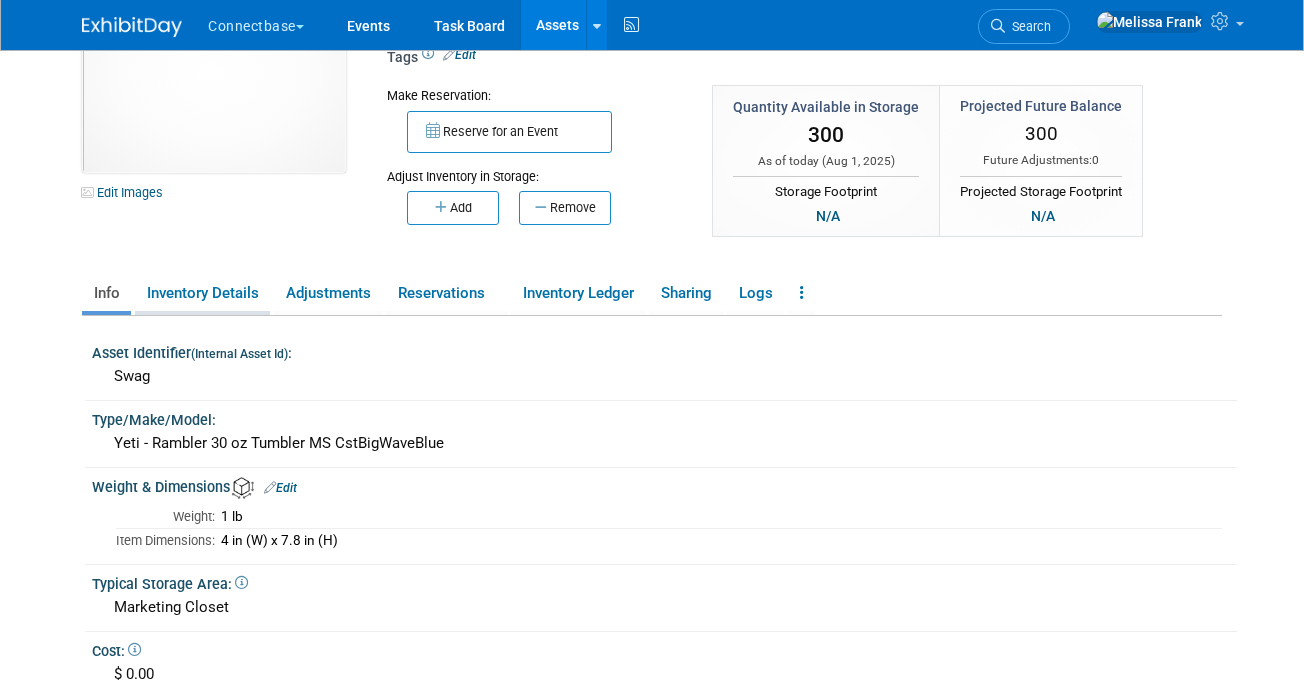 click on "Inventory Details" at bounding box center [202, 293] 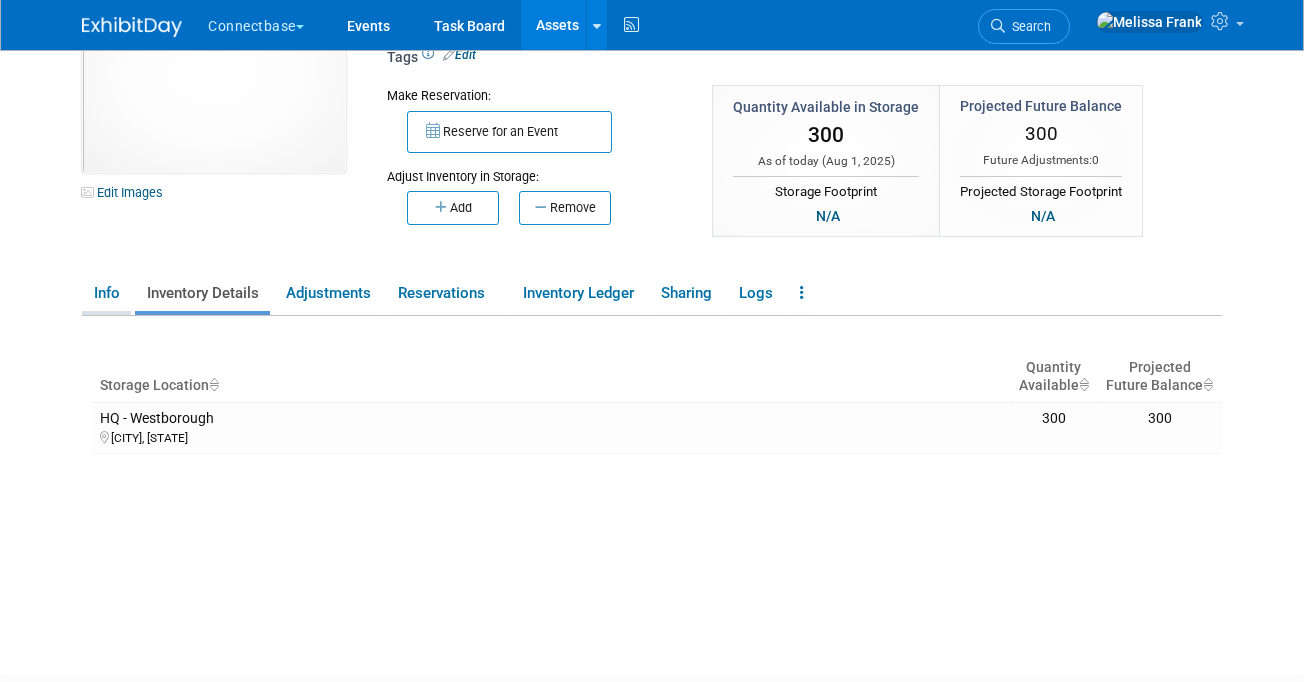 click on "Info" at bounding box center [106, 293] 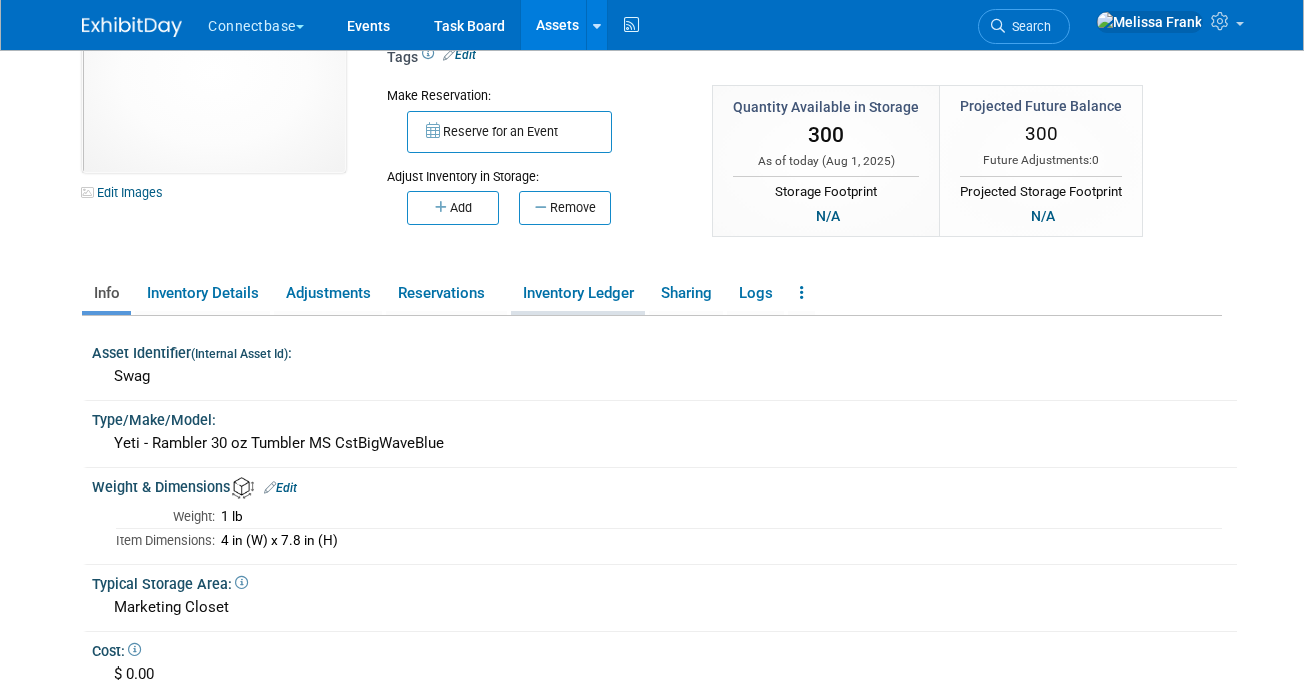 click on "Inventory Ledger" at bounding box center [578, 293] 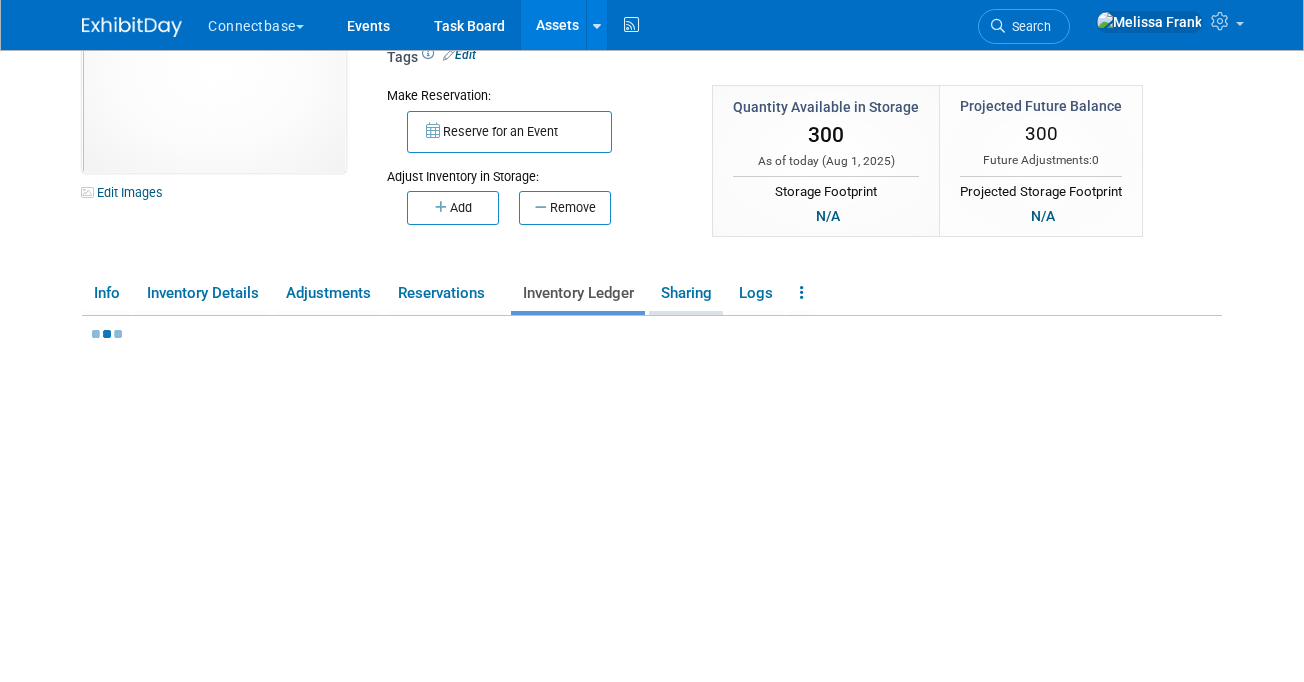 click on "Sharing" at bounding box center (686, 293) 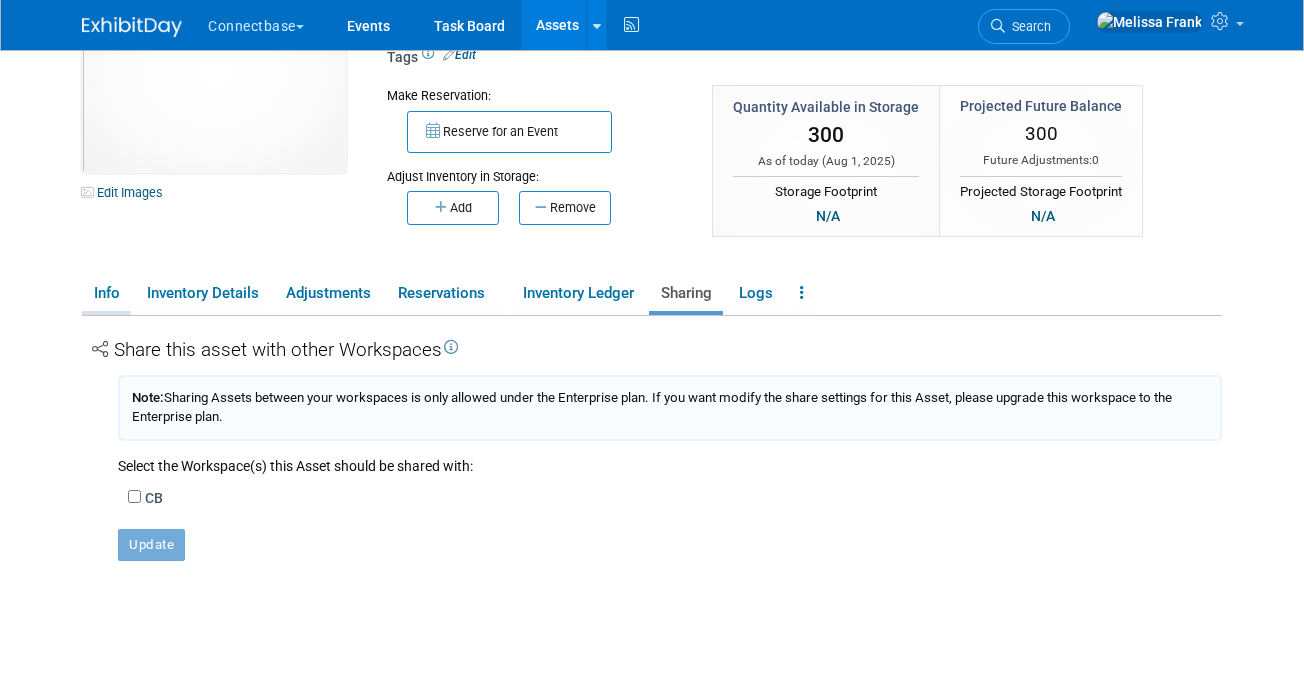 click on "Info" at bounding box center [106, 293] 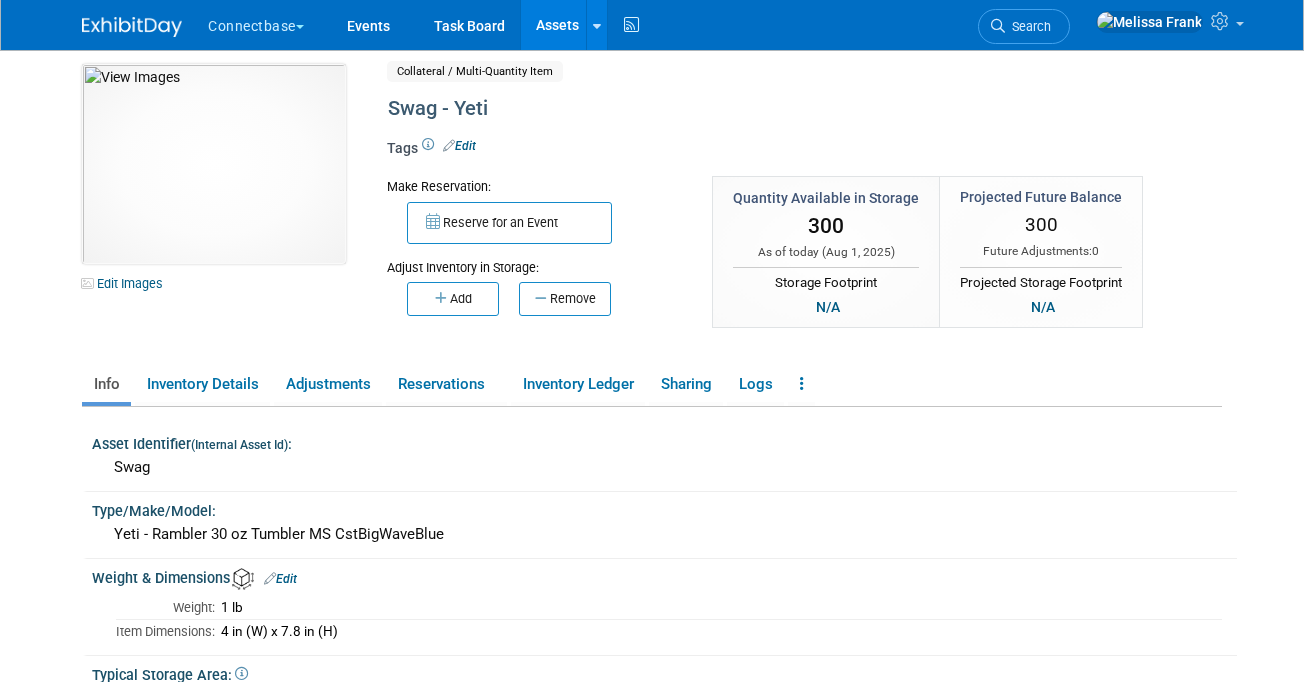 scroll, scrollTop: 0, scrollLeft: 0, axis: both 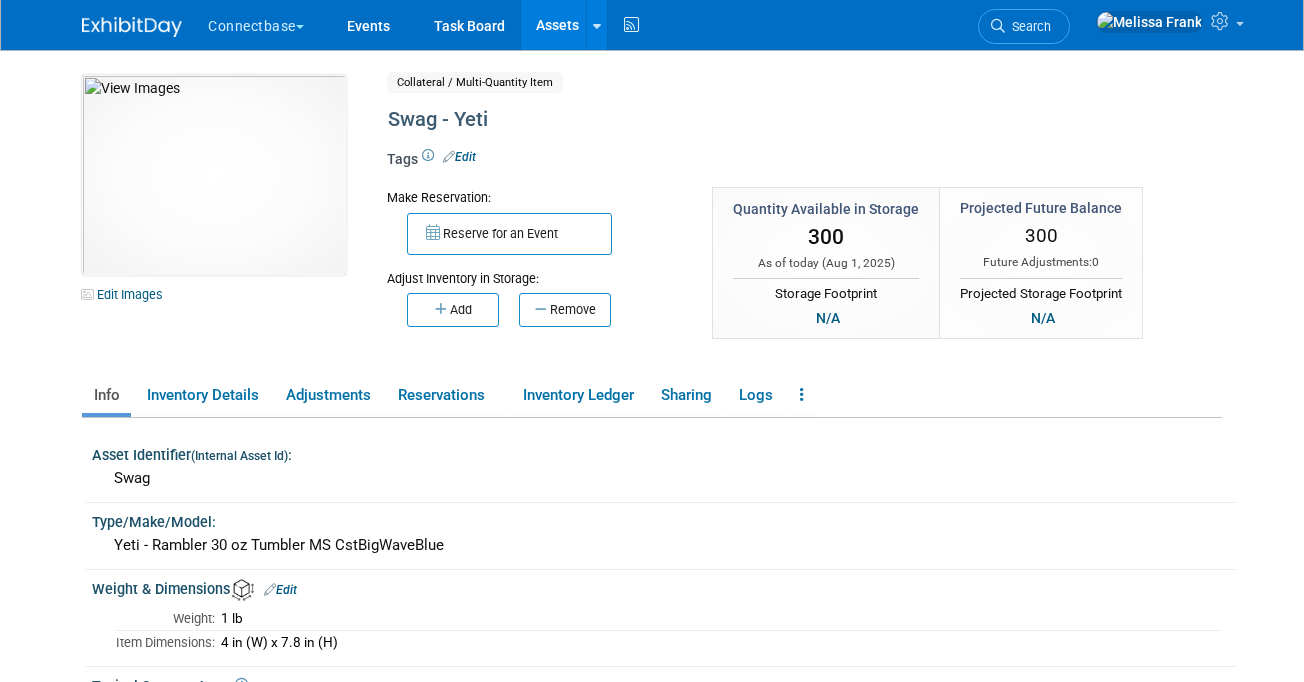 click on "Assets" at bounding box center (557, 25) 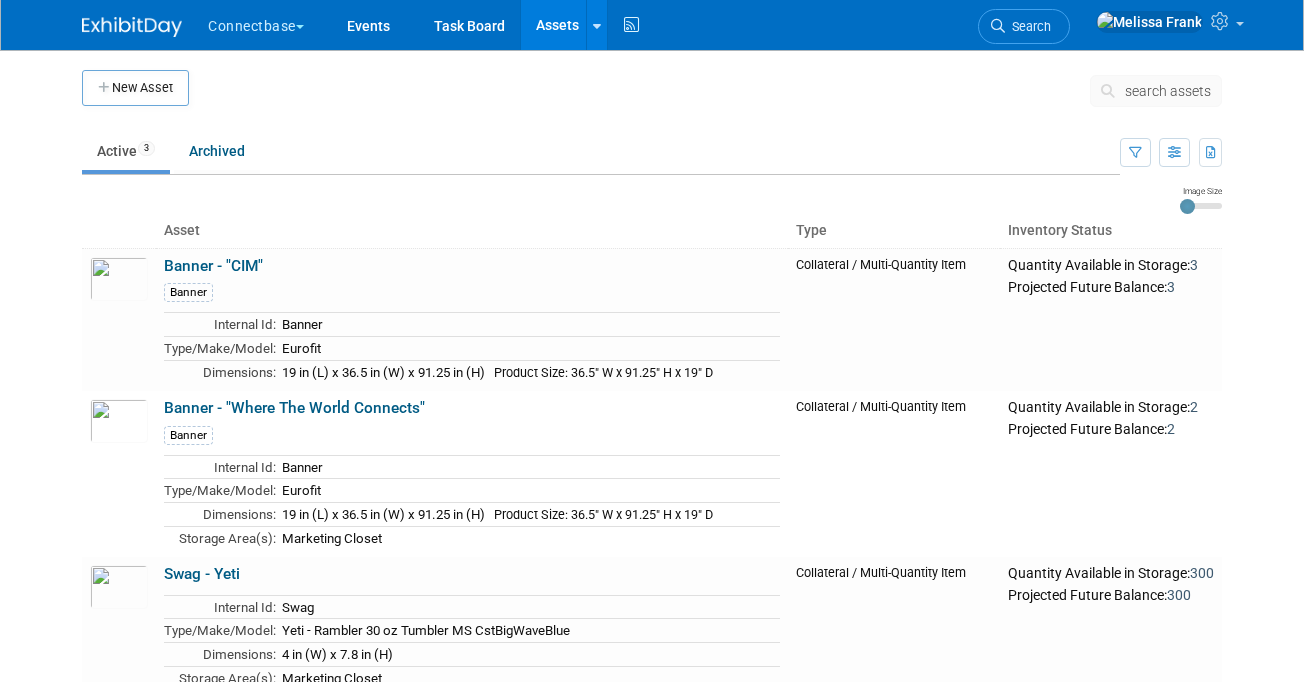 scroll, scrollTop: 0, scrollLeft: 0, axis: both 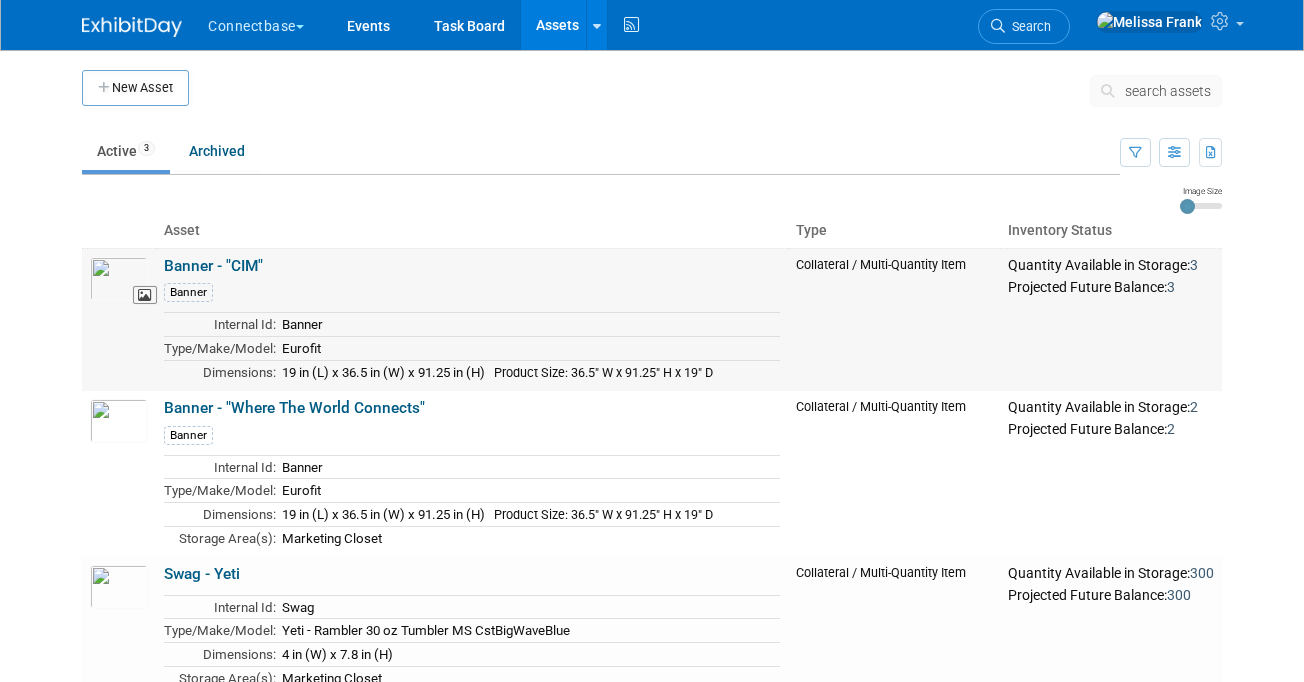 click at bounding box center (119, 279) 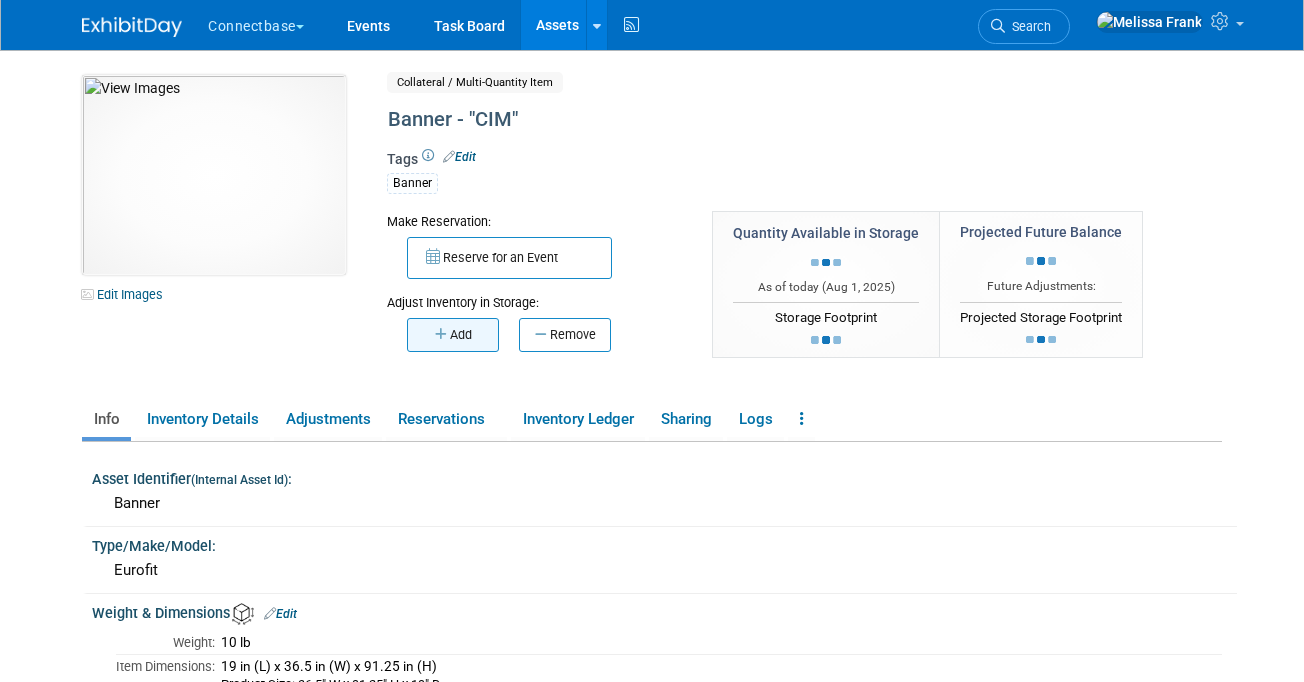 scroll, scrollTop: 0, scrollLeft: 0, axis: both 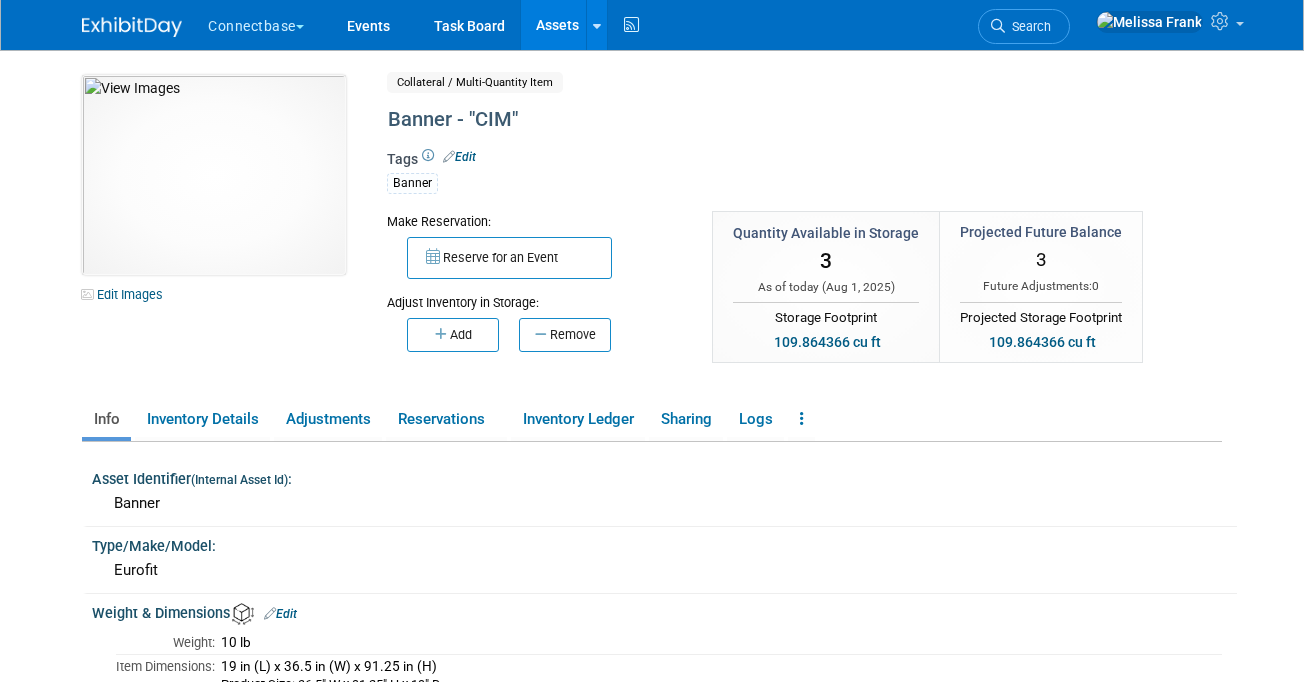 click on "Assets" at bounding box center [557, 25] 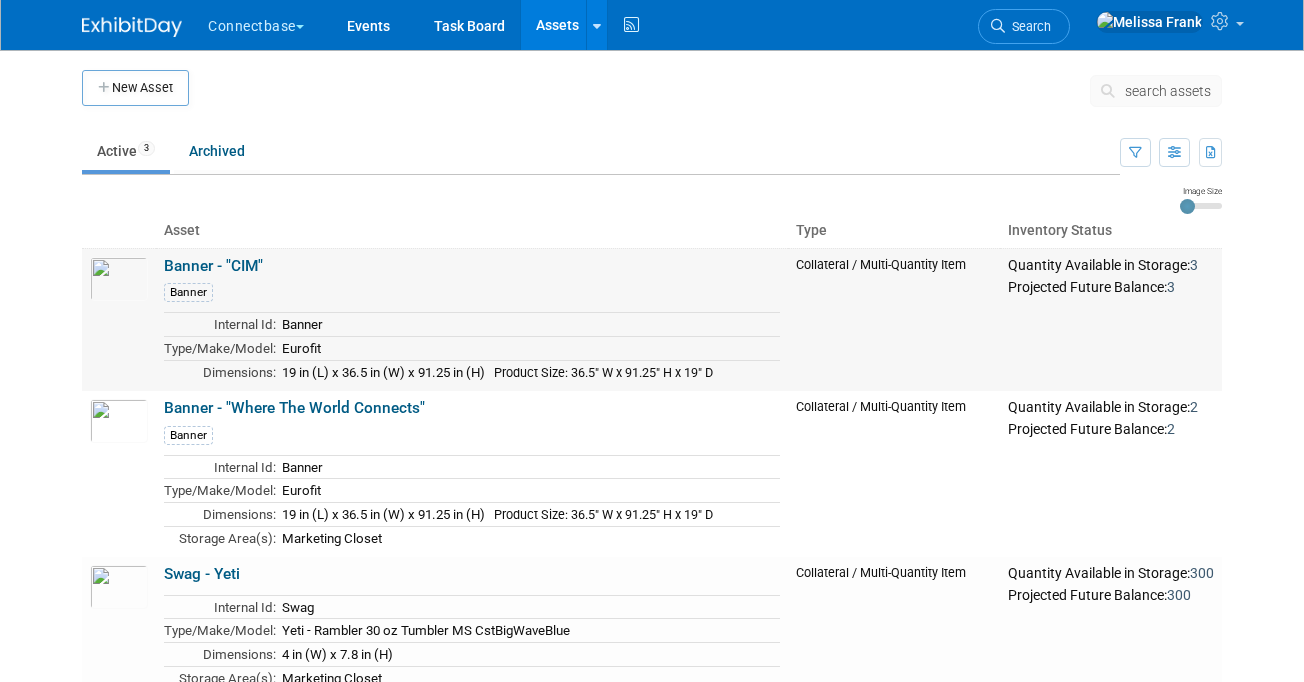 scroll, scrollTop: 0, scrollLeft: 0, axis: both 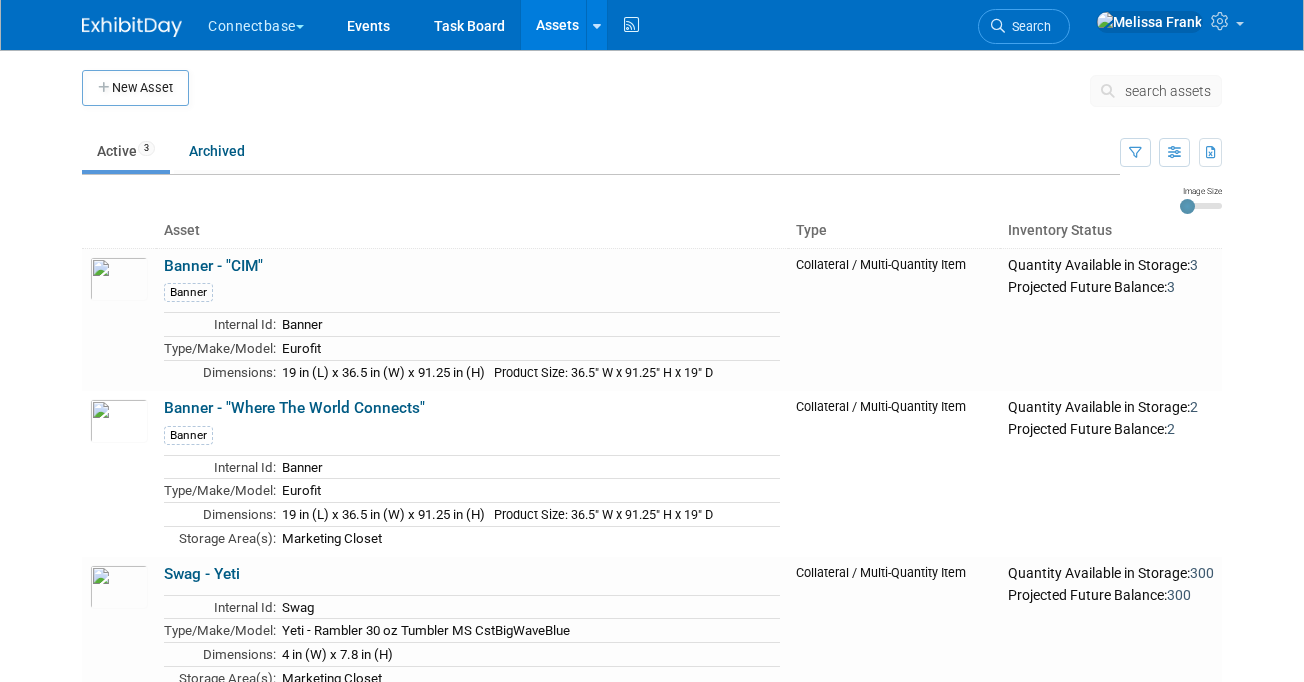 click on "Assets" at bounding box center (557, 25) 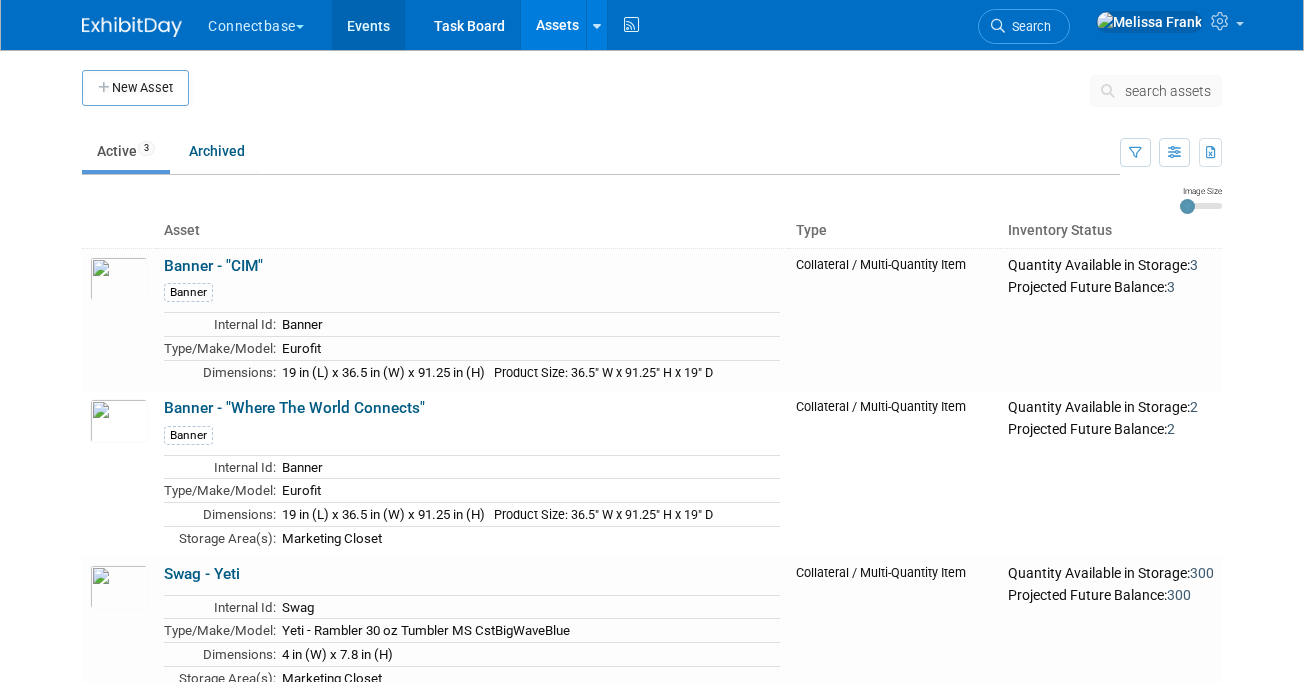 click on "Events" at bounding box center [368, 25] 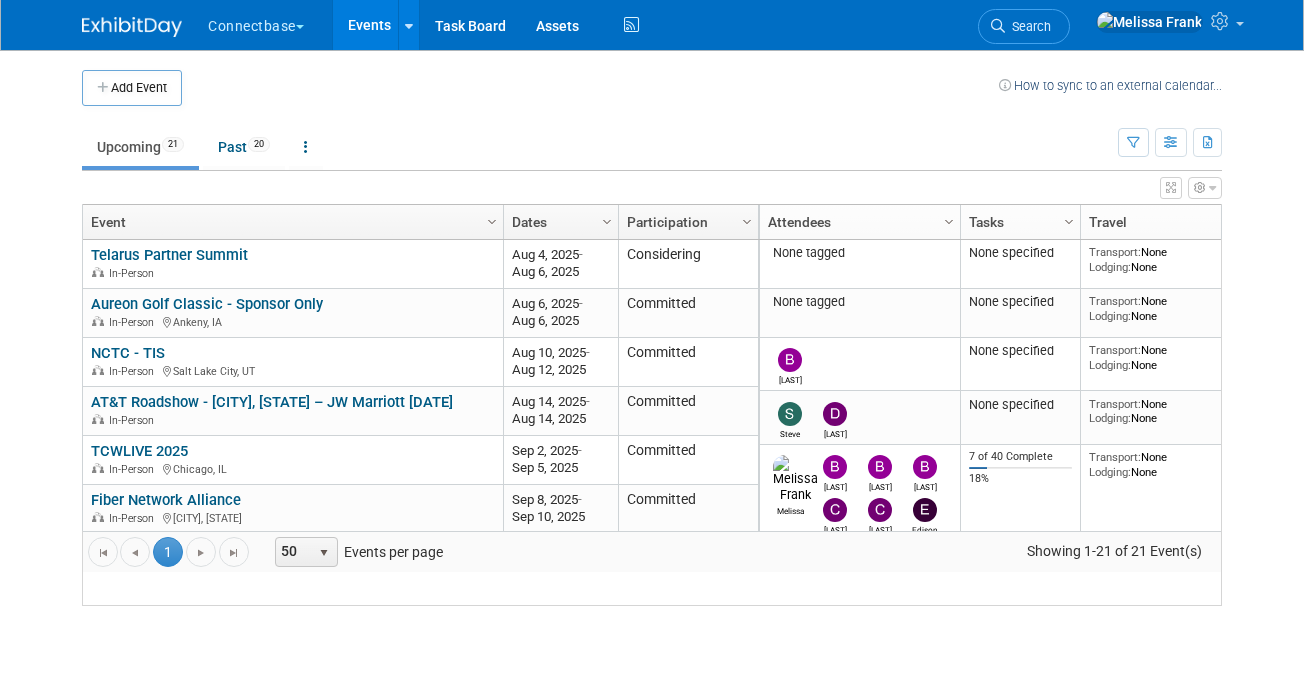 scroll, scrollTop: 0, scrollLeft: 0, axis: both 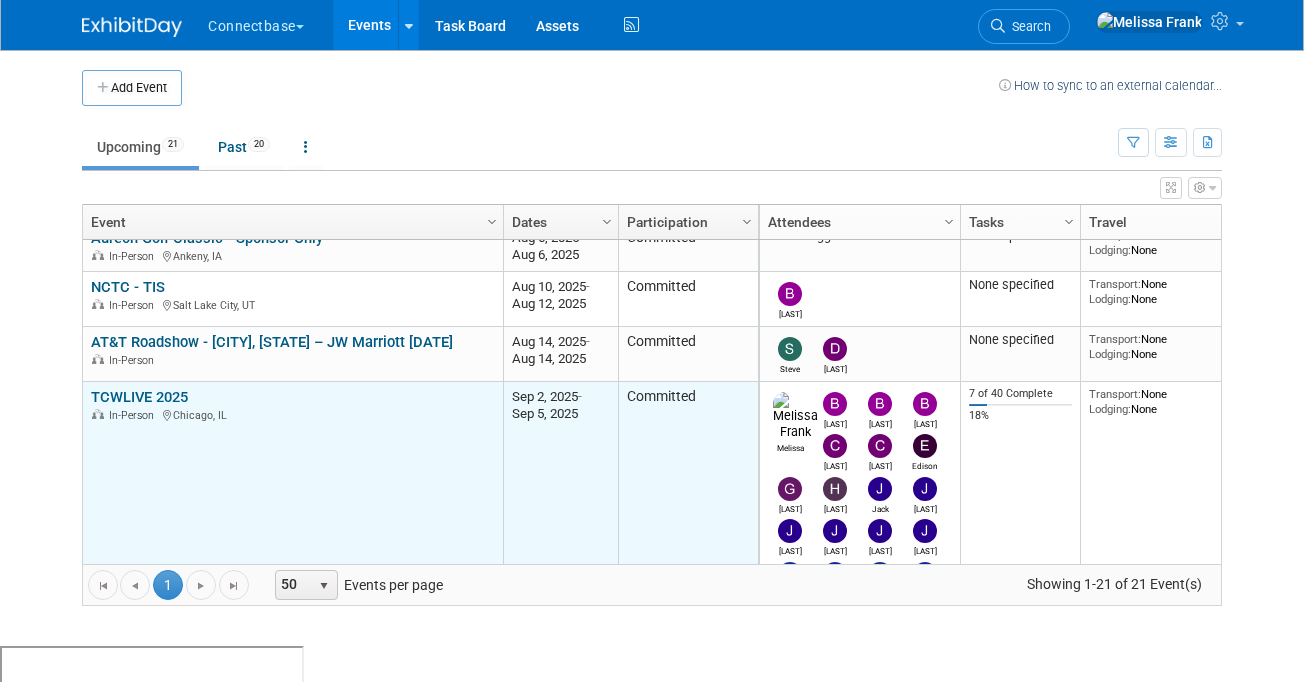 click on "TCWLIVE 2025" at bounding box center [139, 397] 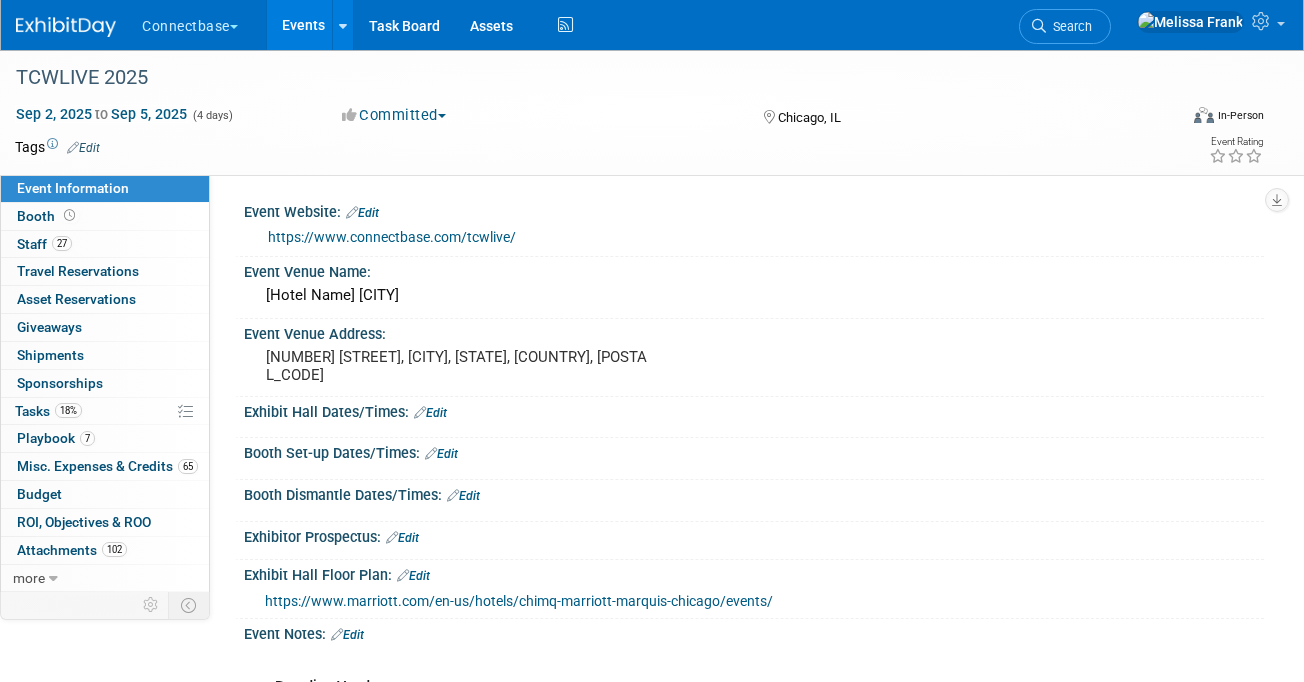 scroll, scrollTop: 0, scrollLeft: 0, axis: both 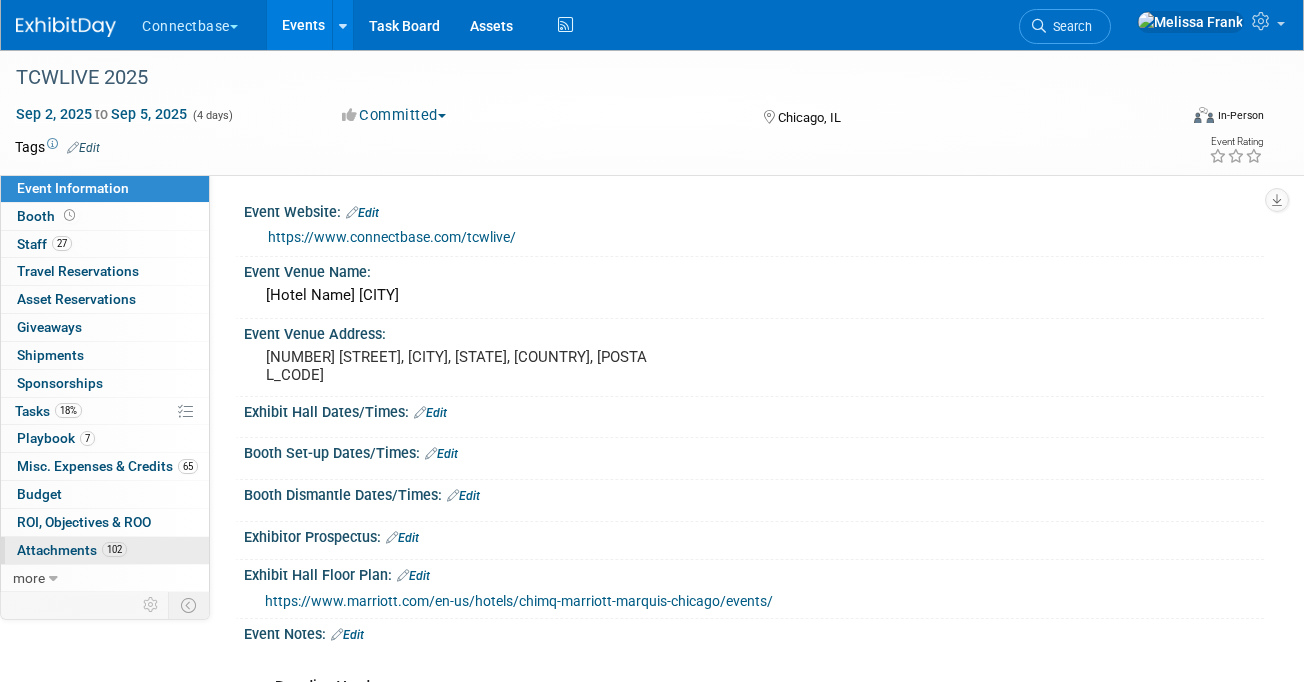 click on "102" at bounding box center (114, 549) 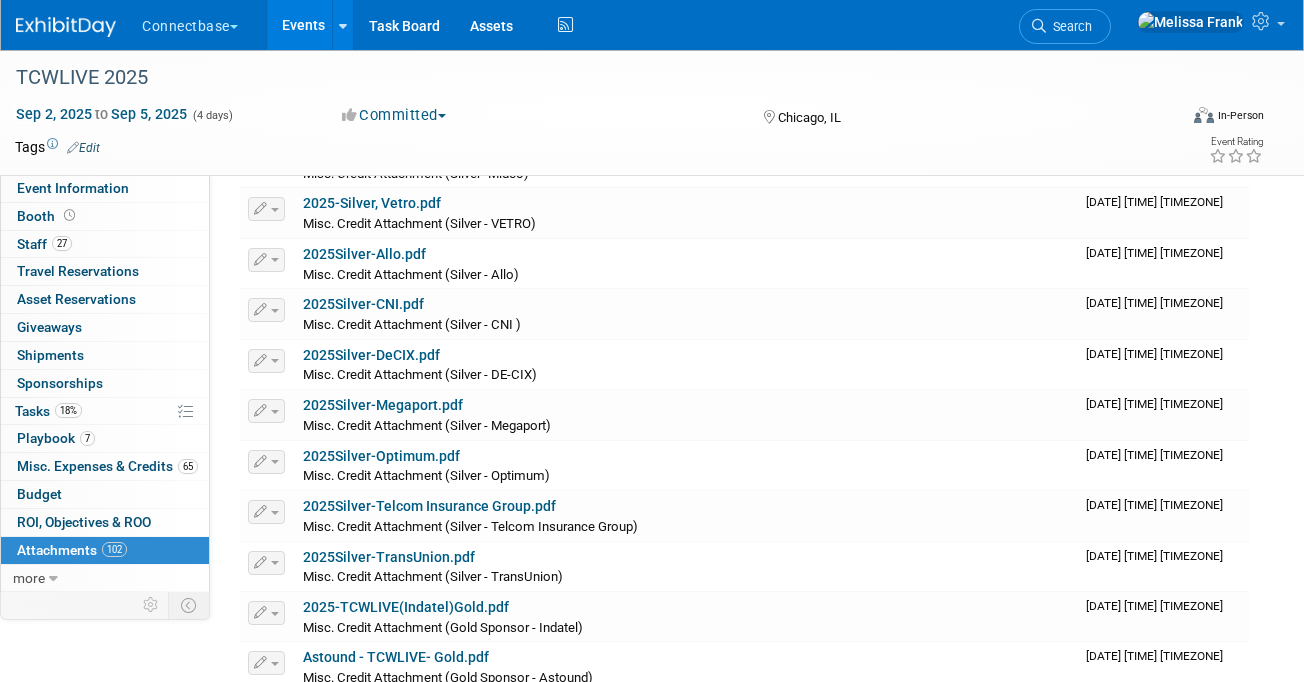 scroll, scrollTop: 3203, scrollLeft: 0, axis: vertical 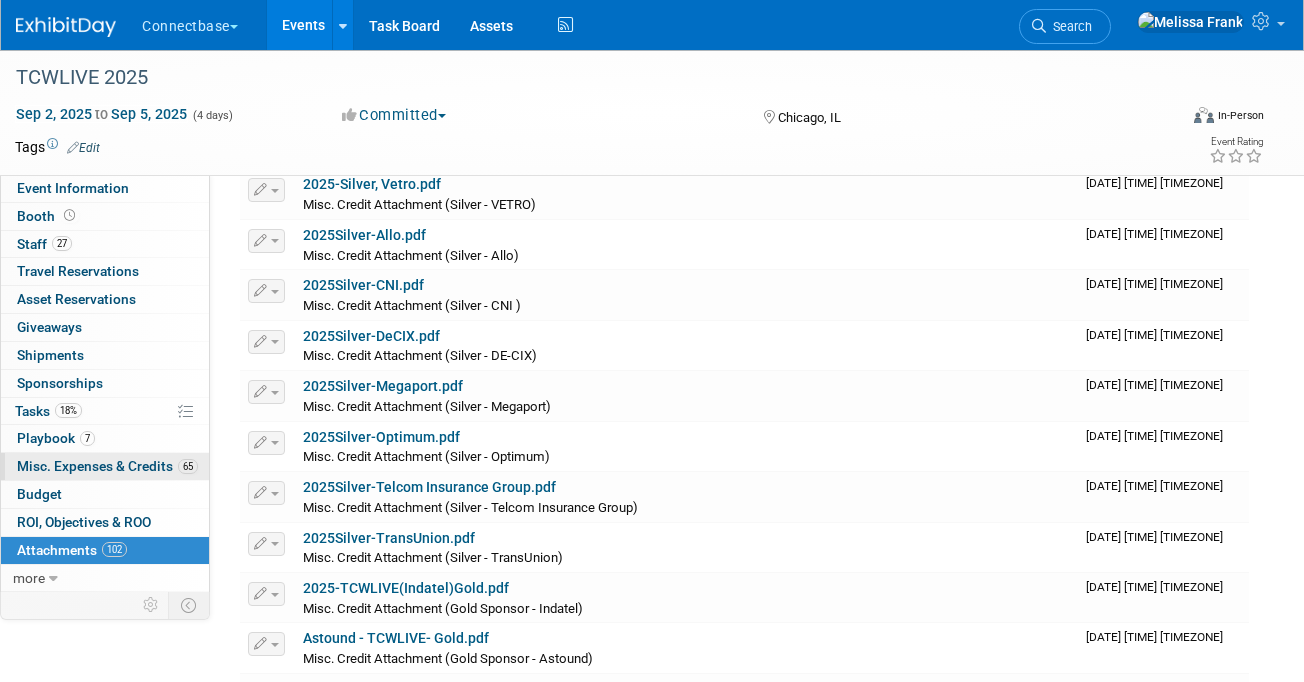 click on "Misc. Expenses & Credits 65" at bounding box center [107, 466] 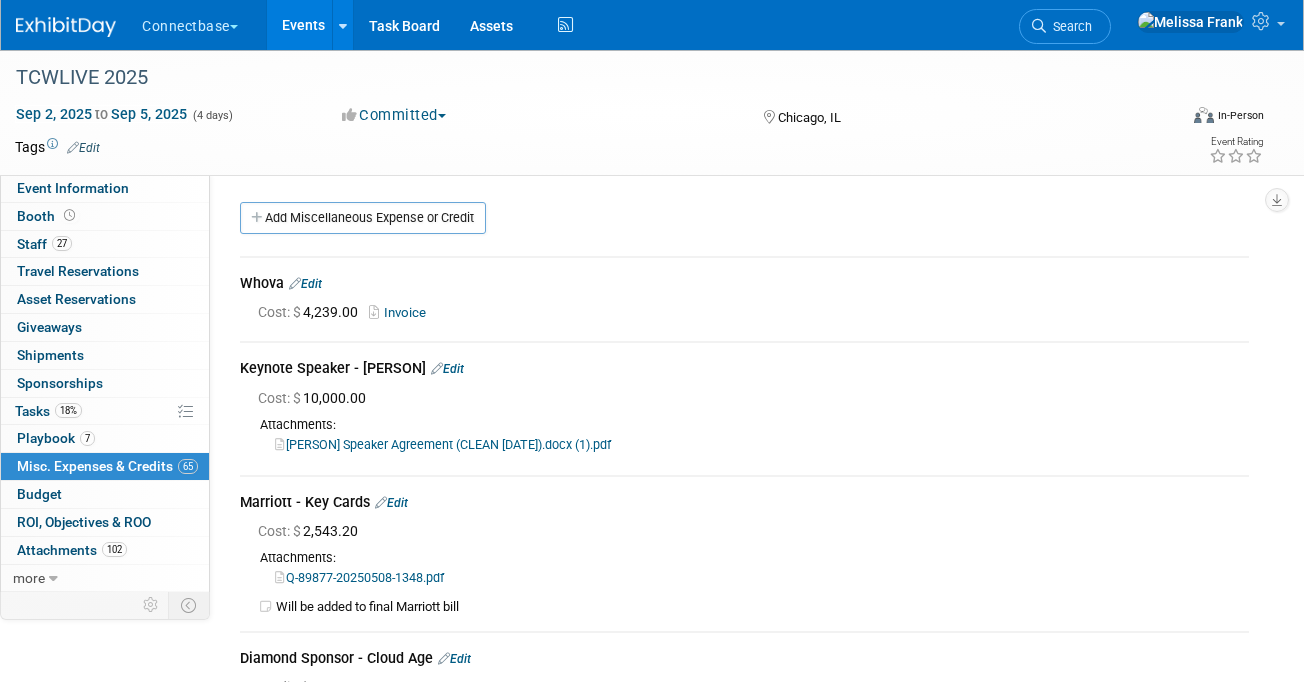 click on "Invoice" at bounding box center (401, 312) 